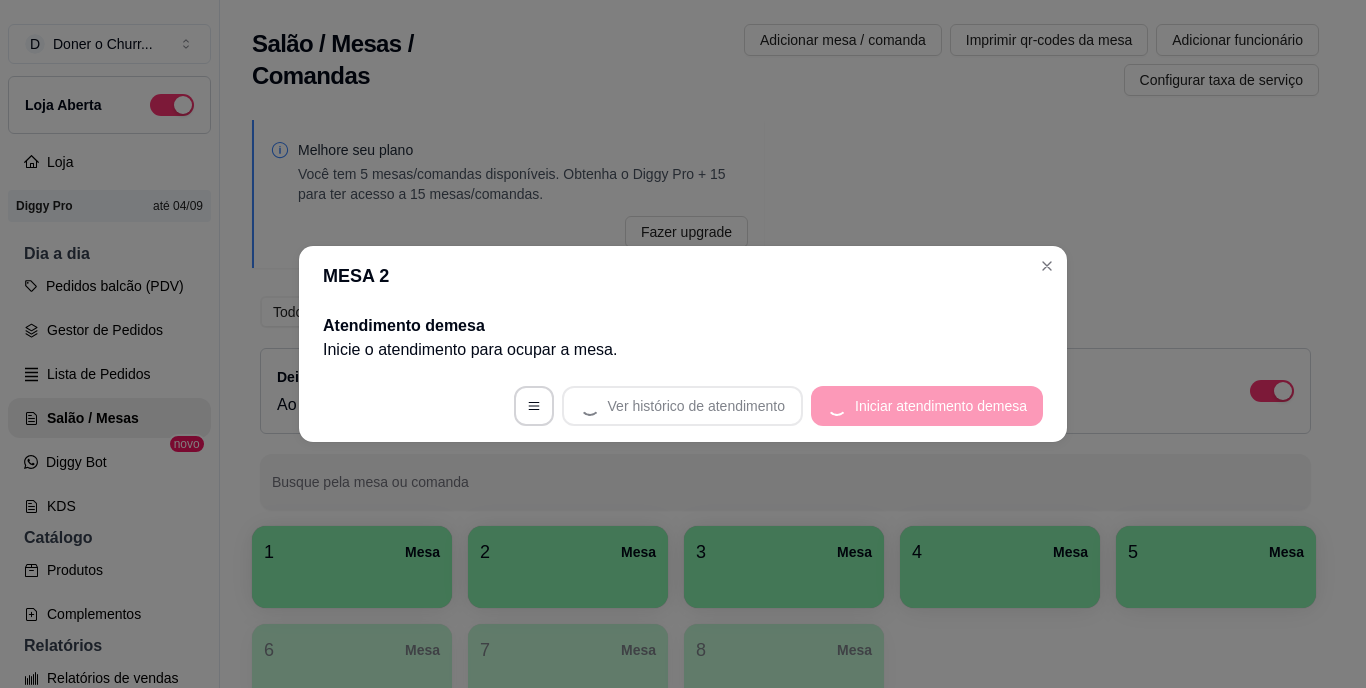scroll, scrollTop: 0, scrollLeft: 0, axis: both 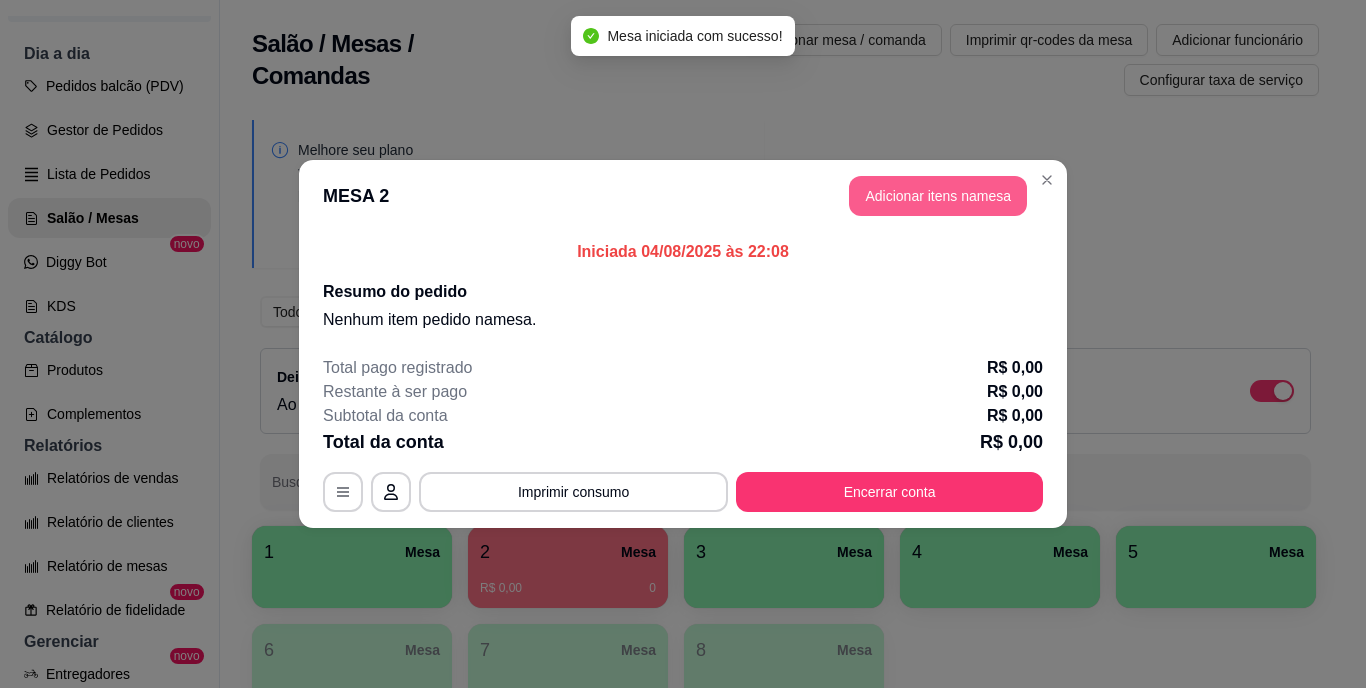 click on "Adicionar itens na  mesa" at bounding box center [938, 196] 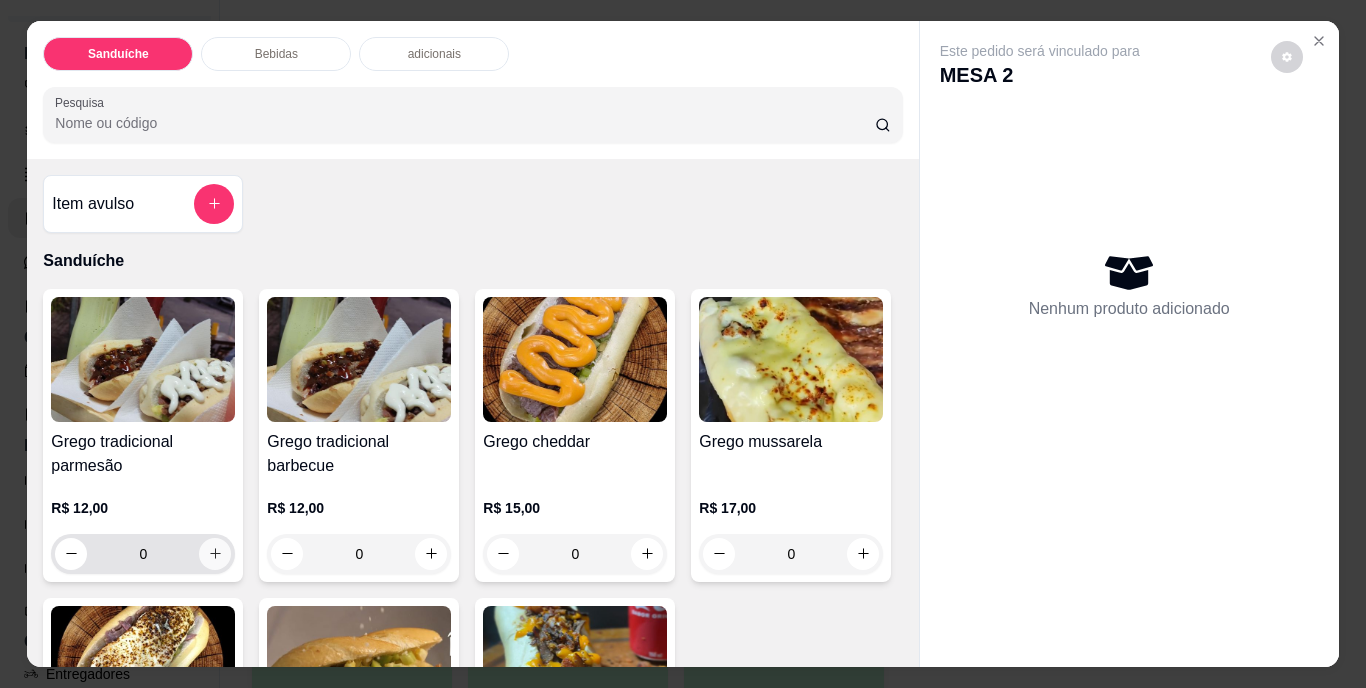 click 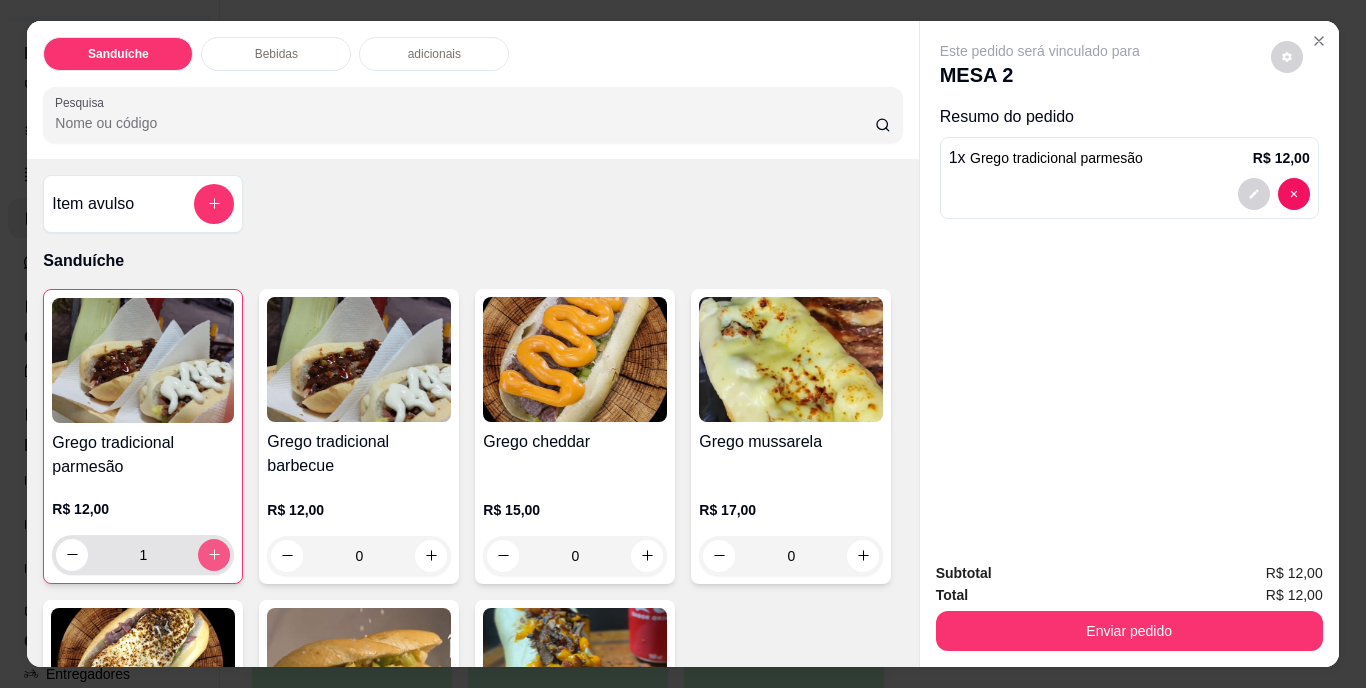 click 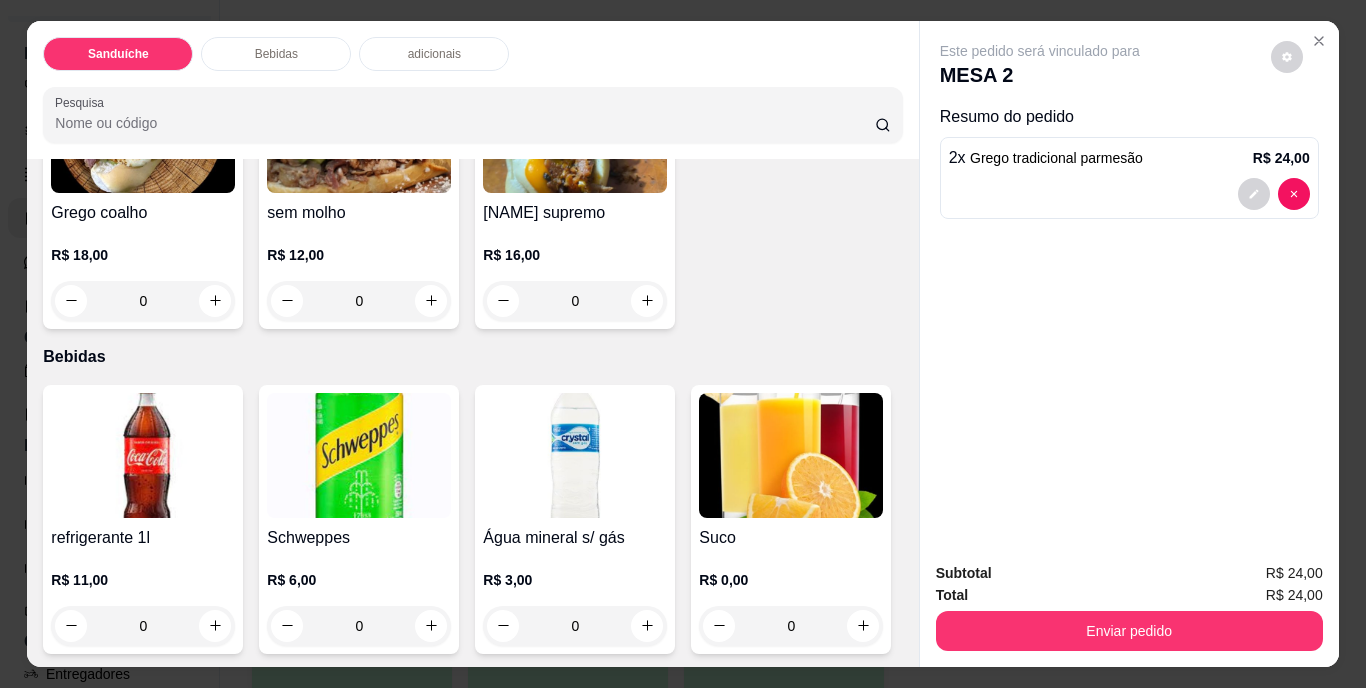 scroll, scrollTop: 600, scrollLeft: 0, axis: vertical 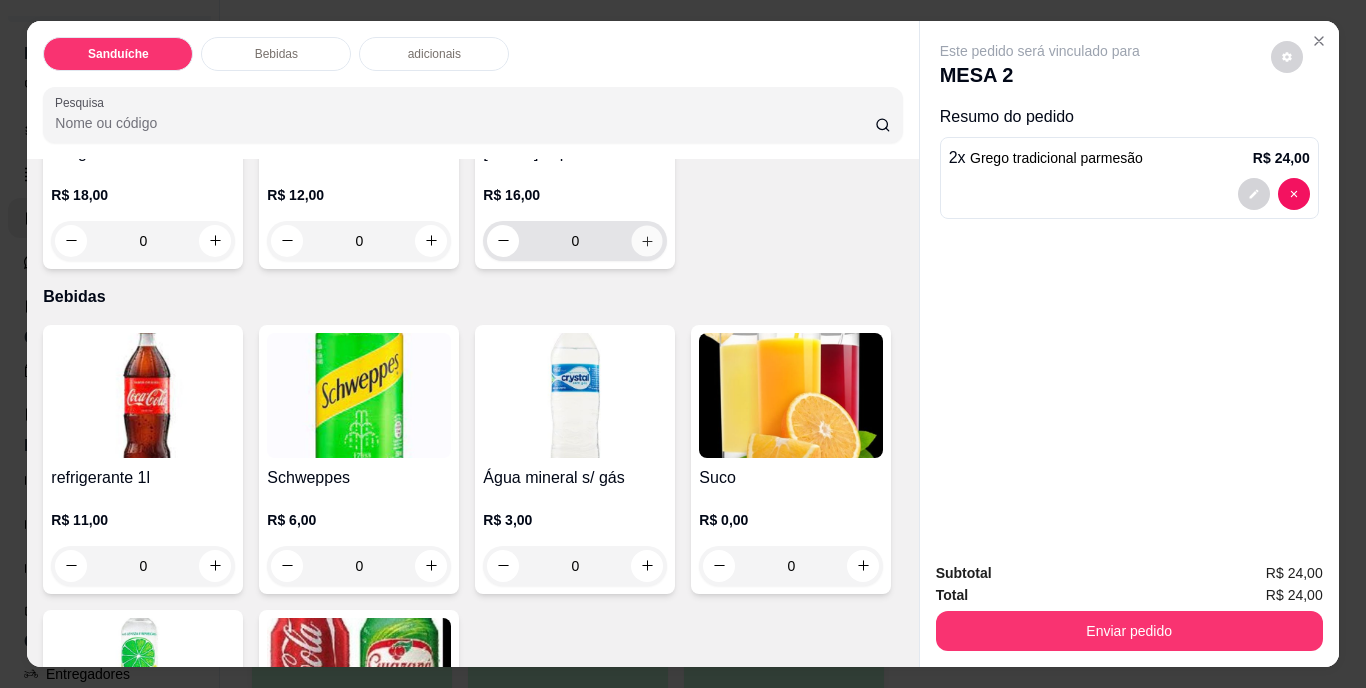 click 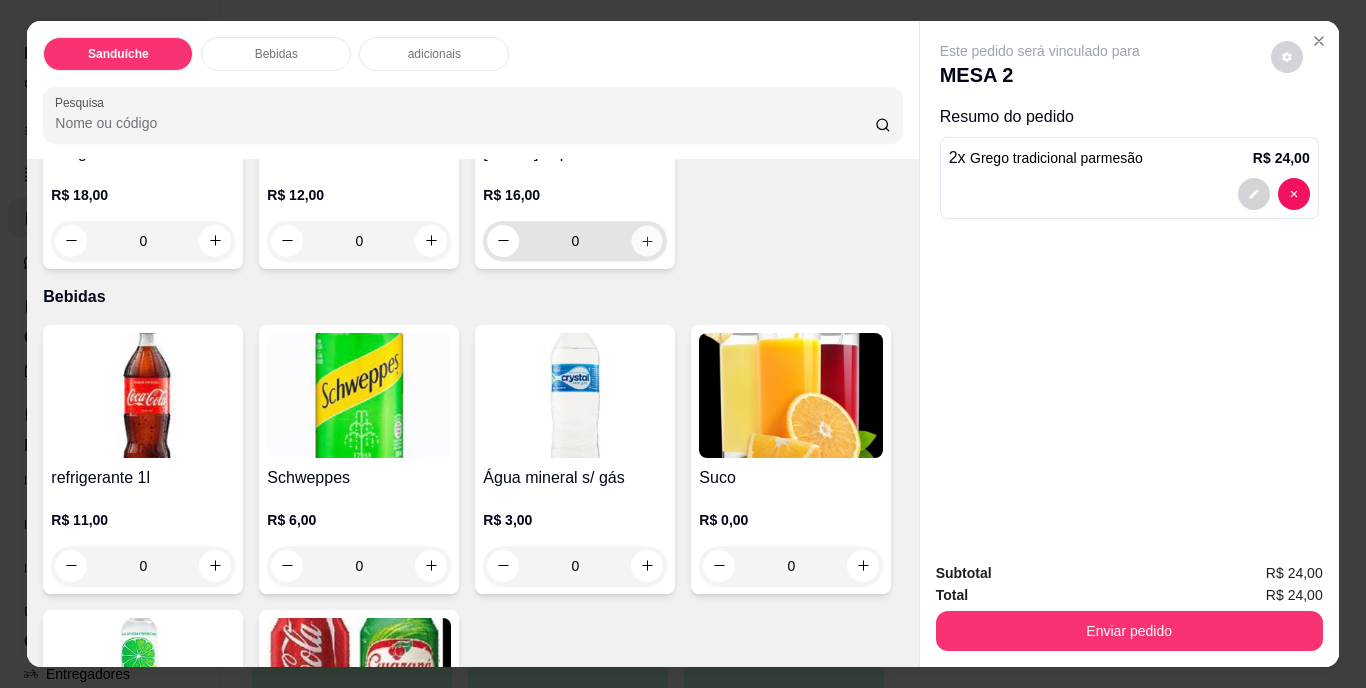 type on "1" 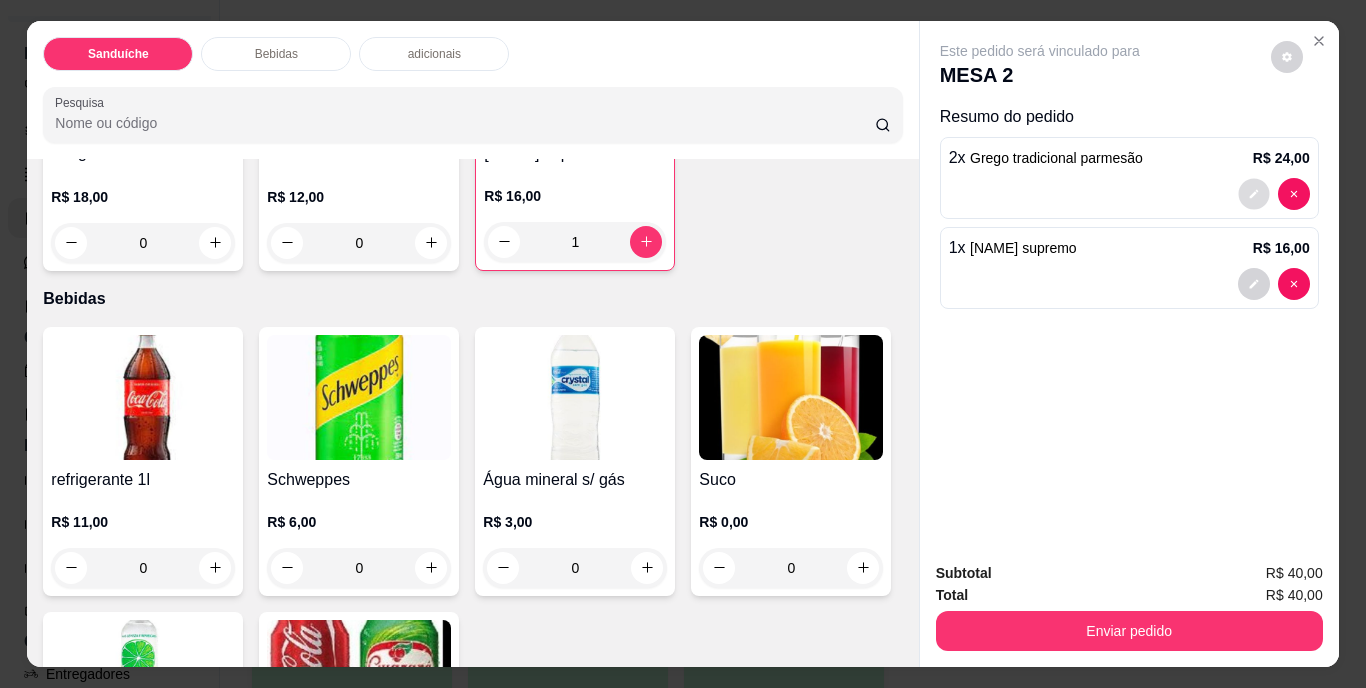 click at bounding box center [1253, 193] 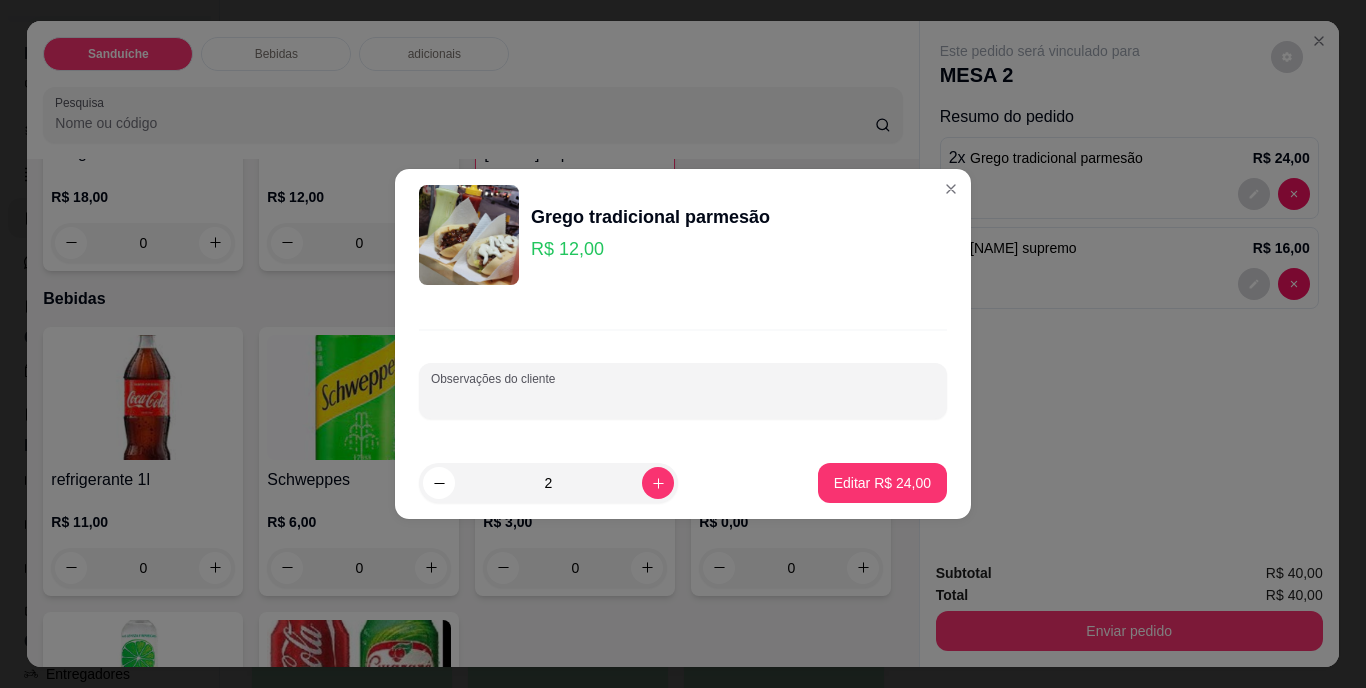 click on "Observações do cliente" at bounding box center [683, 399] 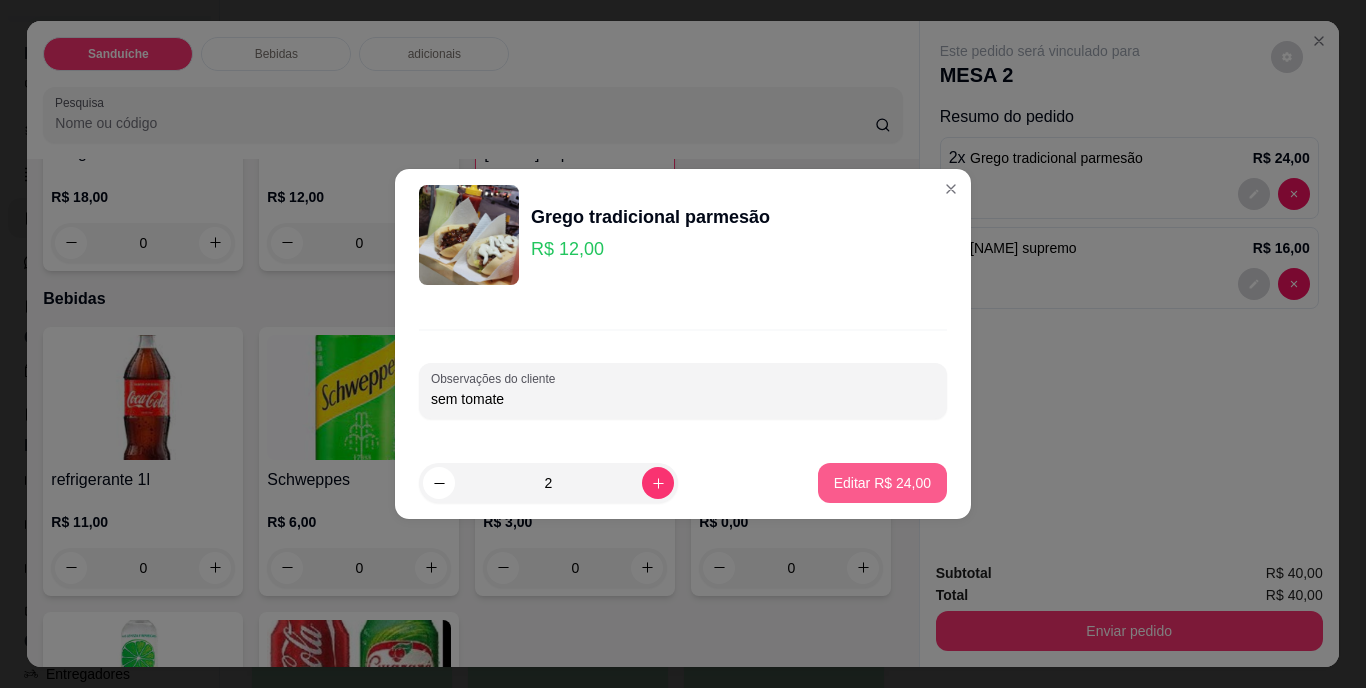 type on "sem tomate" 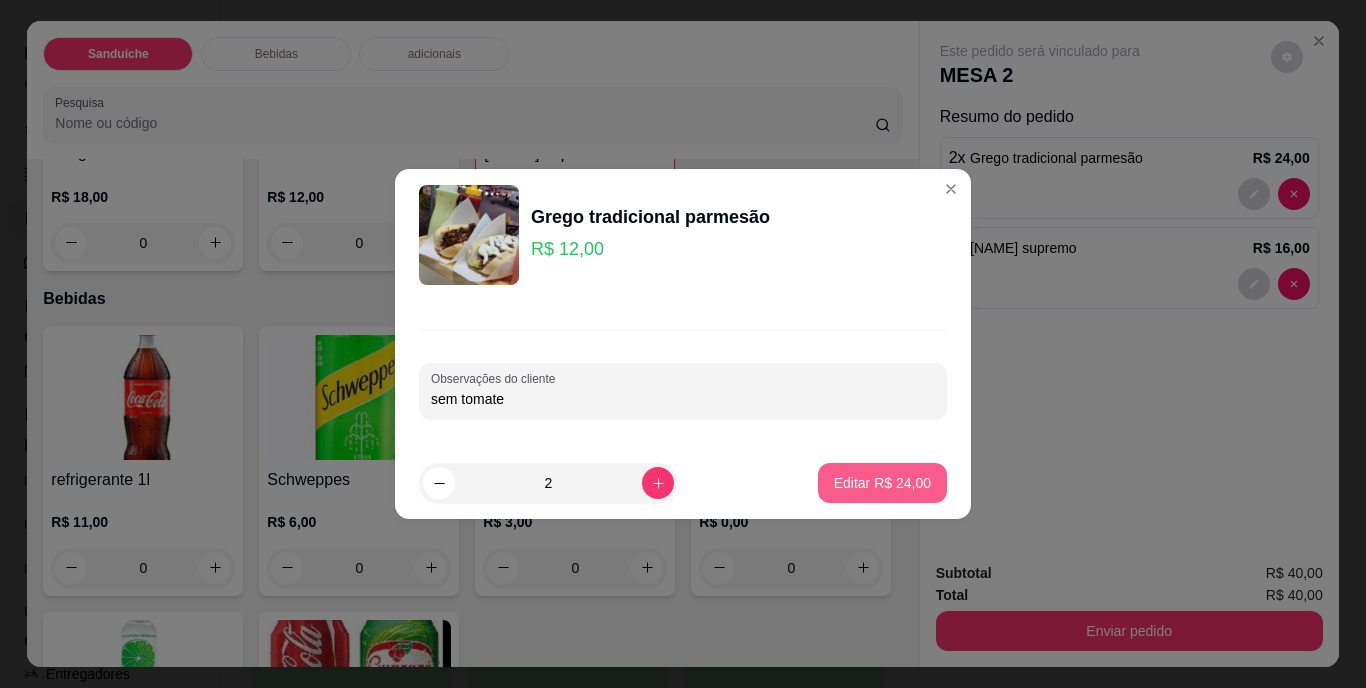 click on "Editar   R$ 24,00" at bounding box center [882, 483] 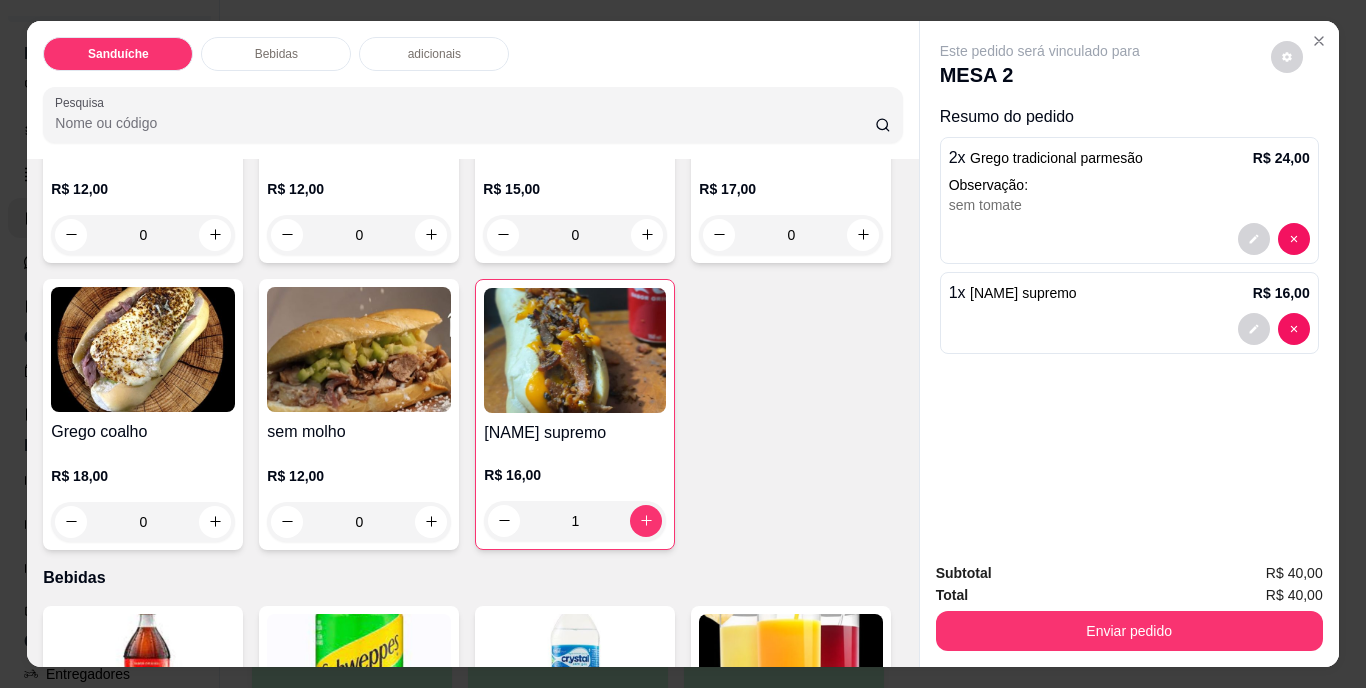 scroll, scrollTop: 498, scrollLeft: 0, axis: vertical 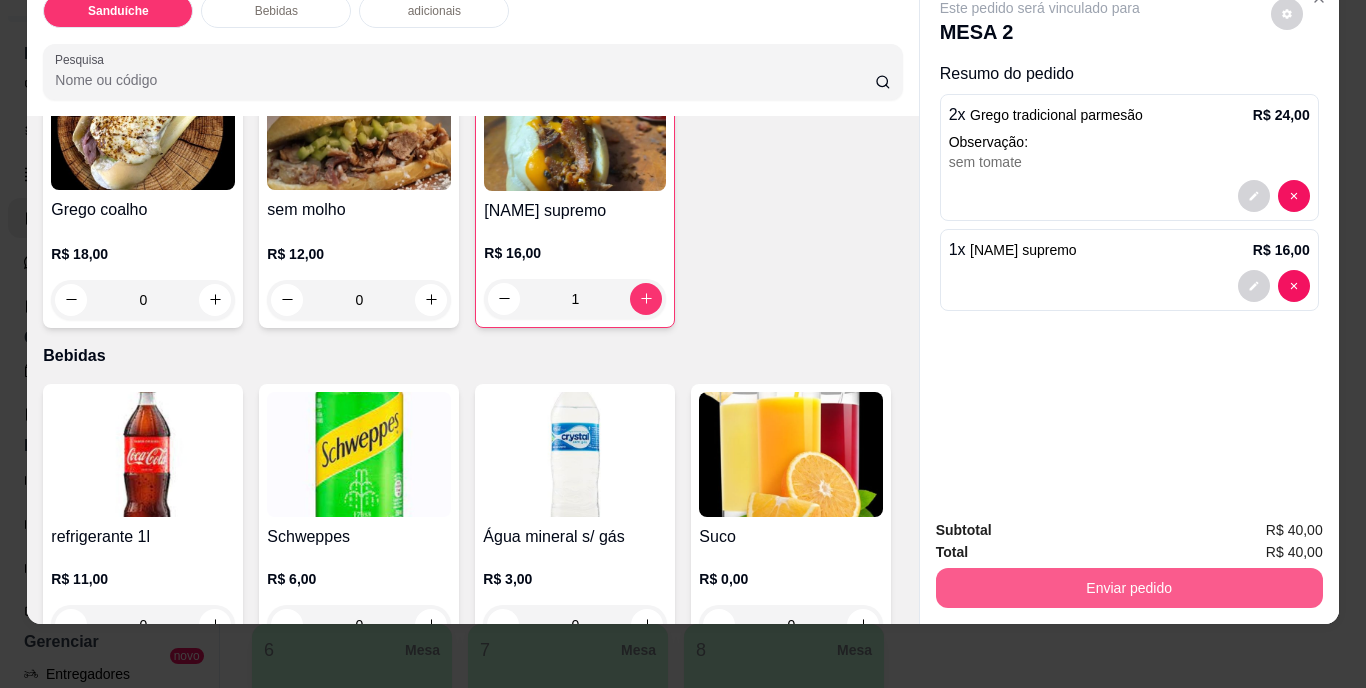 click on "Enviar pedido" at bounding box center (1129, 588) 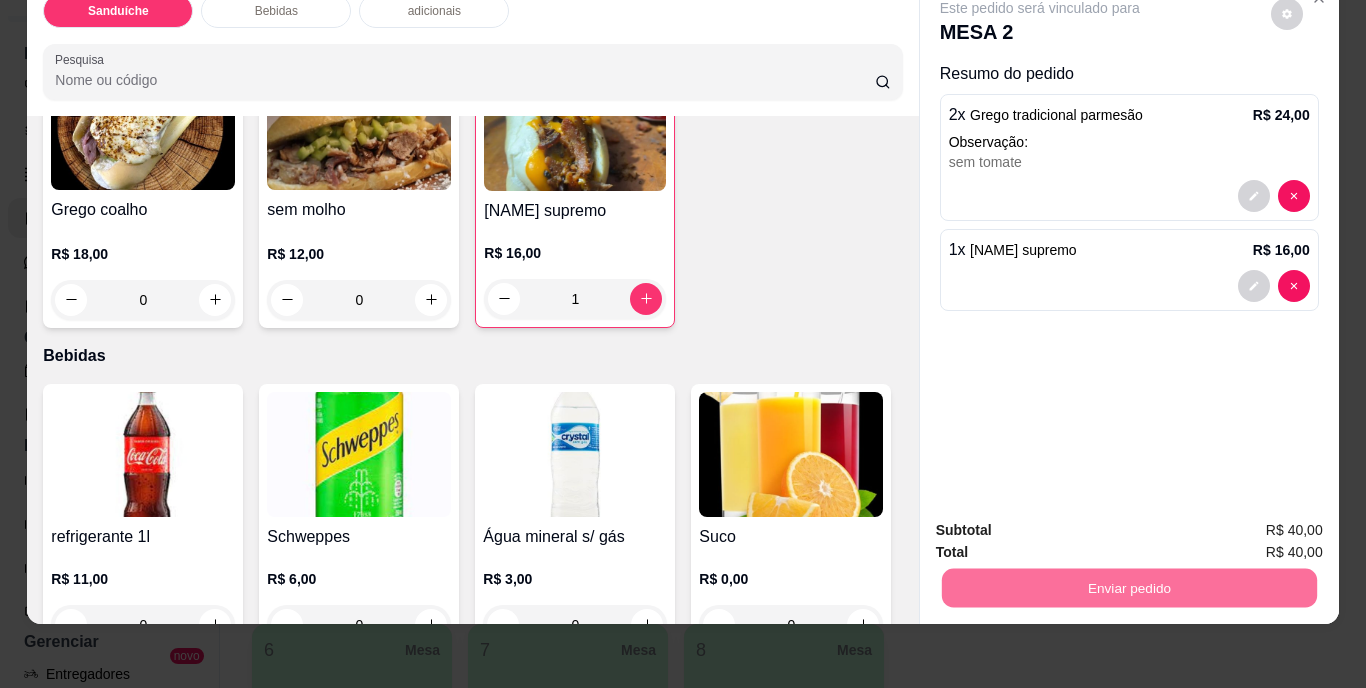 click on "Não registrar e enviar pedido" at bounding box center (1063, 524) 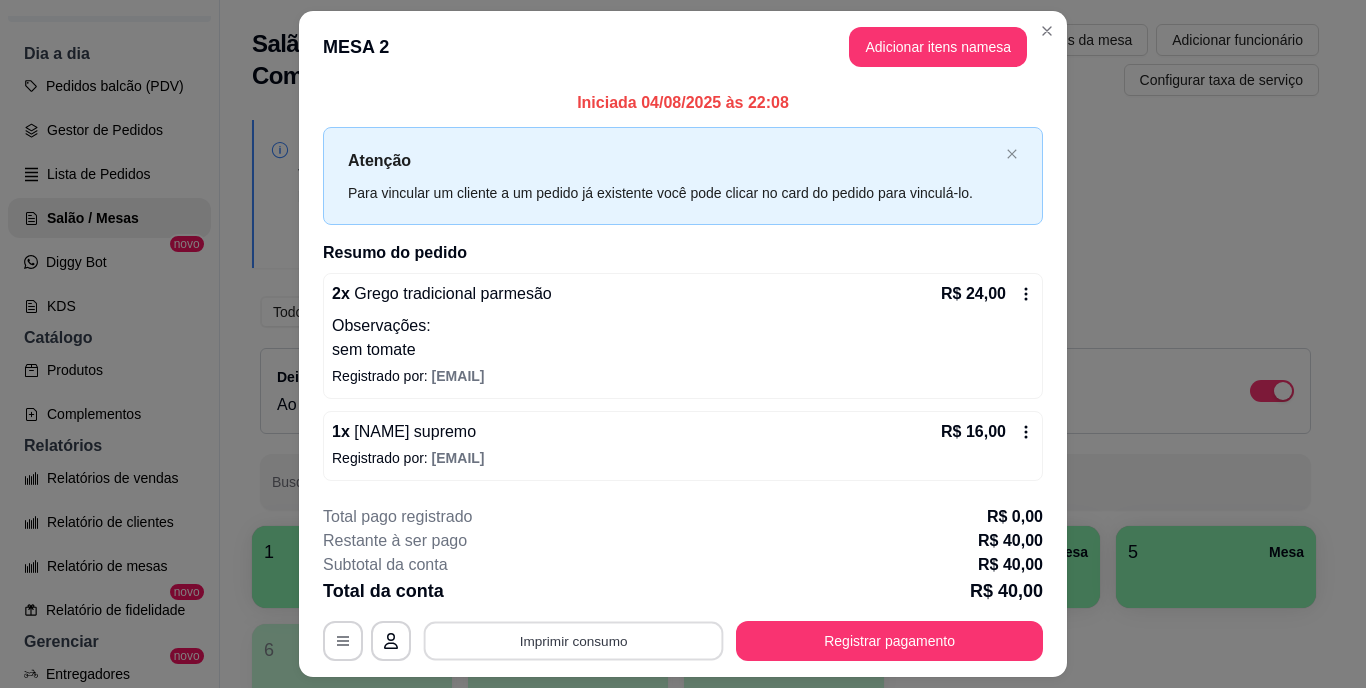 click on "Imprimir consumo" at bounding box center (574, 640) 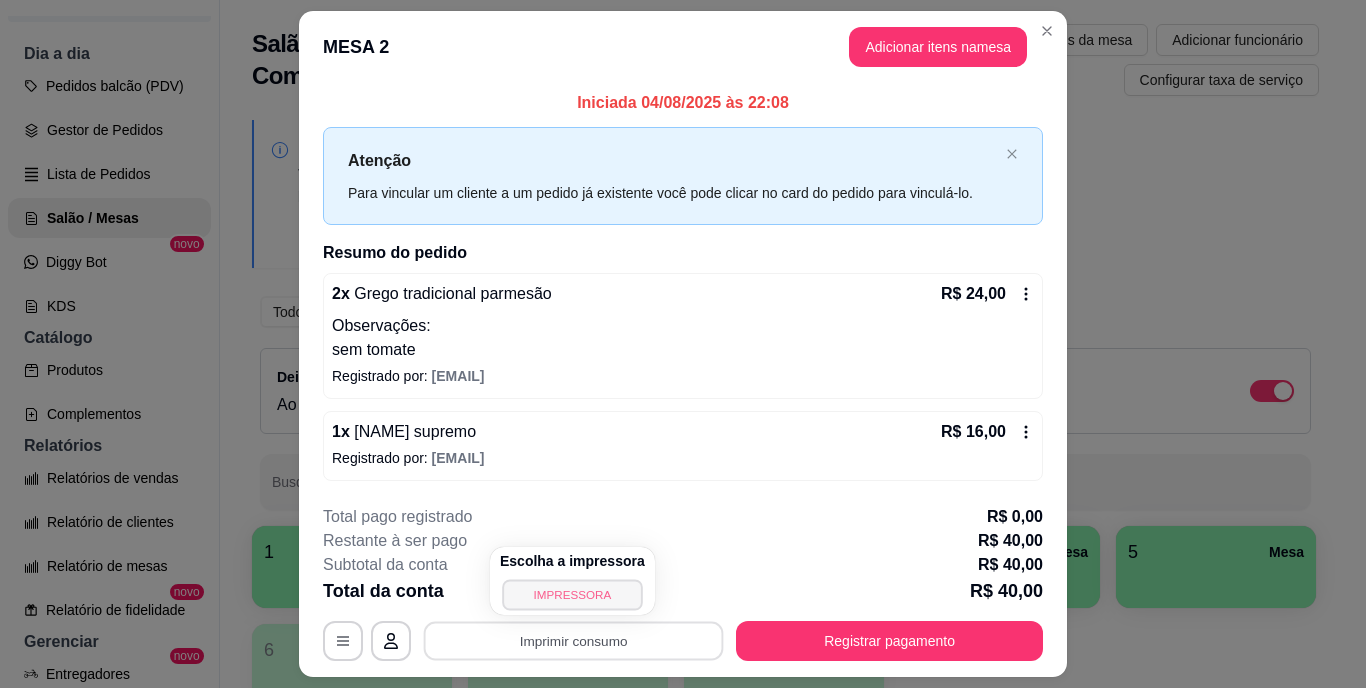 click on "IMPRESSORA" at bounding box center (572, 594) 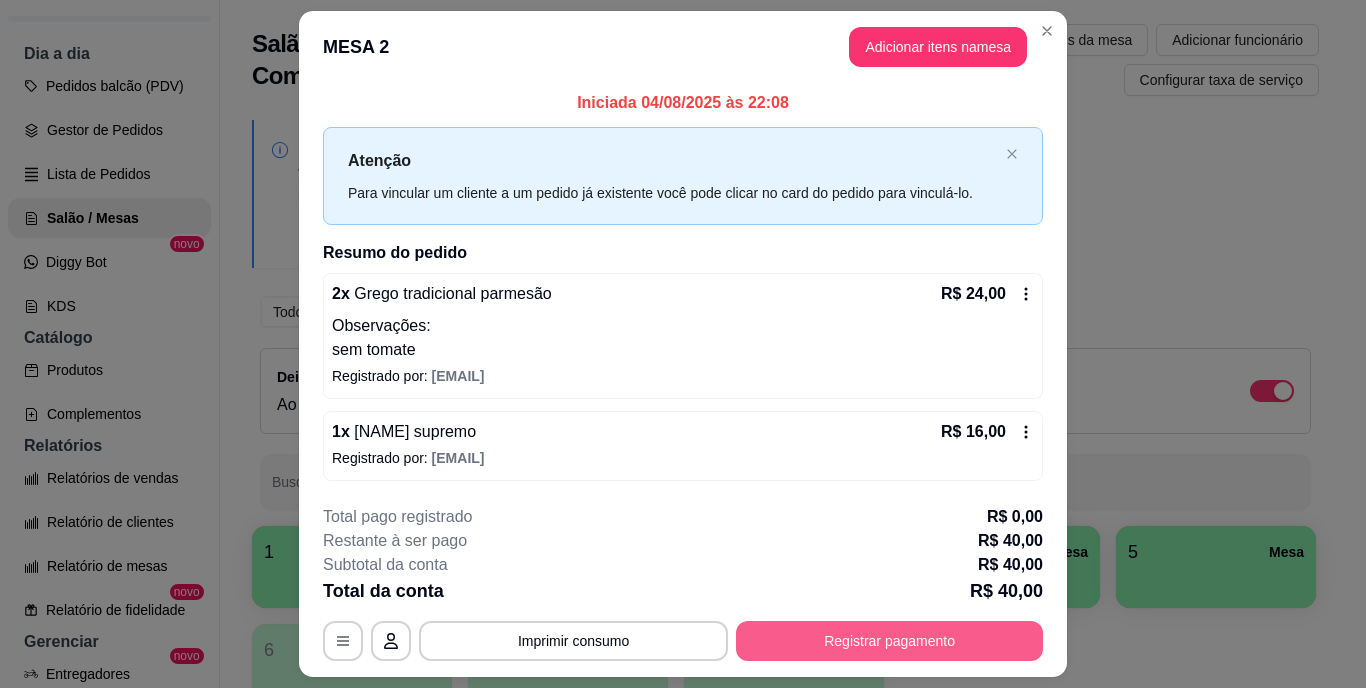 click on "Registrar pagamento" at bounding box center (889, 641) 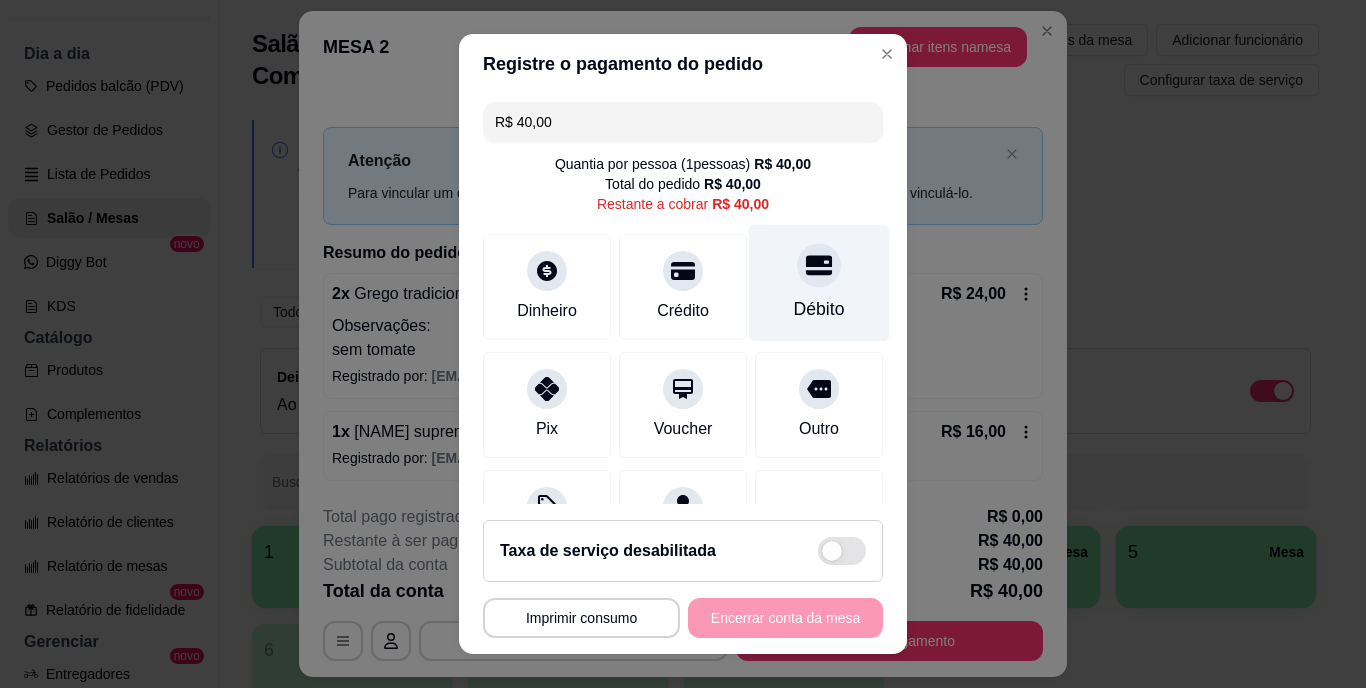 click at bounding box center [819, 266] 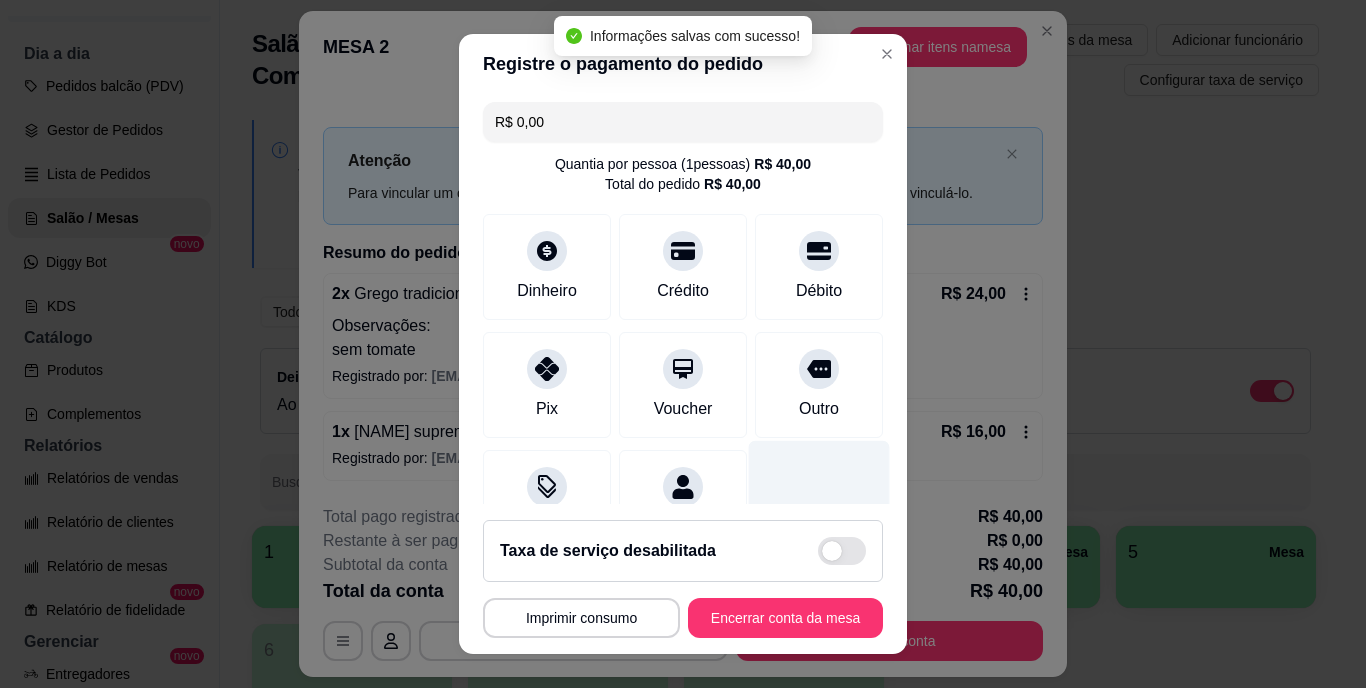 type on "R$ 0,00" 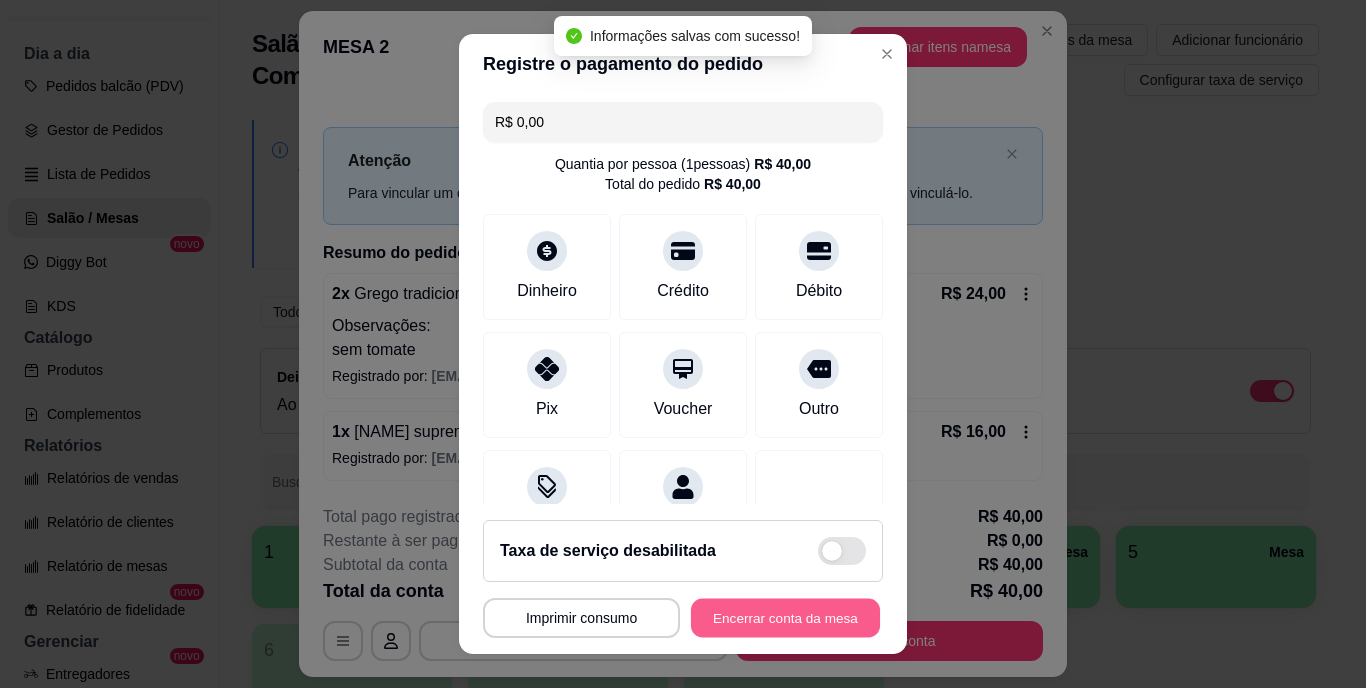 click on "Encerrar conta da mesa" at bounding box center [785, 617] 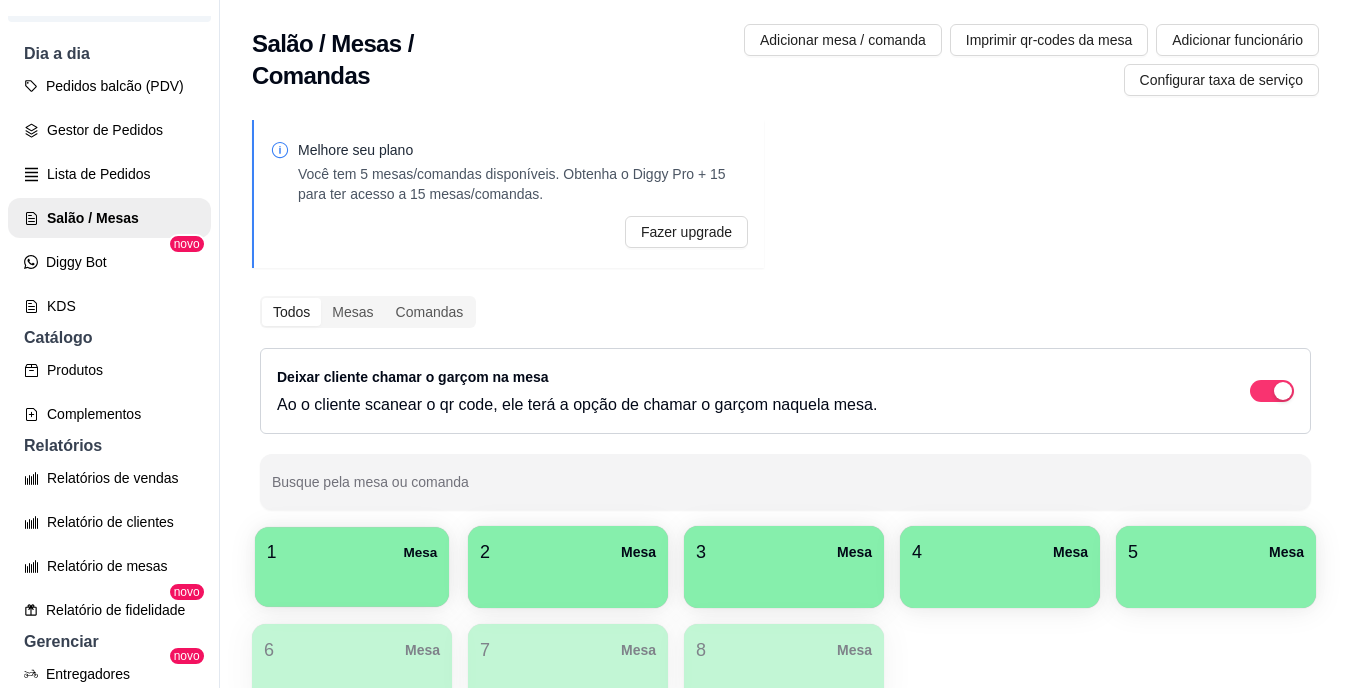 click at bounding box center [352, 580] 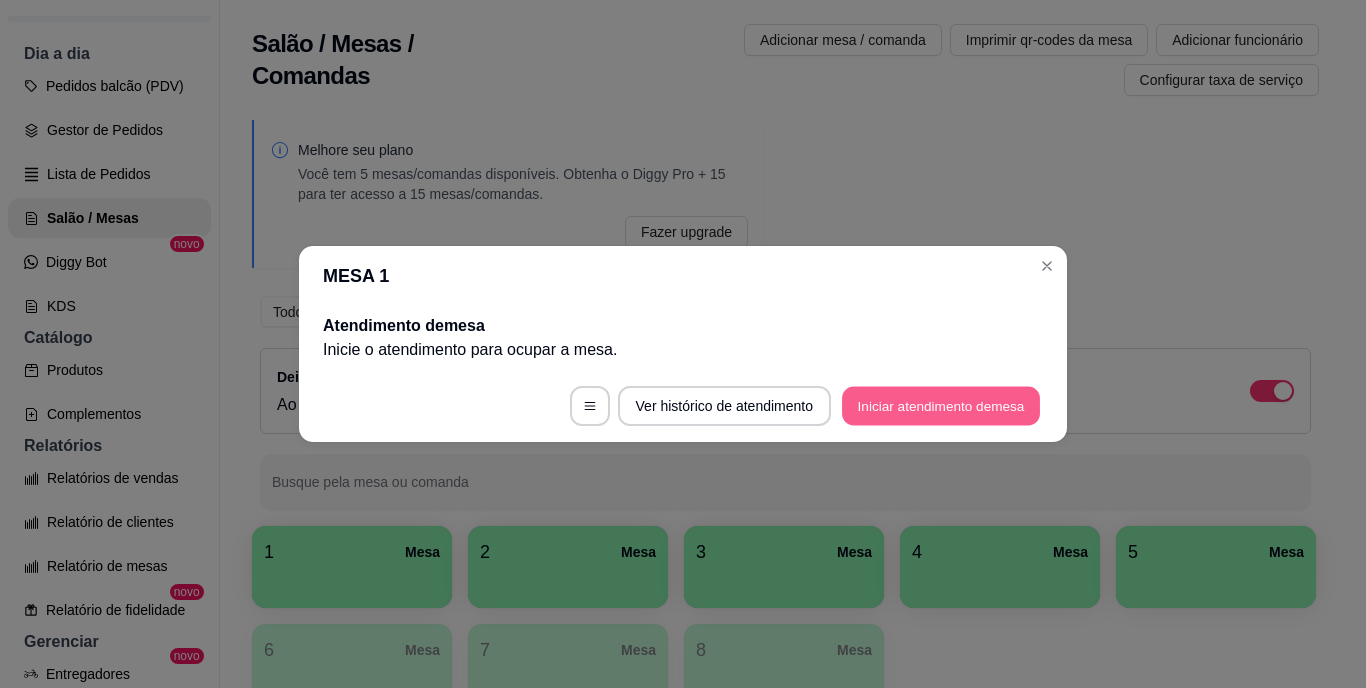 click on "Iniciar atendimento de  mesa" at bounding box center (941, 406) 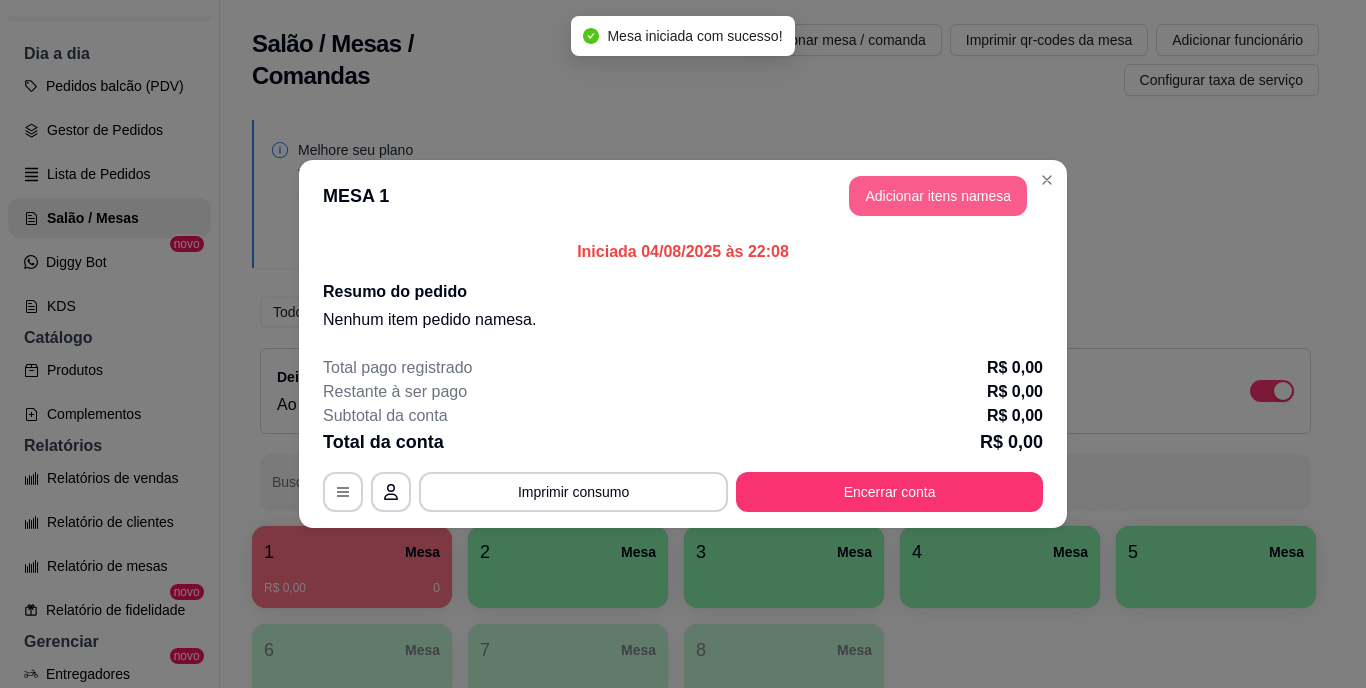 click on "Adicionar itens na  mesa" at bounding box center [938, 196] 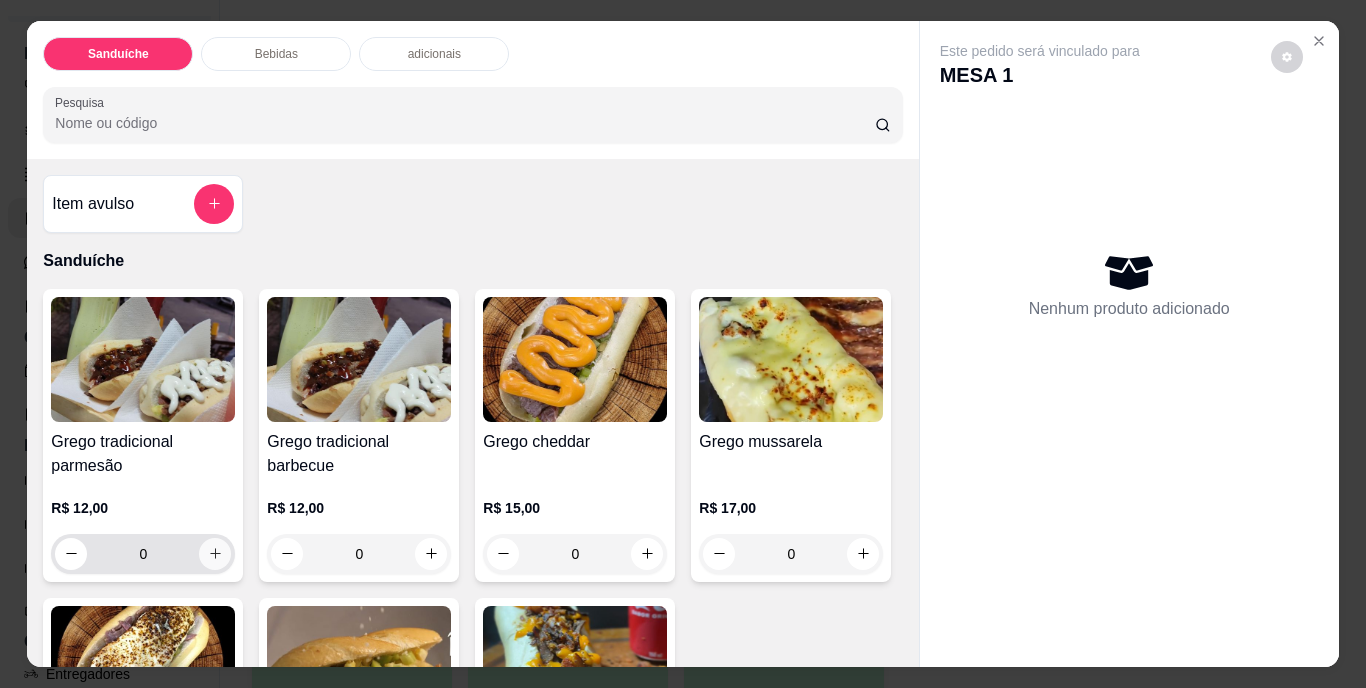click 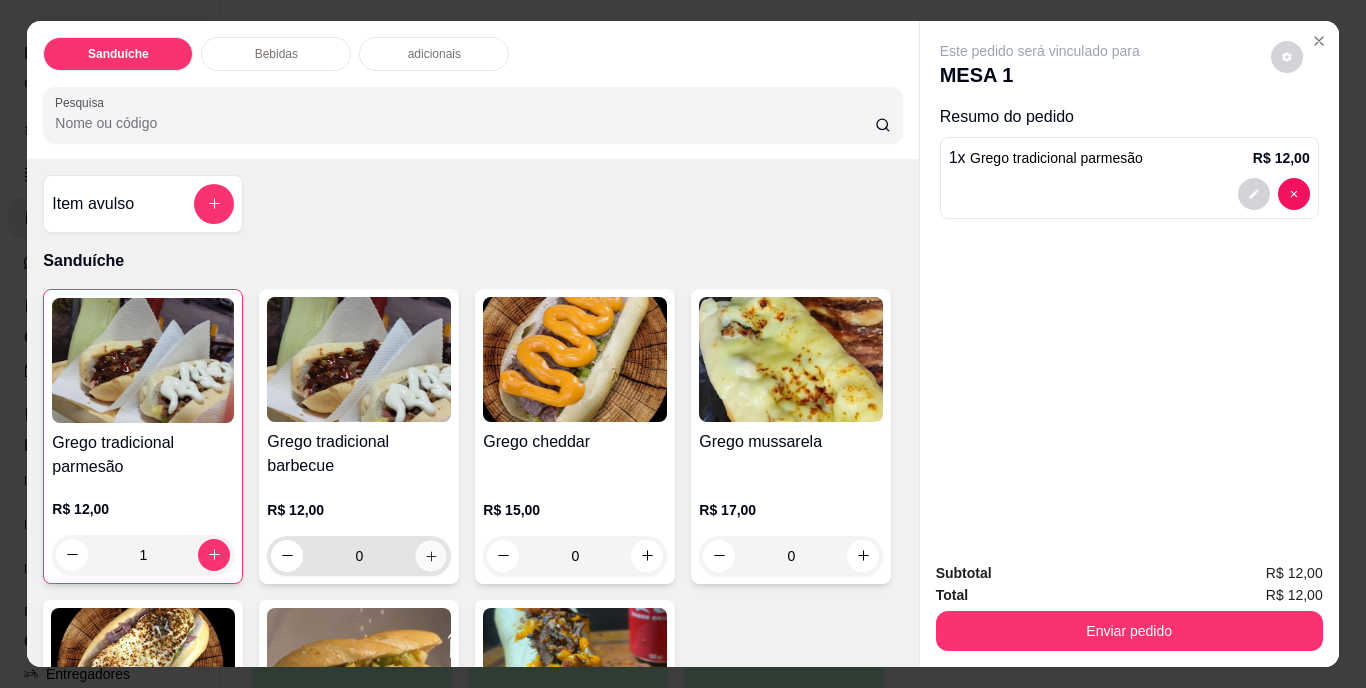 click 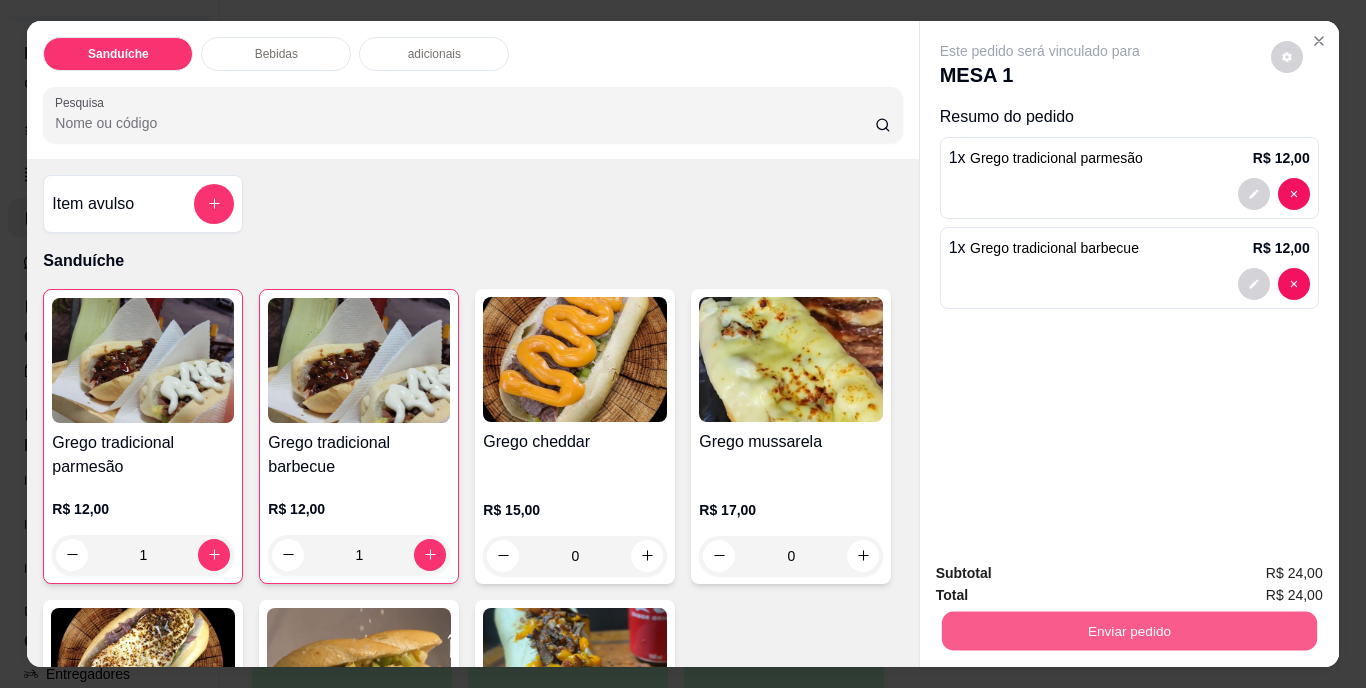 click on "Enviar pedido" at bounding box center (1128, 631) 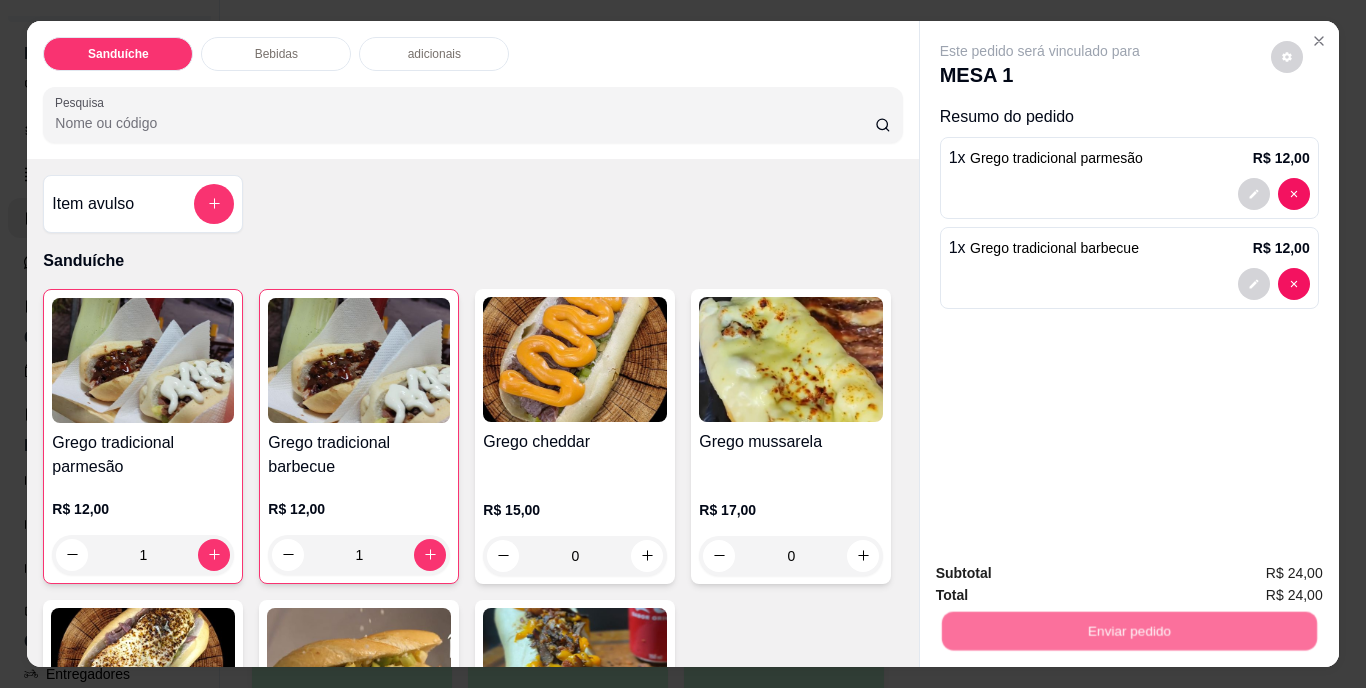 click on "Não registrar e enviar pedido" at bounding box center [1063, 574] 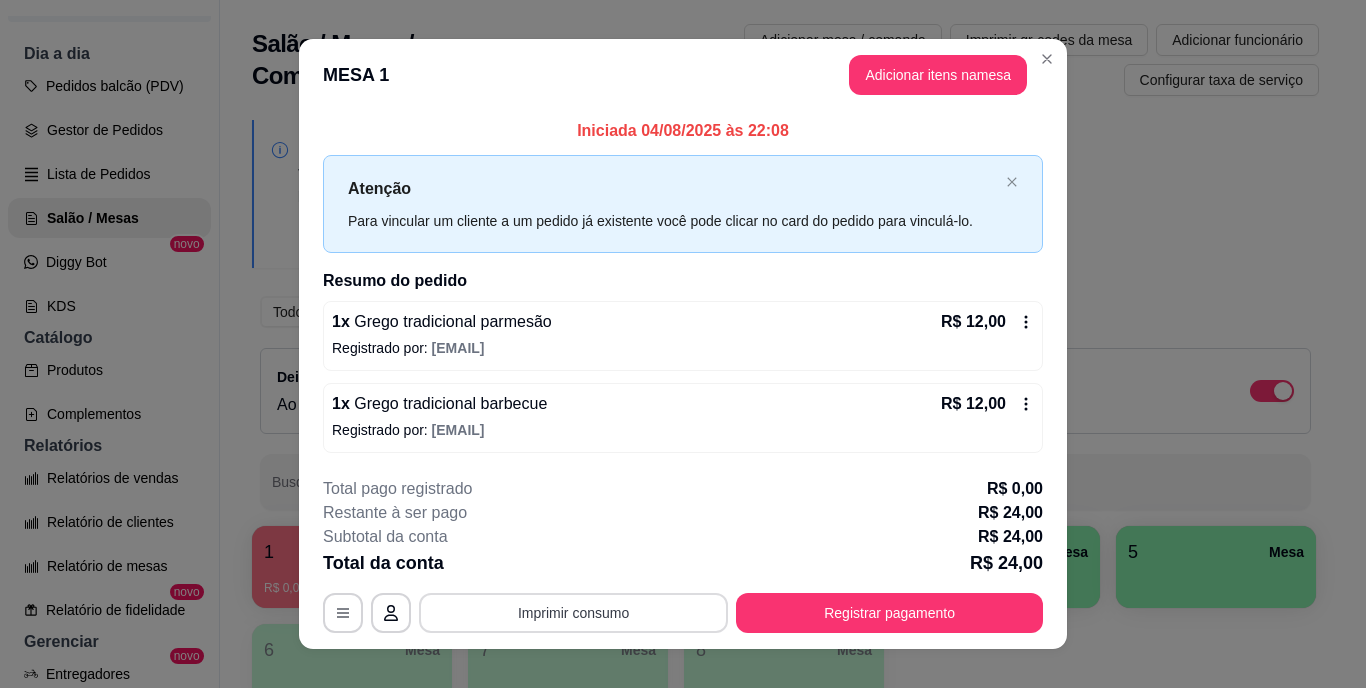 click on "Imprimir consumo" at bounding box center [573, 613] 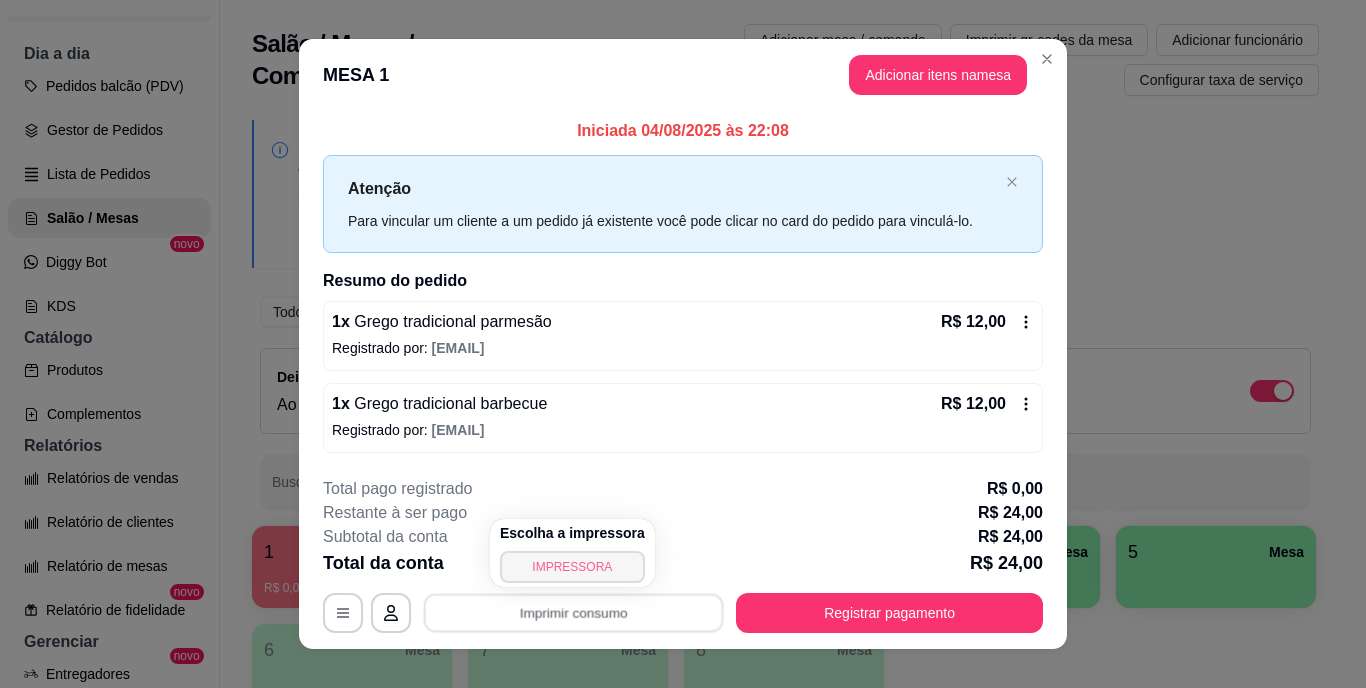 click on "IMPRESSORA" at bounding box center (572, 567) 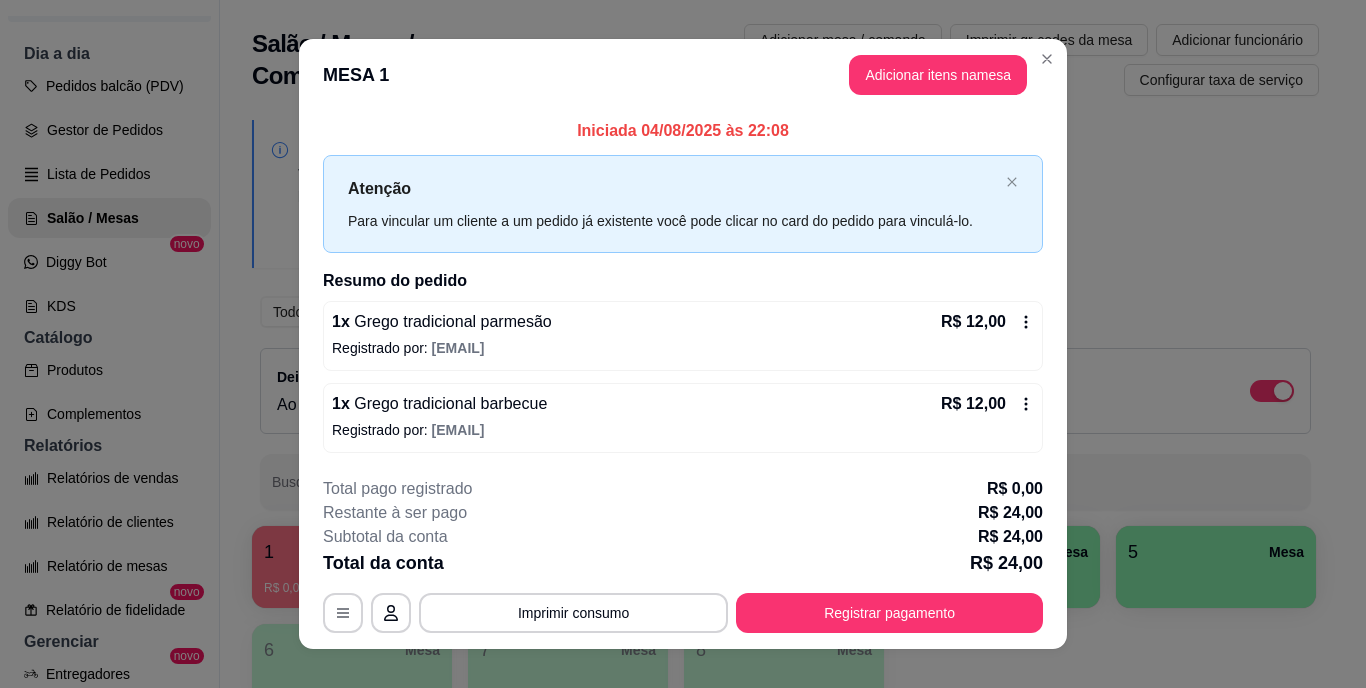 type 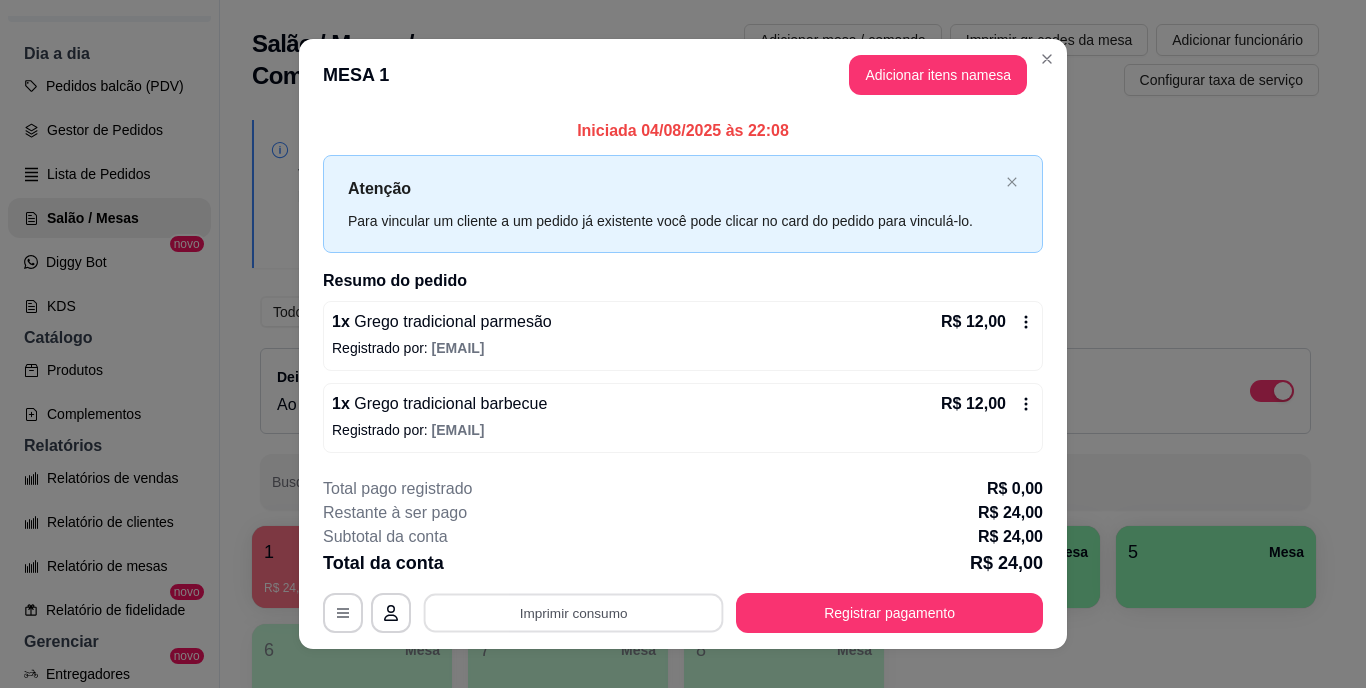click on "Registrado por: [EMAIL]" at bounding box center [683, 344] 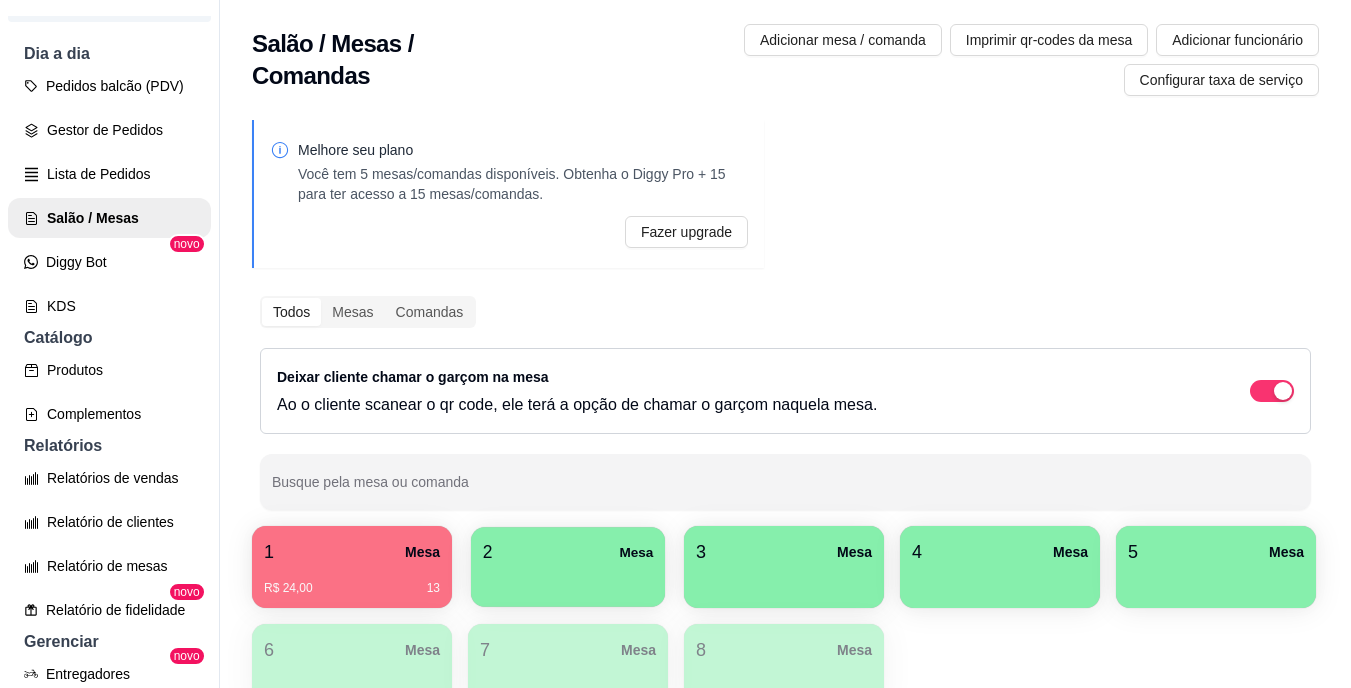 click at bounding box center [568, 580] 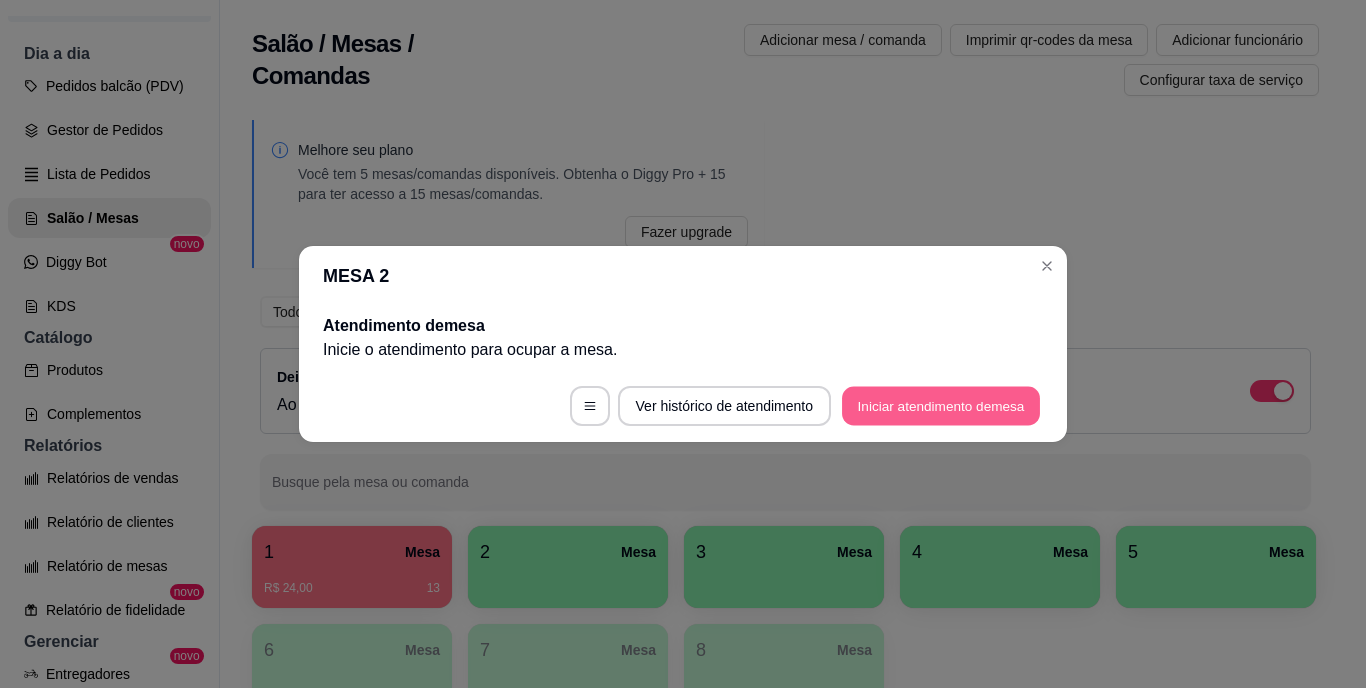 click on "Iniciar atendimento de  mesa" at bounding box center (941, 406) 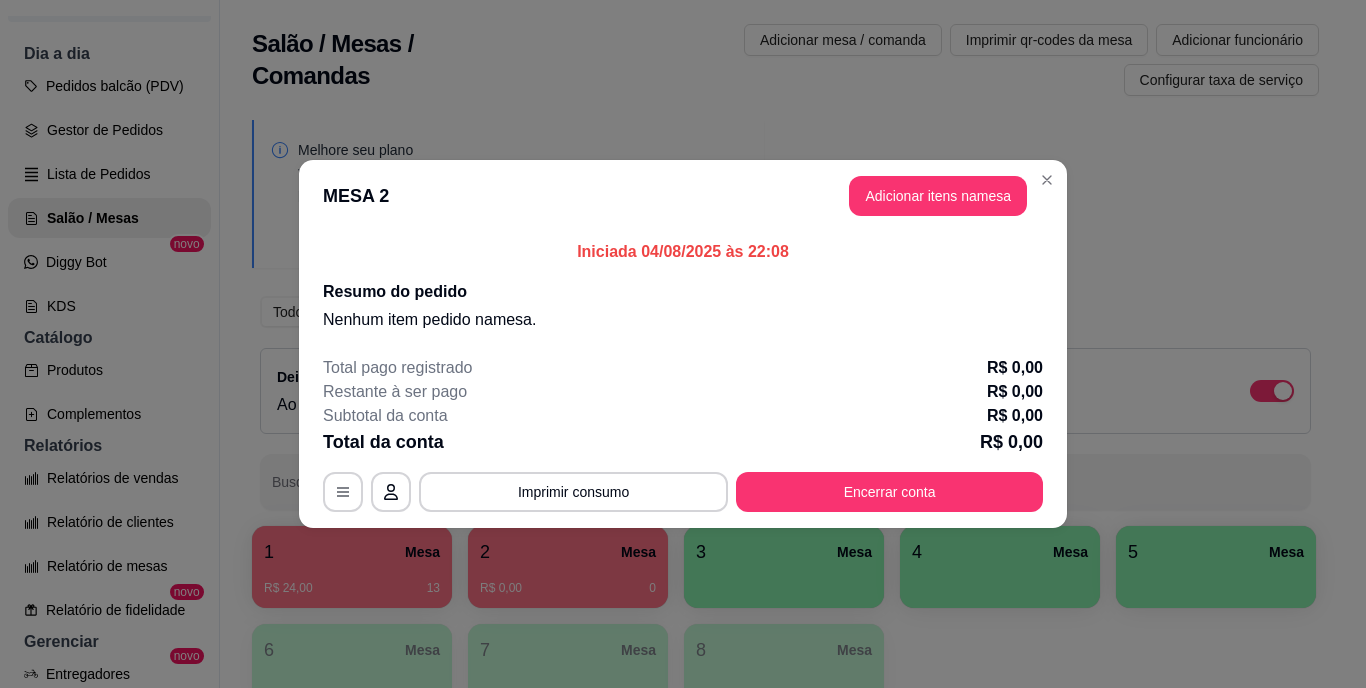 click on "MESA 2 Adicionar itens na  mesa" at bounding box center (683, 196) 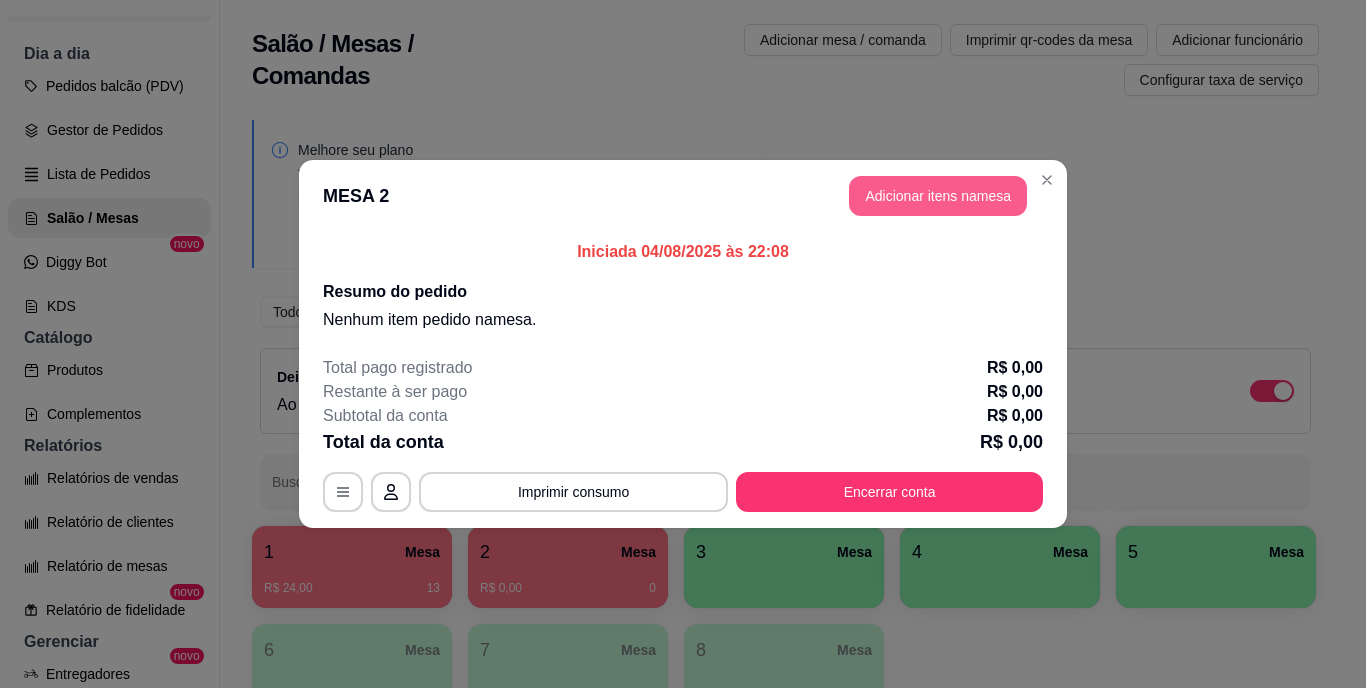 click on "Adicionar itens na  mesa" at bounding box center (938, 196) 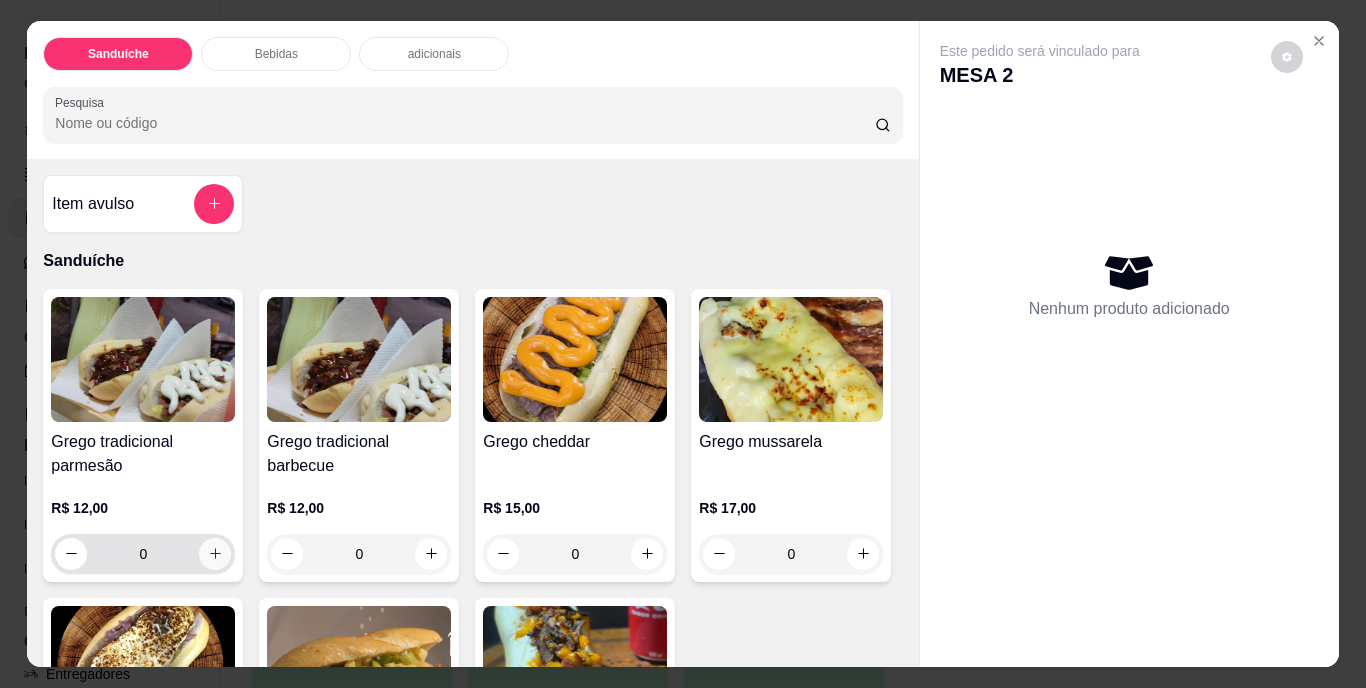 click 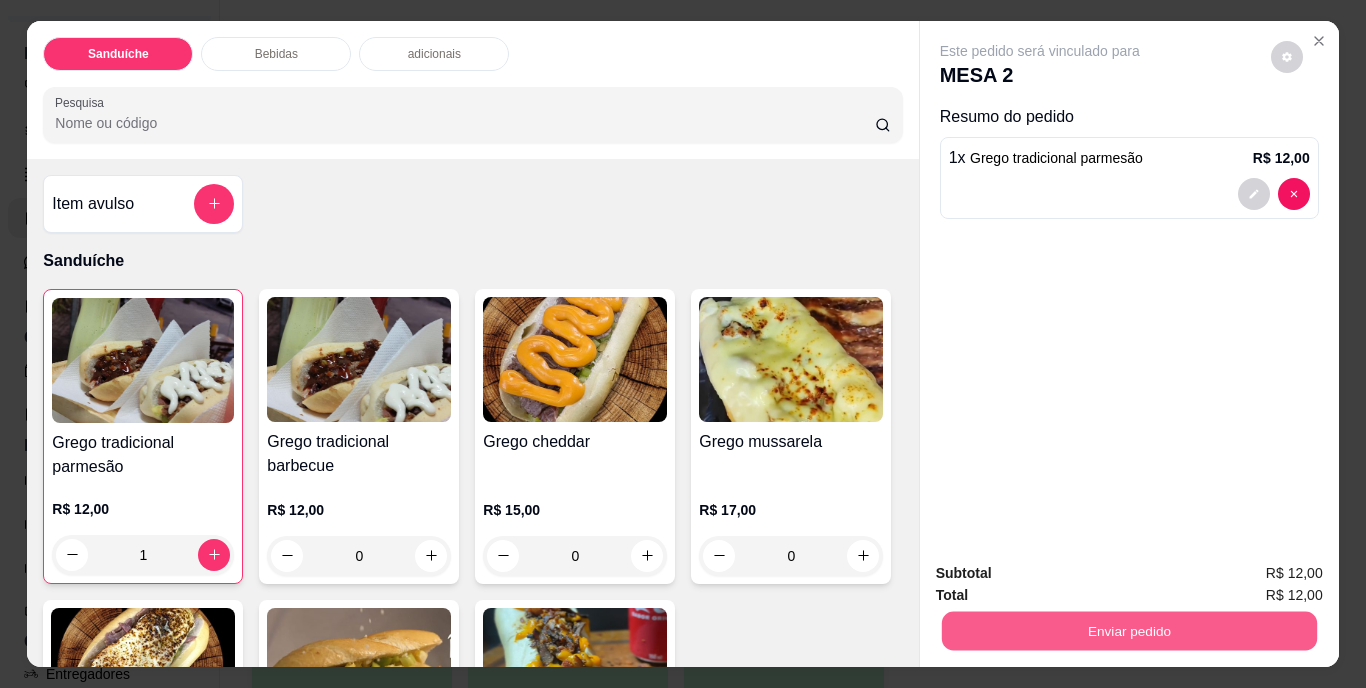 click on "Enviar pedido" at bounding box center [1128, 631] 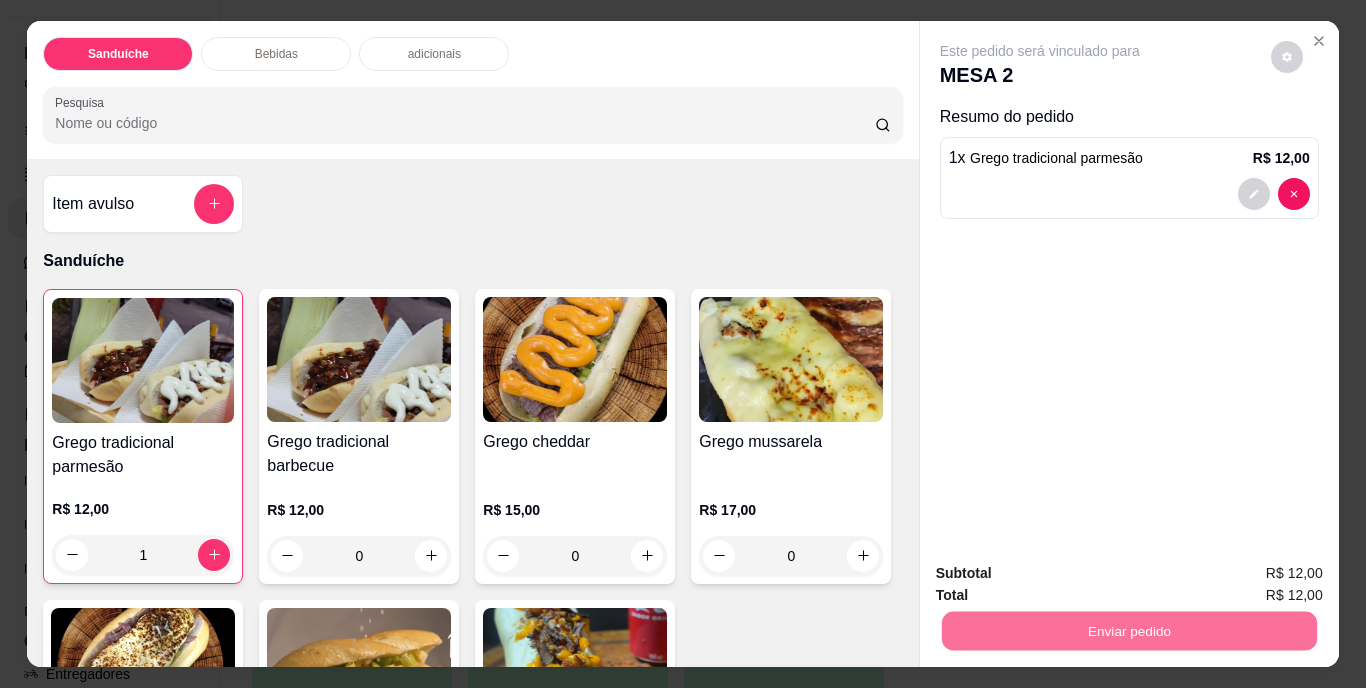 click on "Não registrar e enviar pedido" at bounding box center [1063, 574] 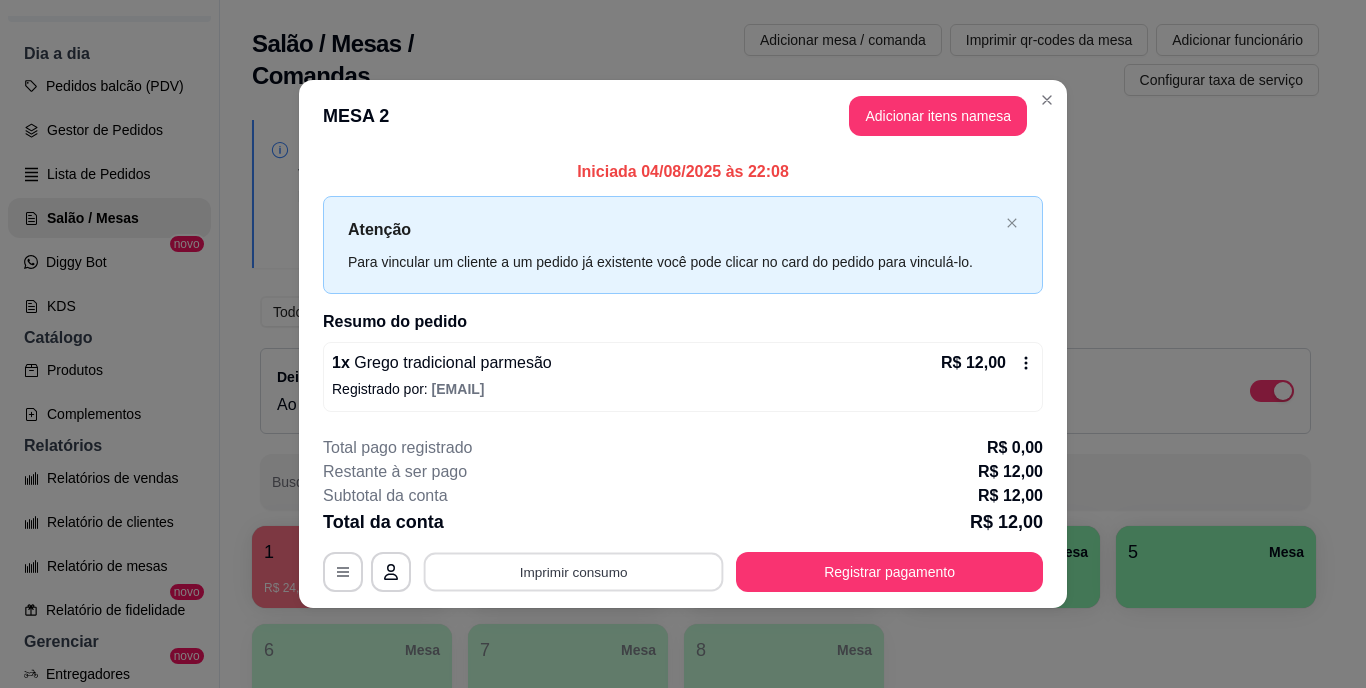 click on "Imprimir consumo" at bounding box center [574, 571] 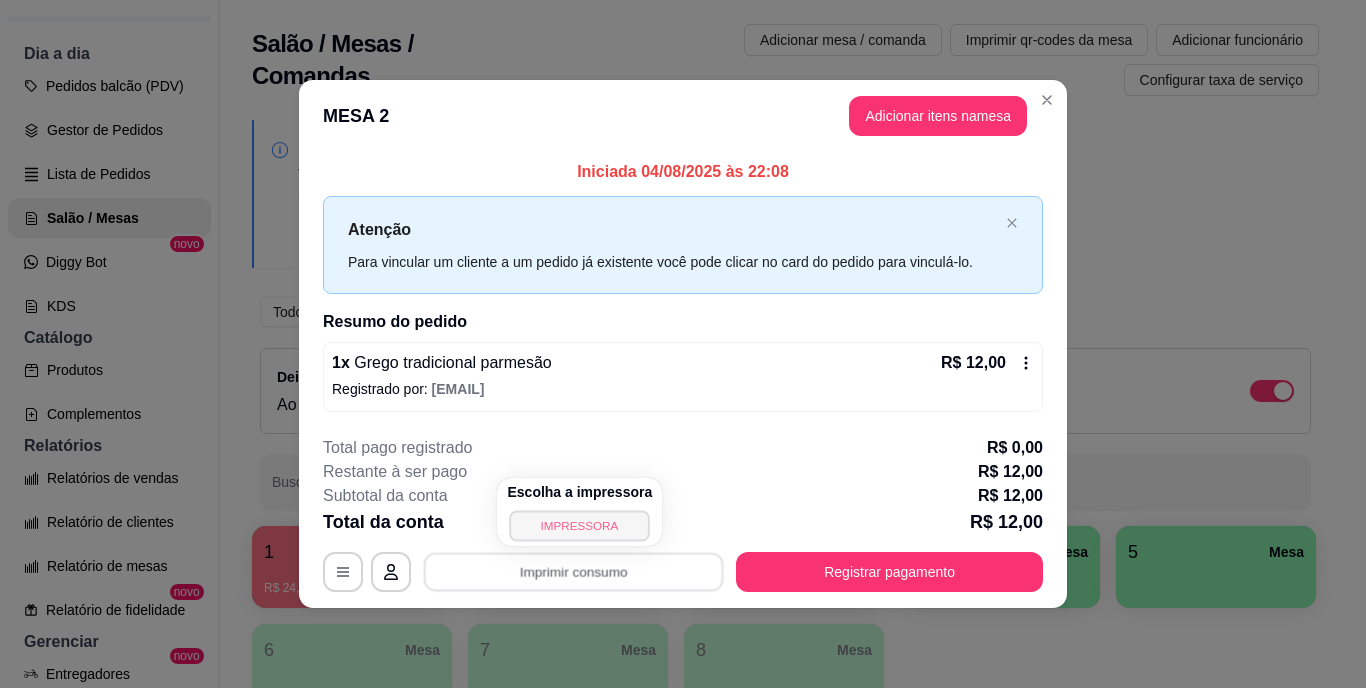 click on "IMPRESSORA" at bounding box center (580, 525) 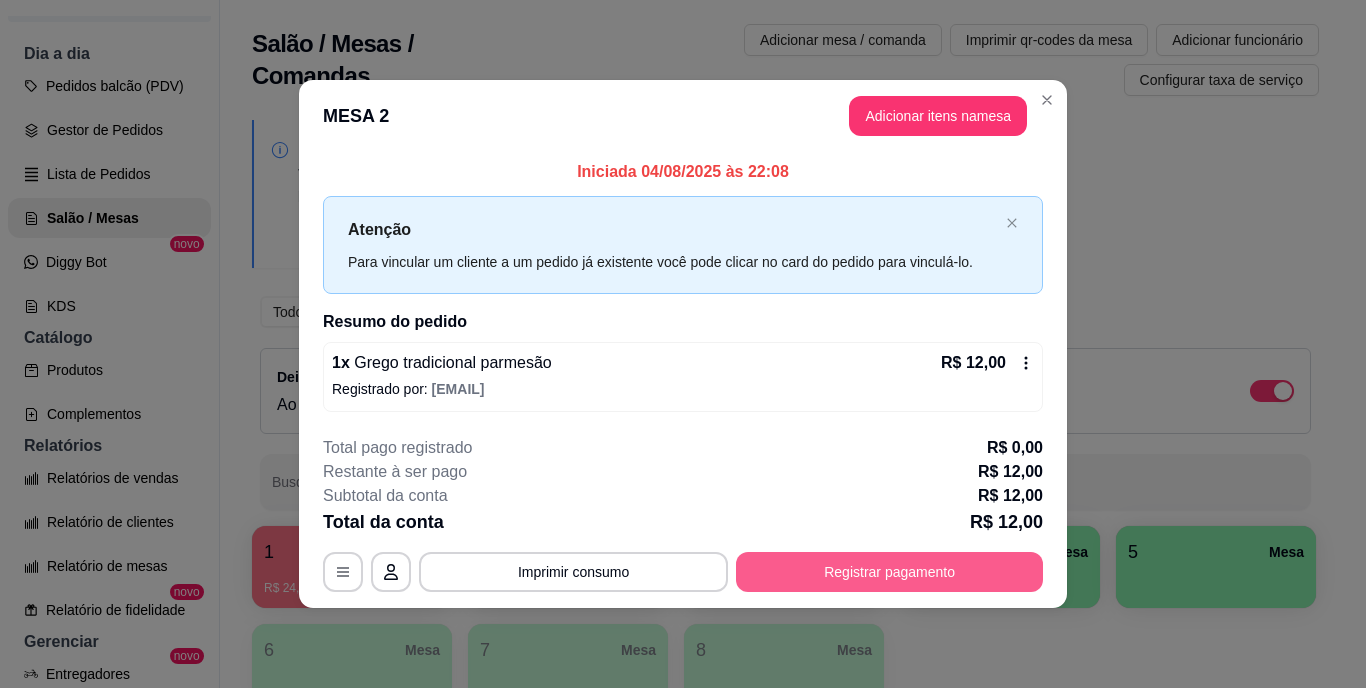 click on "Registrar pagamento" at bounding box center [889, 572] 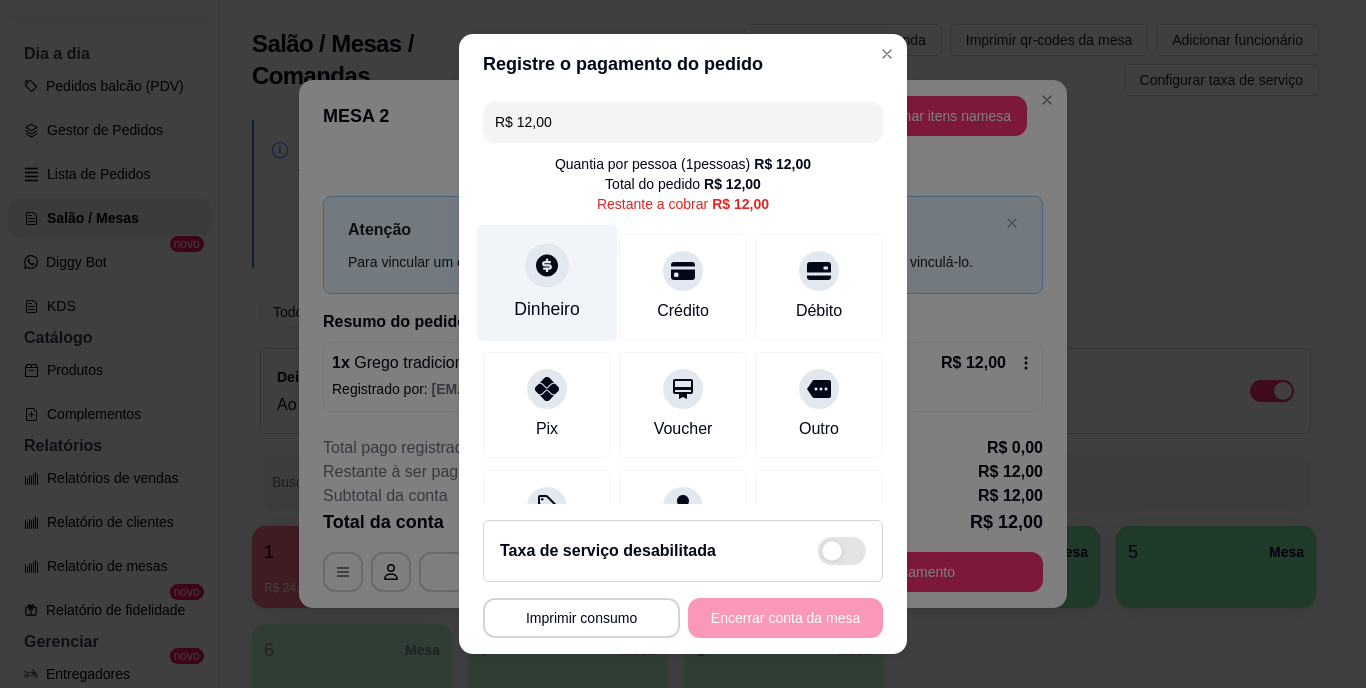click on "Dinheiro" at bounding box center (547, 310) 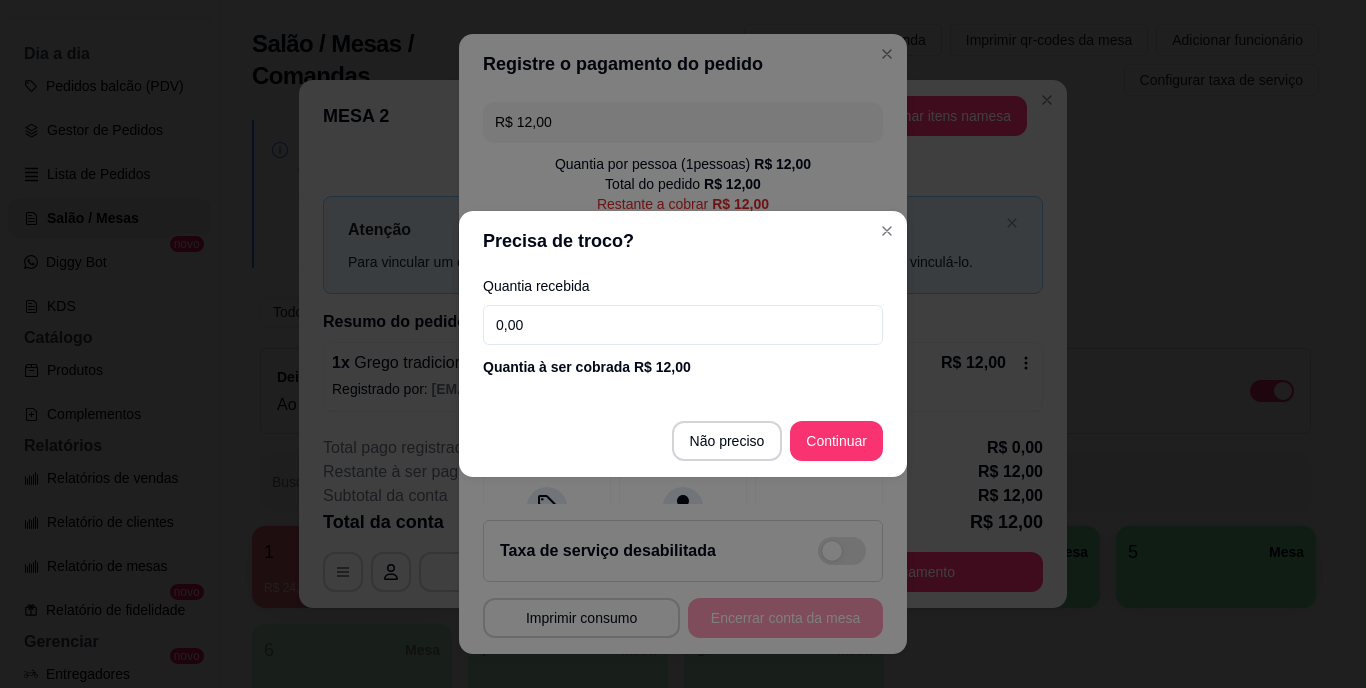click on "Não preciso Continuar" at bounding box center (683, 441) 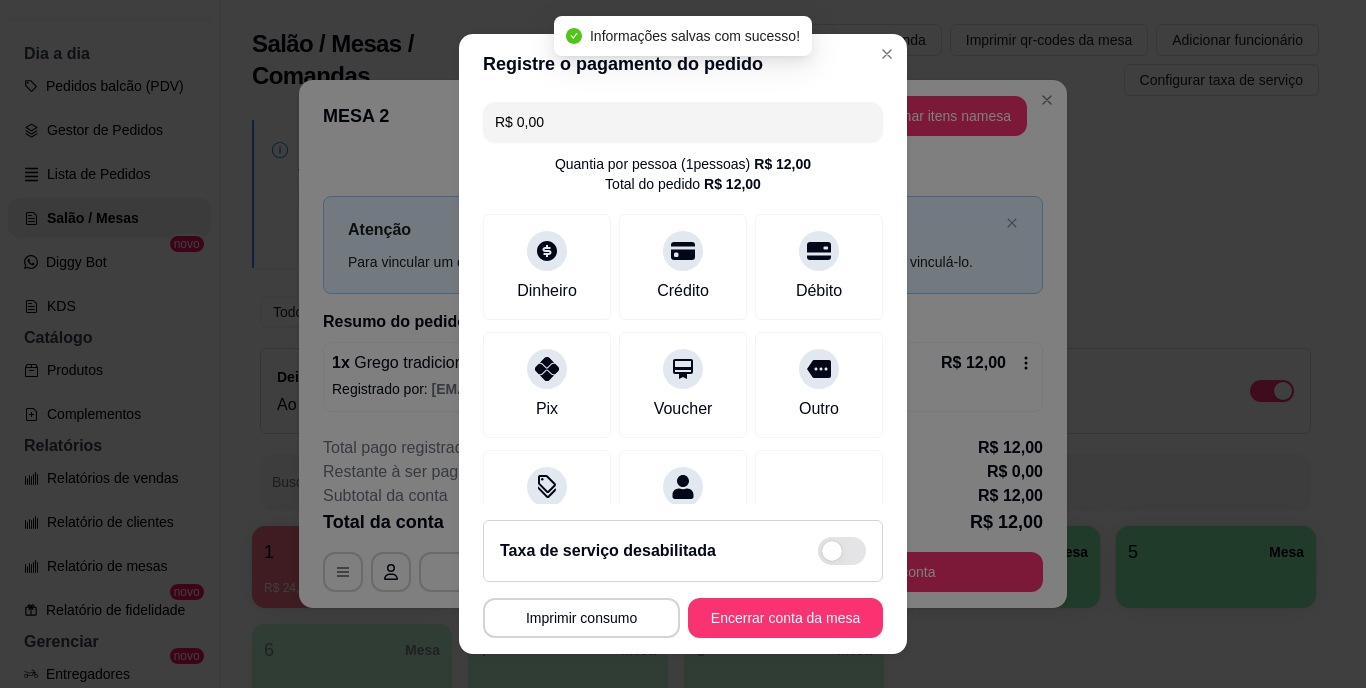 type on "R$ 0,00" 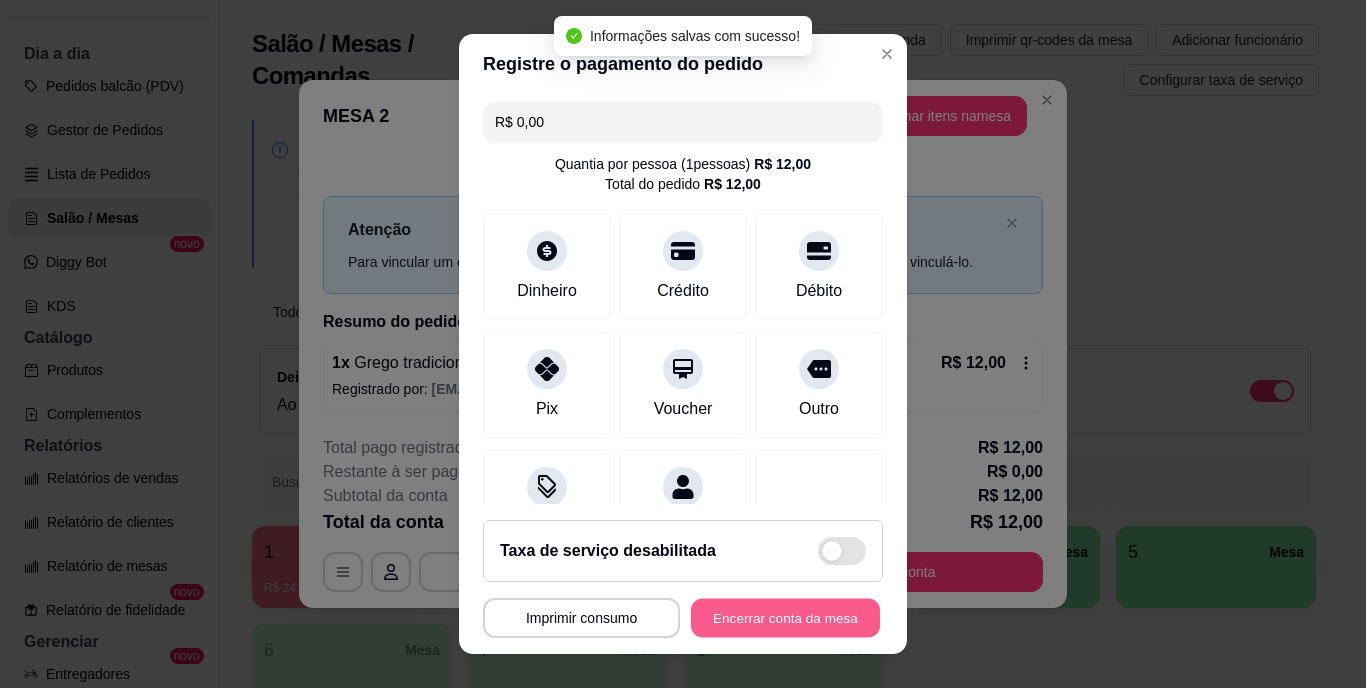 click on "Encerrar conta da mesa" at bounding box center (785, 617) 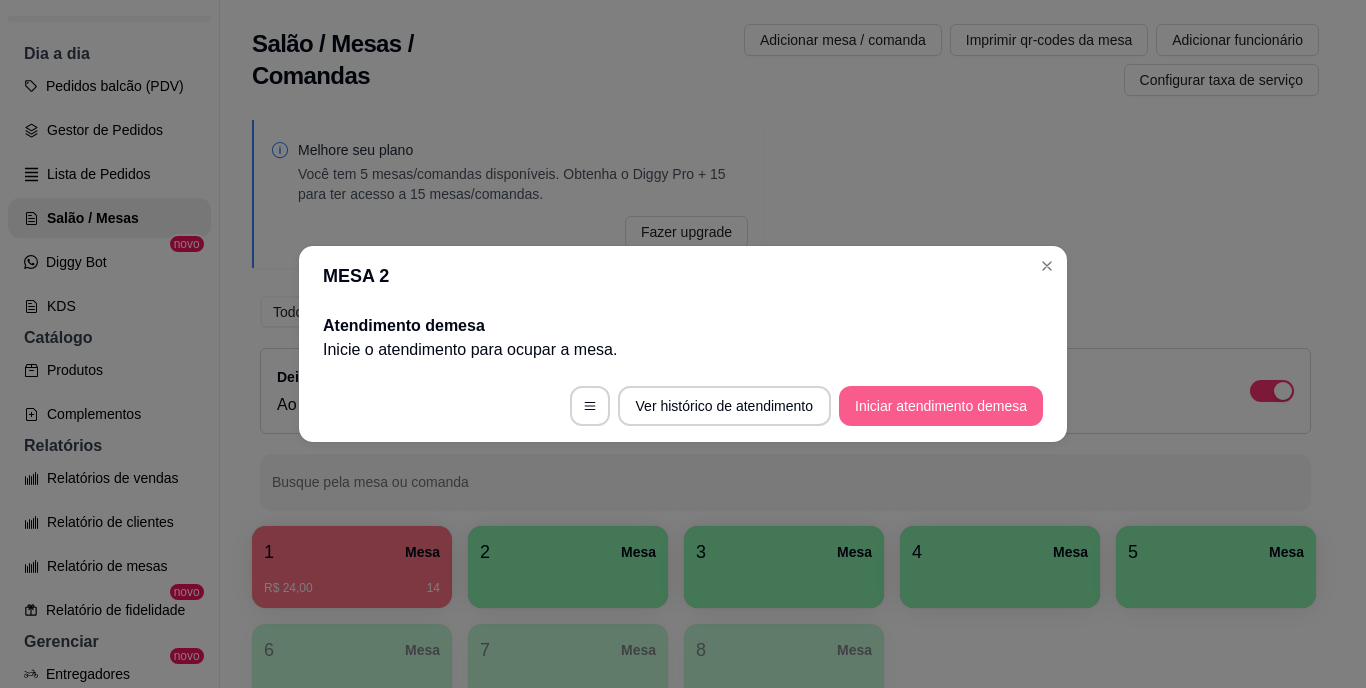 click on "Iniciar atendimento de  mesa" at bounding box center (941, 406) 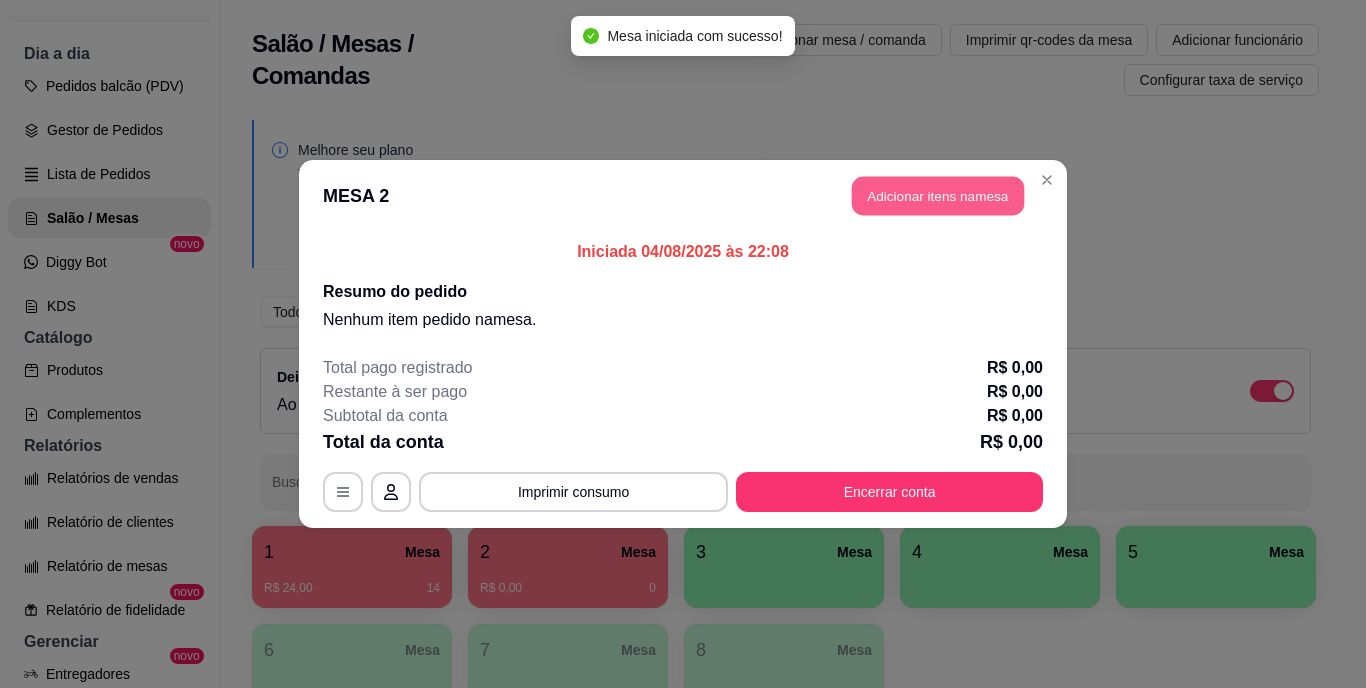 click on "Adicionar itens na  mesa" at bounding box center [938, 196] 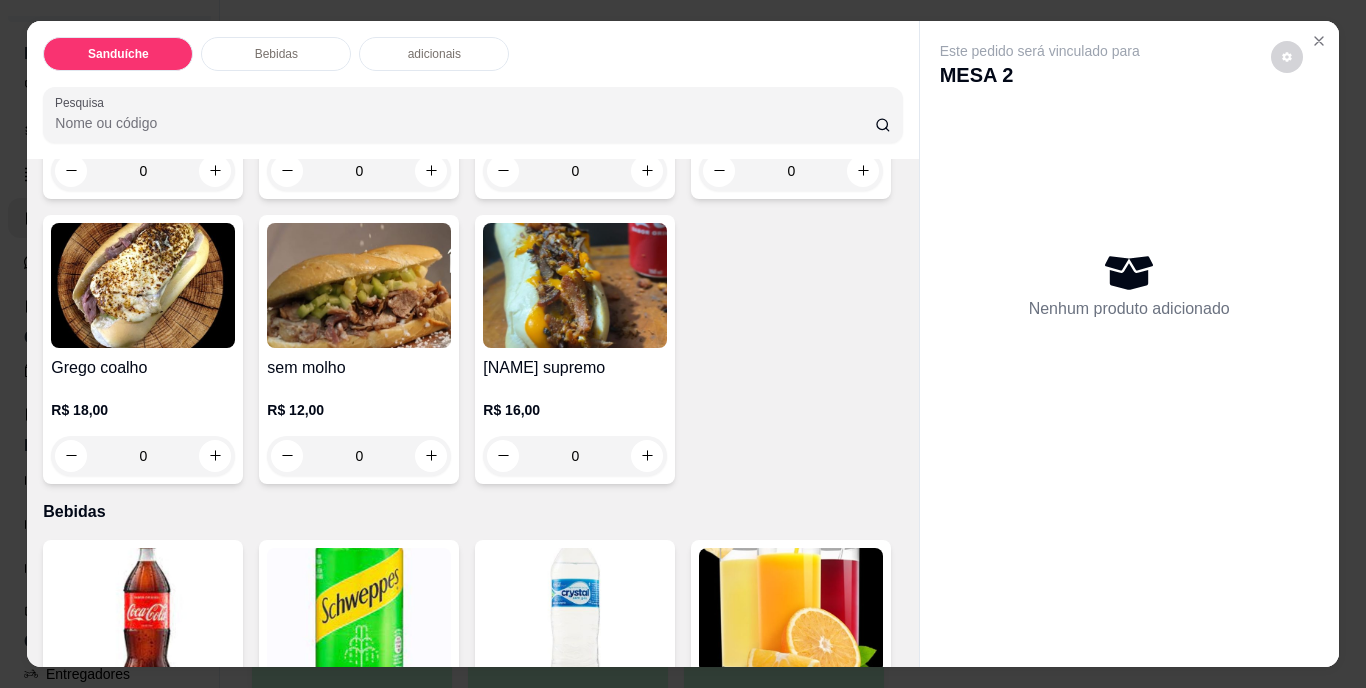 scroll, scrollTop: 400, scrollLeft: 0, axis: vertical 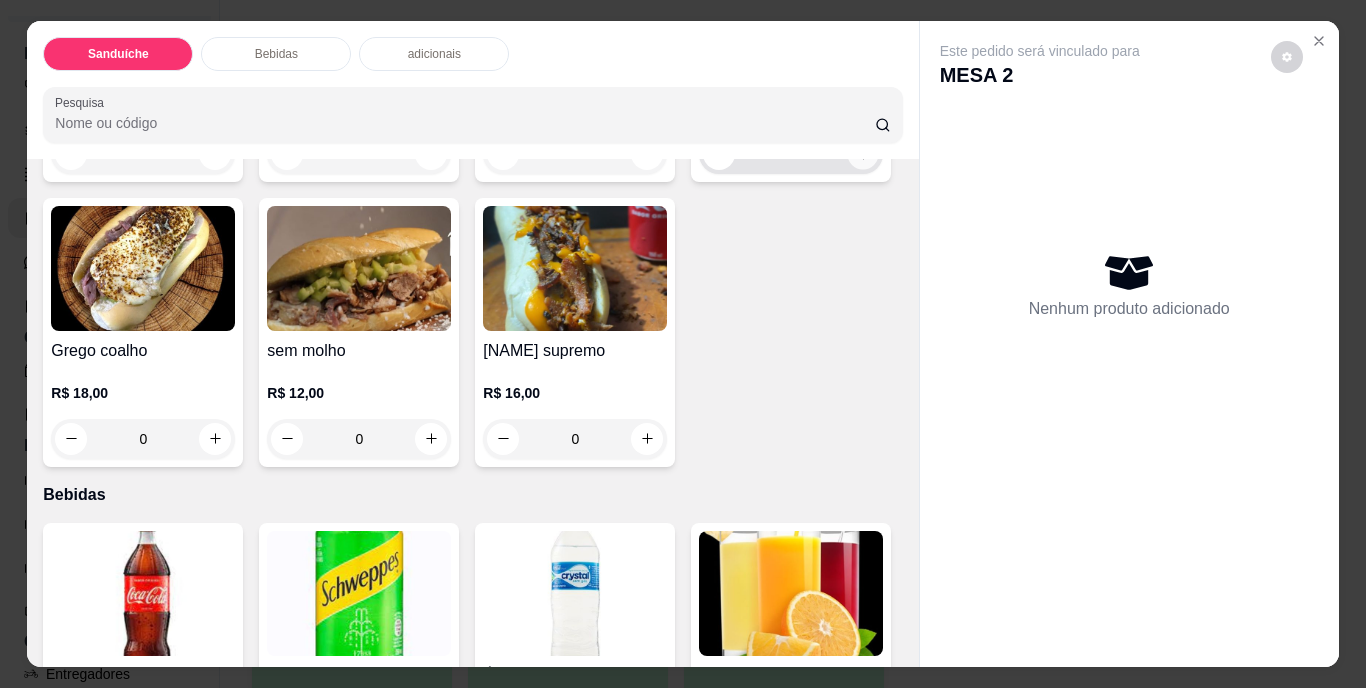 click 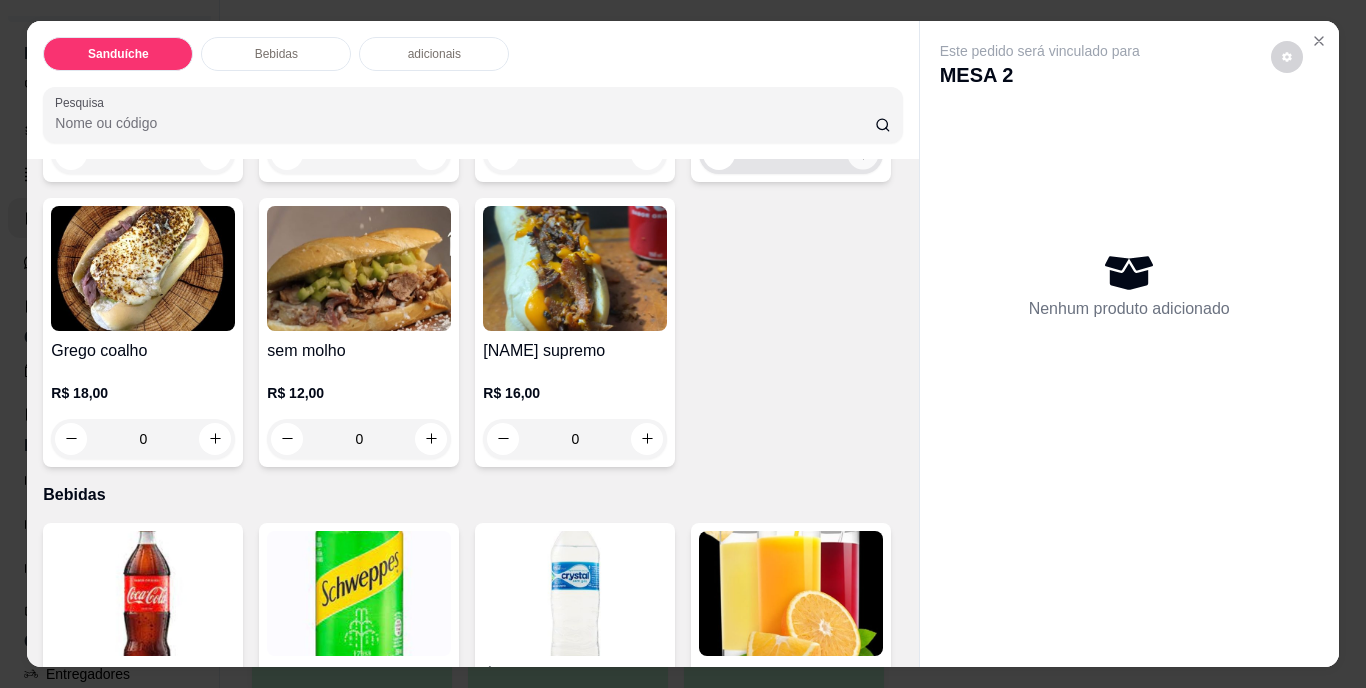 type on "1" 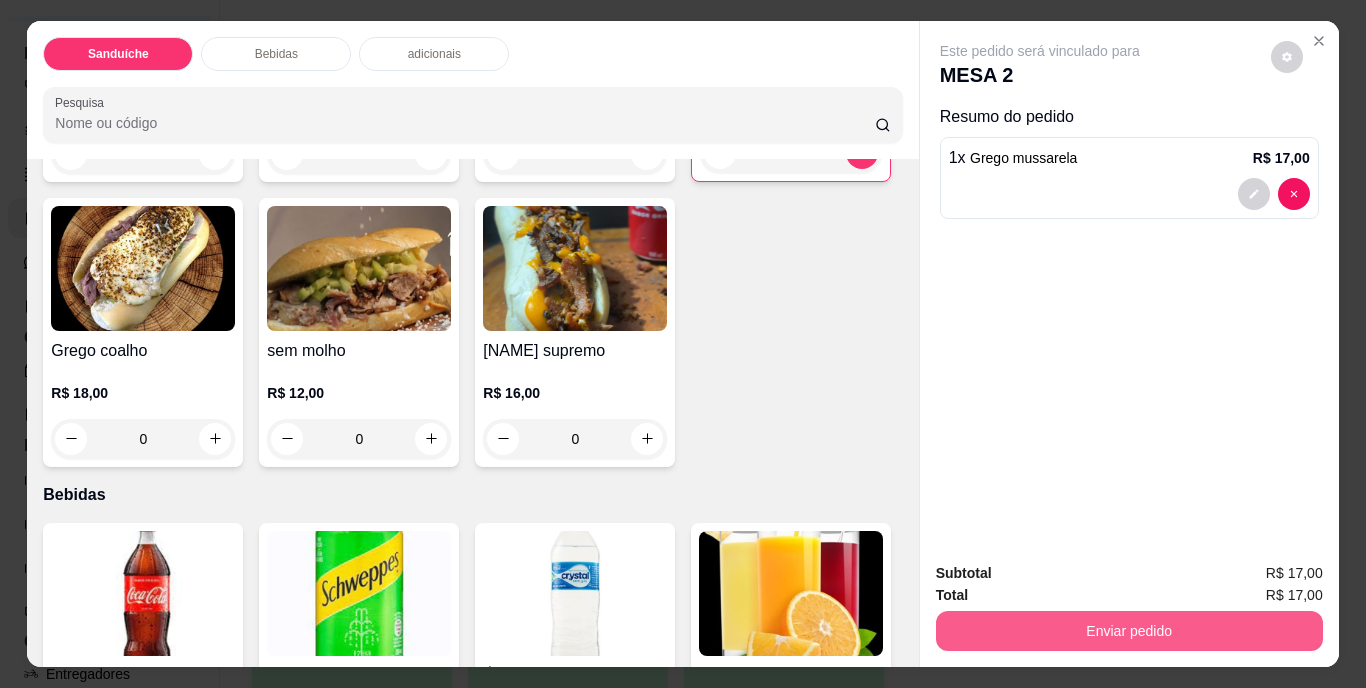 click on "Enviar pedido" at bounding box center (1129, 631) 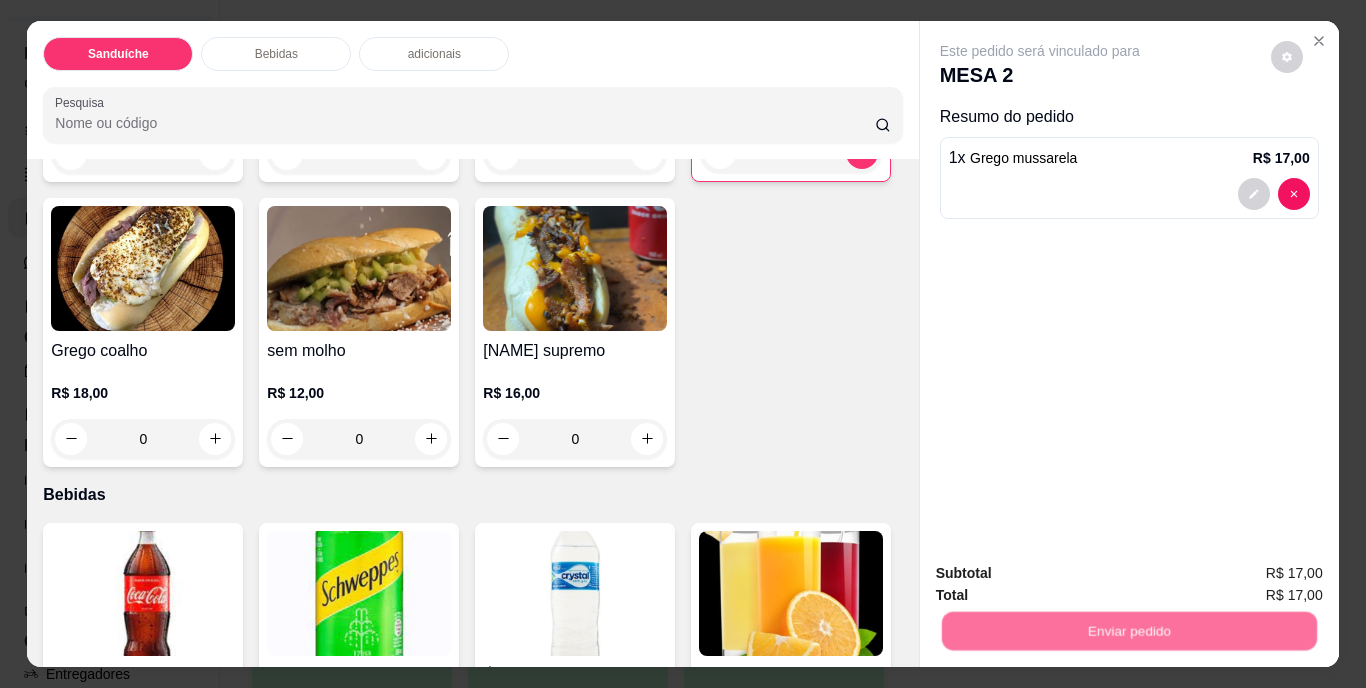 click on "Não registrar e enviar pedido" at bounding box center [1063, 575] 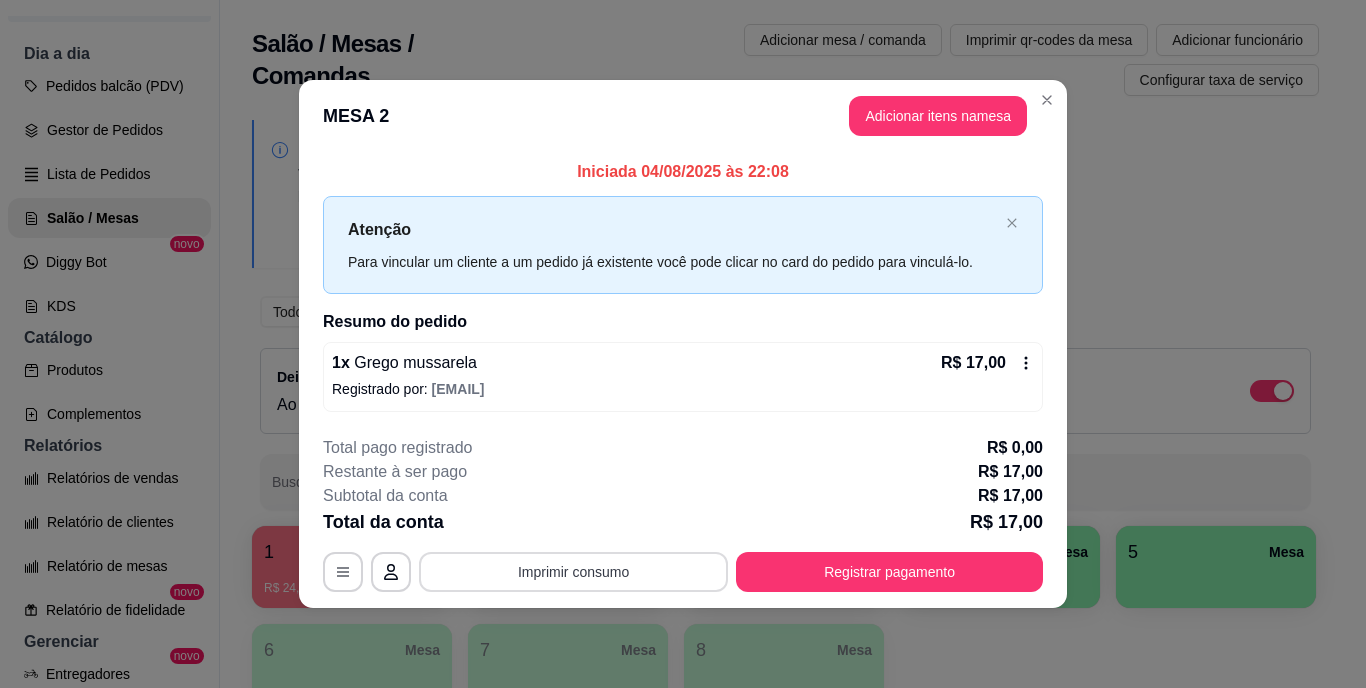 click on "Imprimir consumo" at bounding box center (573, 572) 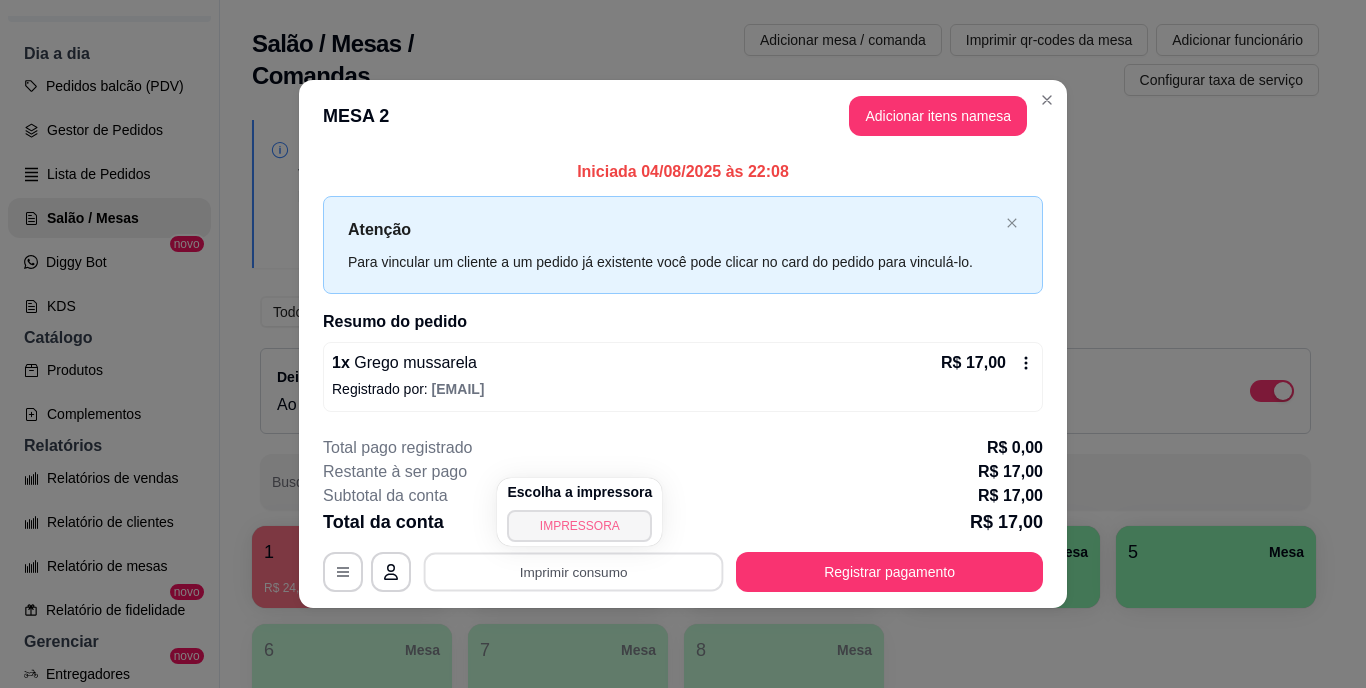 click on "IMPRESSORA" at bounding box center (579, 526) 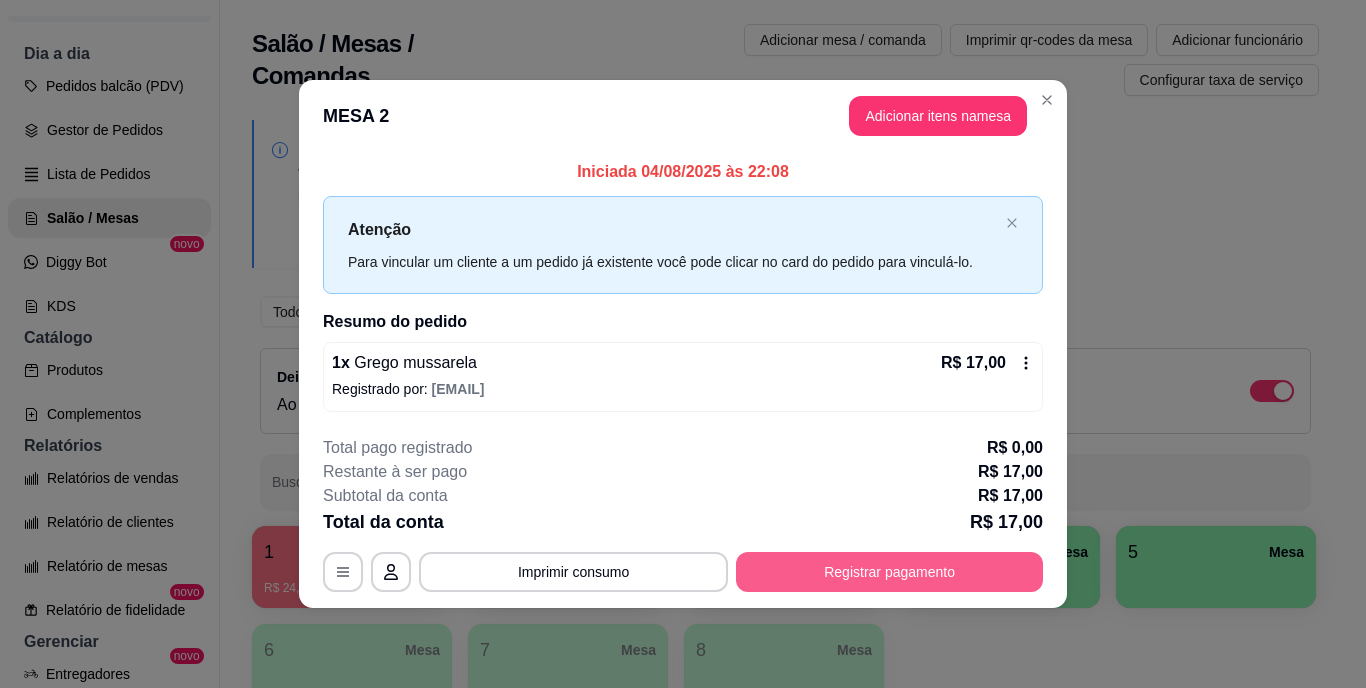 click on "Registrar pagamento" at bounding box center [889, 572] 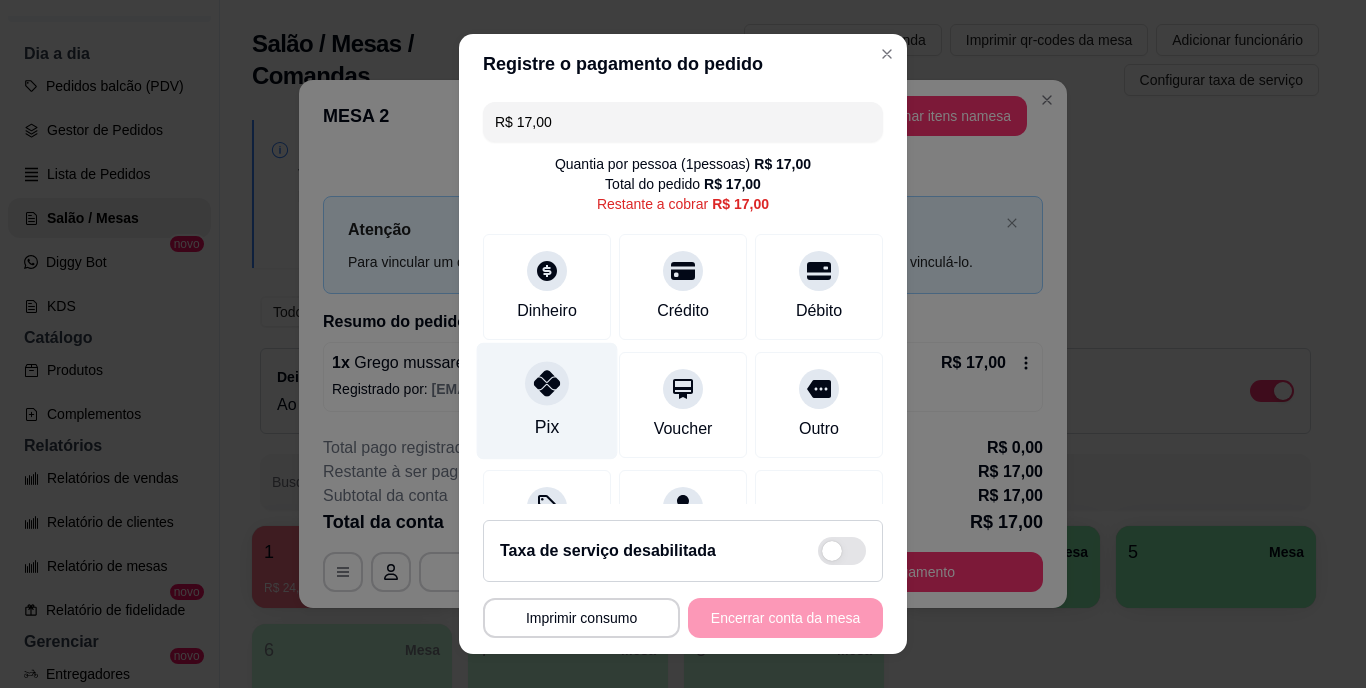 click 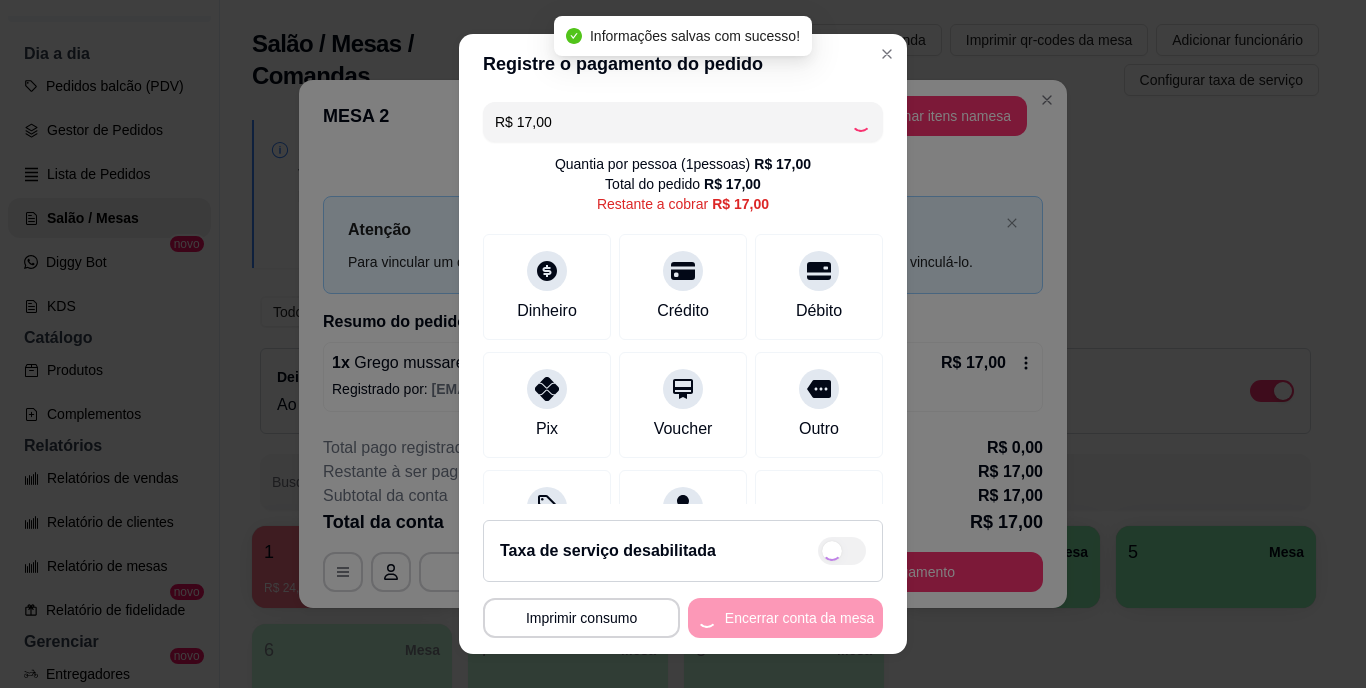 type on "R$ 0,00" 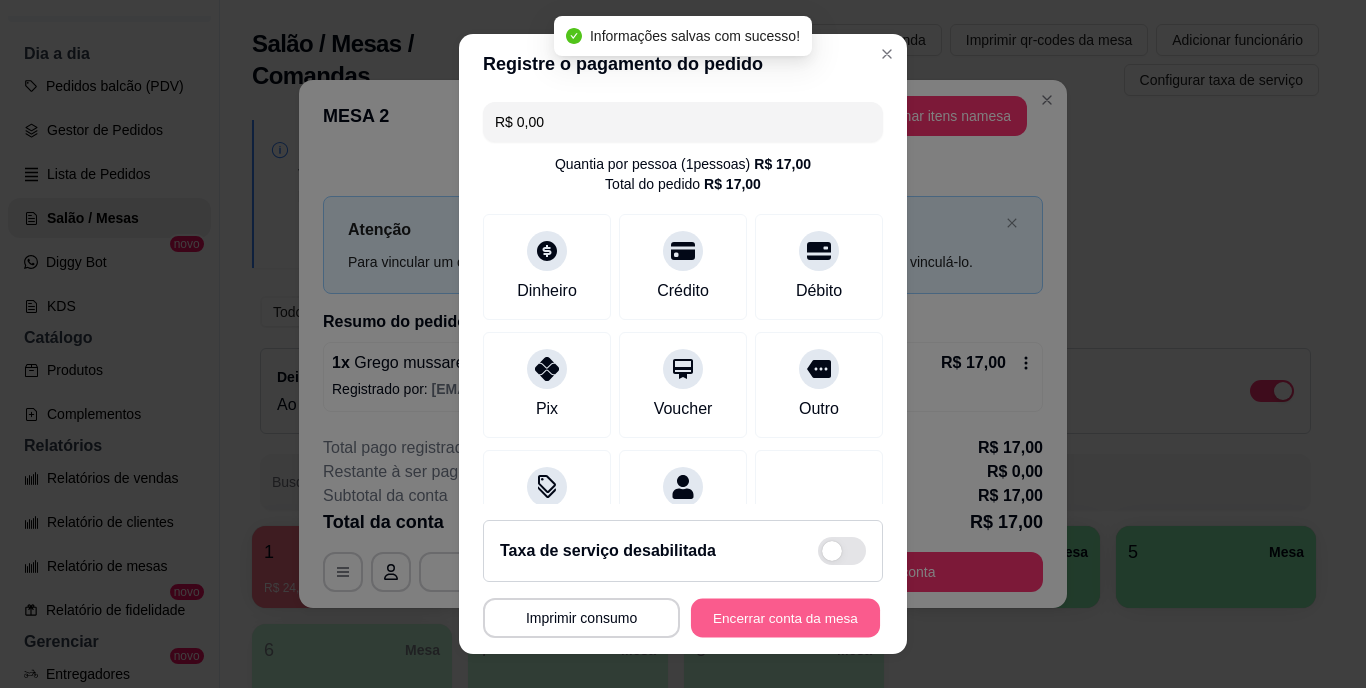 click on "Encerrar conta da mesa" at bounding box center (785, 617) 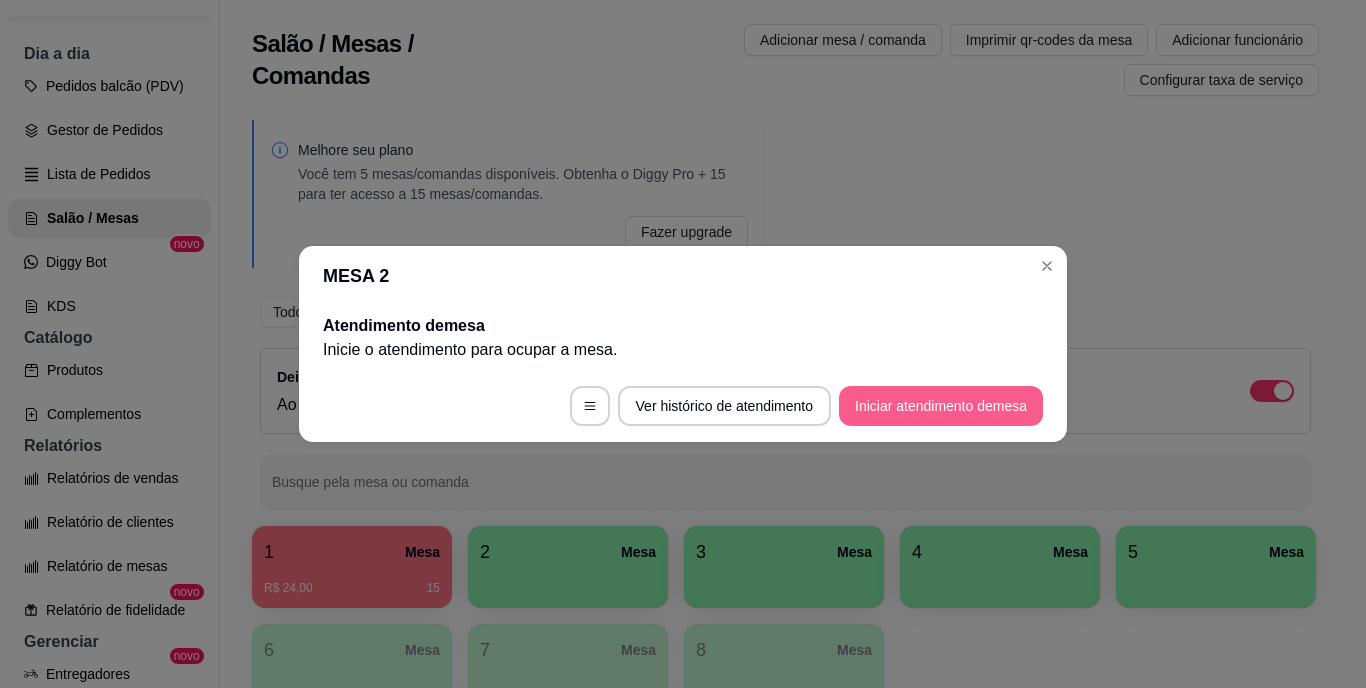 click on "Iniciar atendimento de  mesa" at bounding box center [941, 406] 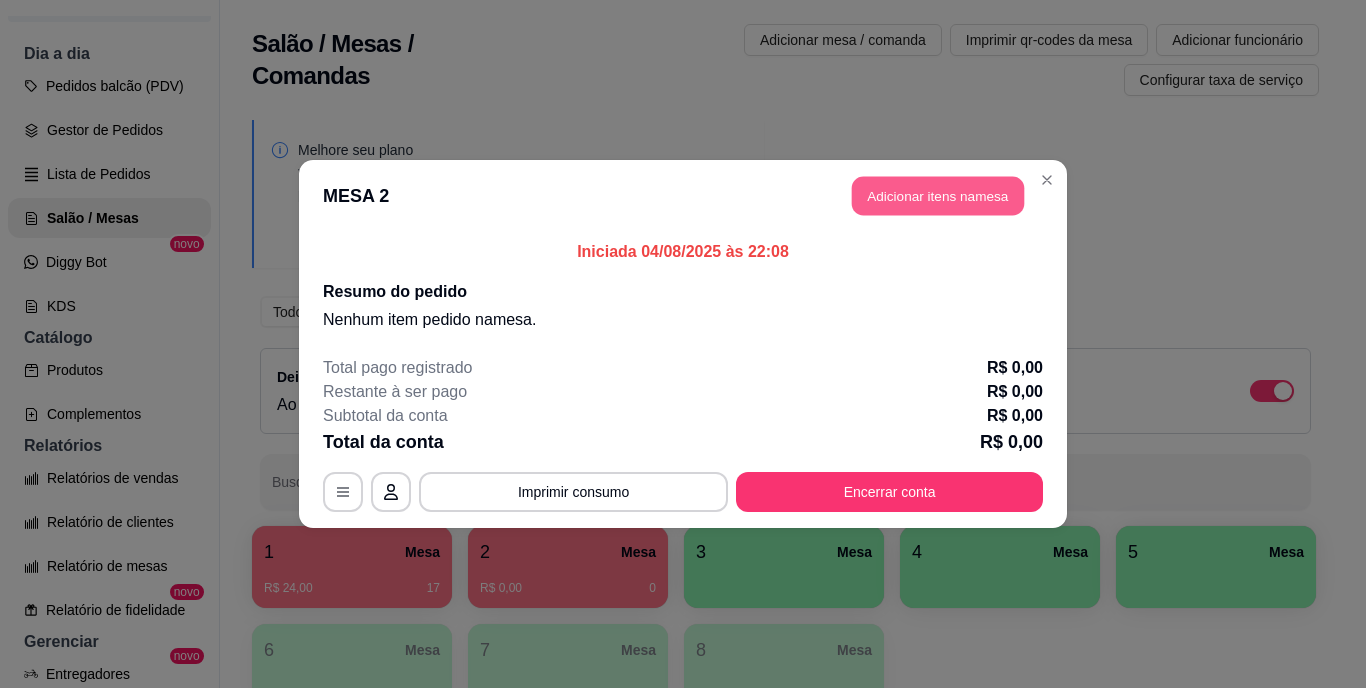 click on "Adicionar itens na  mesa" at bounding box center (938, 196) 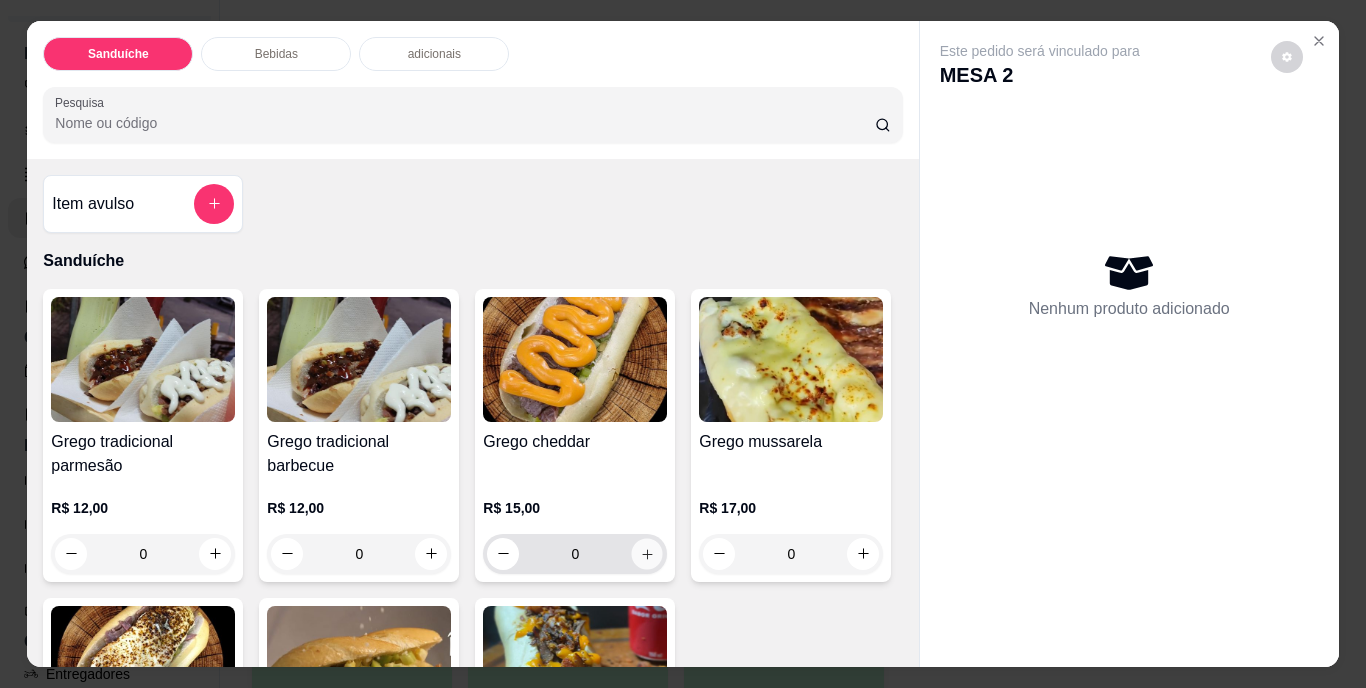 click 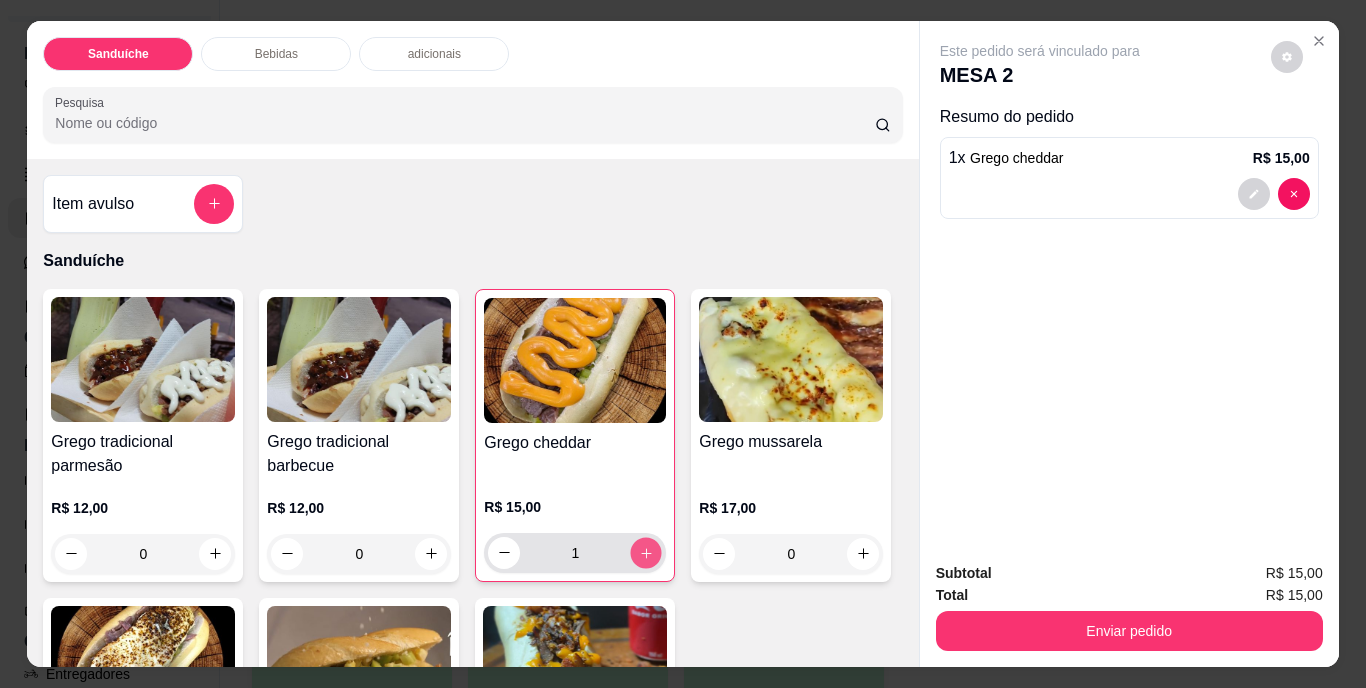 click 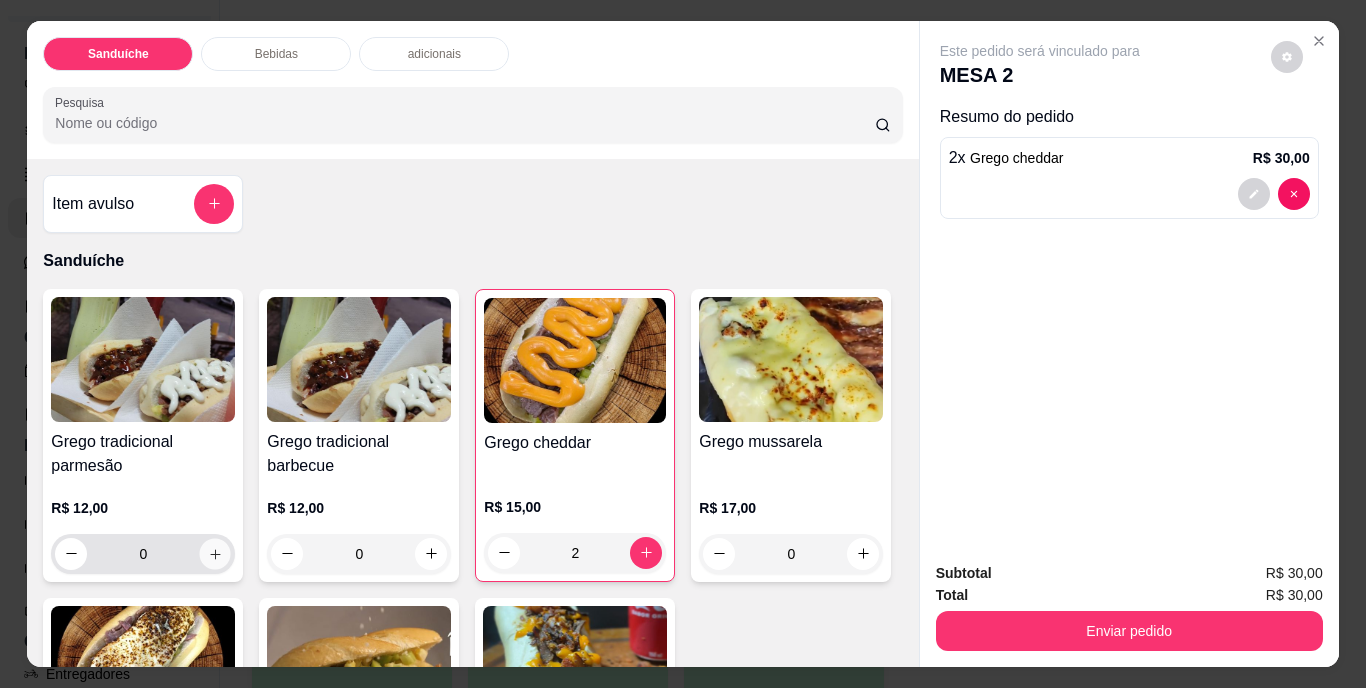 click 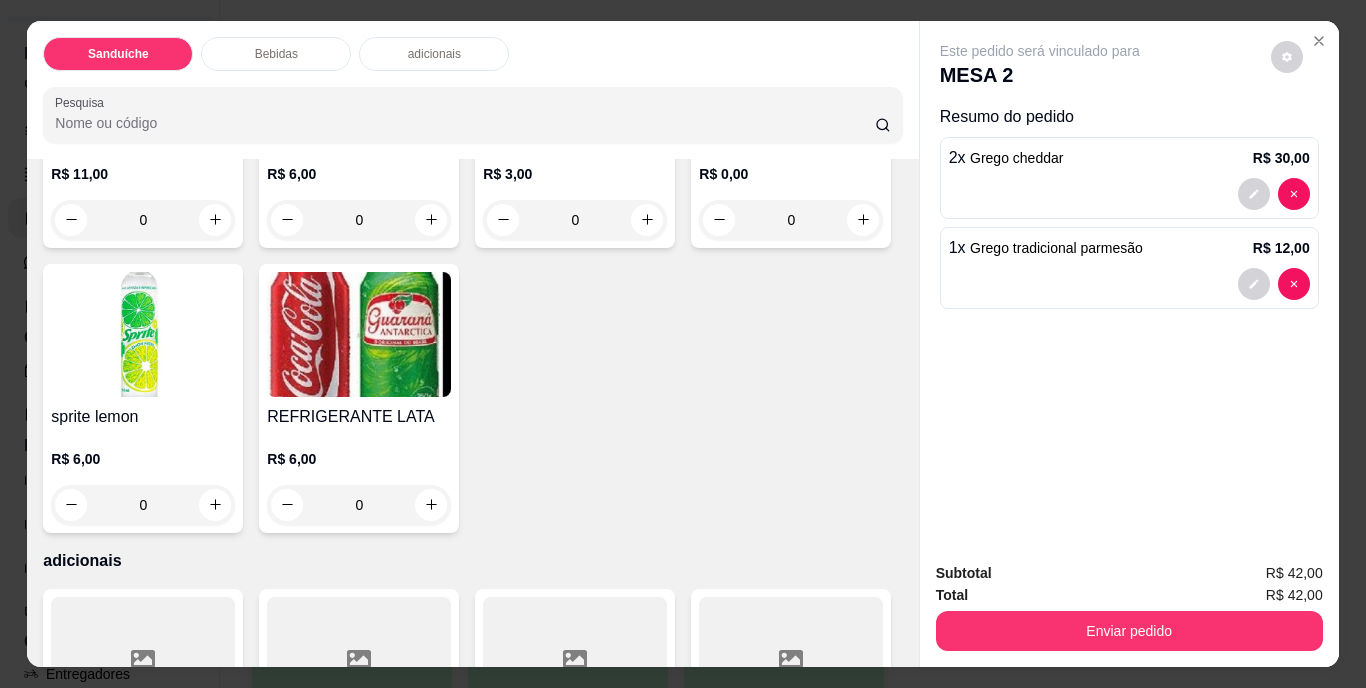 scroll, scrollTop: 1000, scrollLeft: 0, axis: vertical 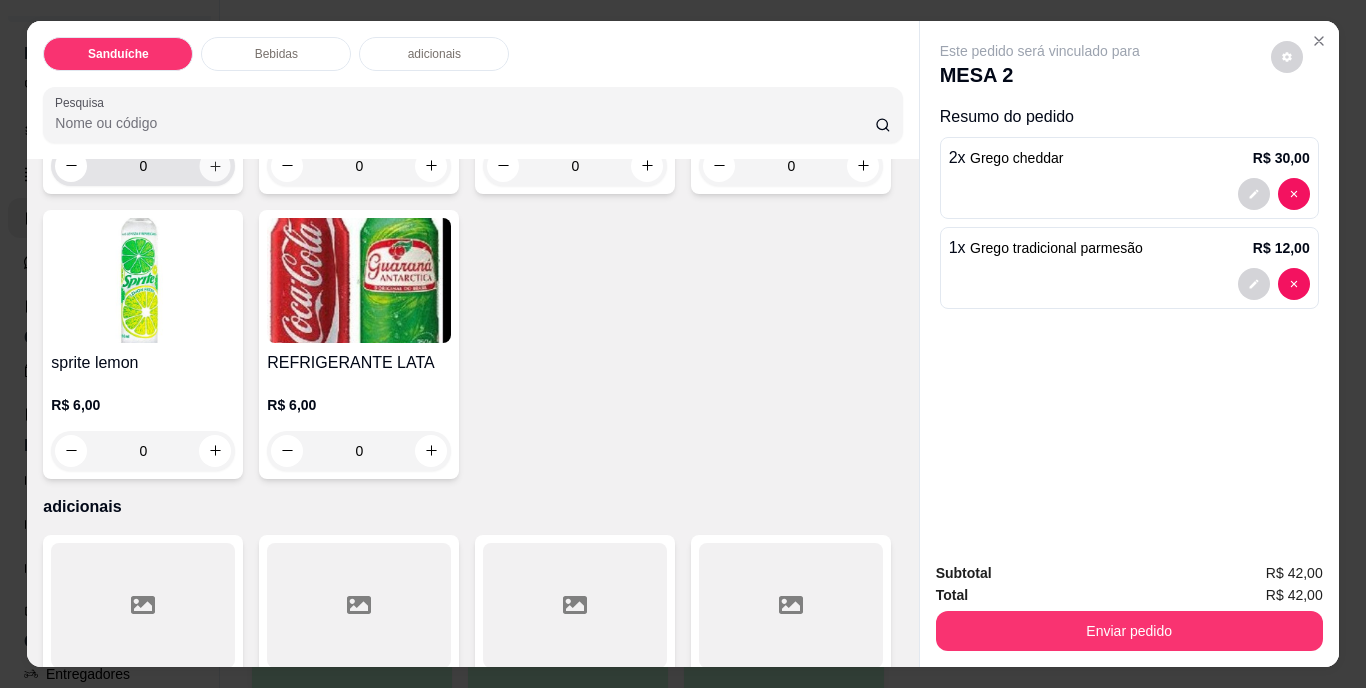 click 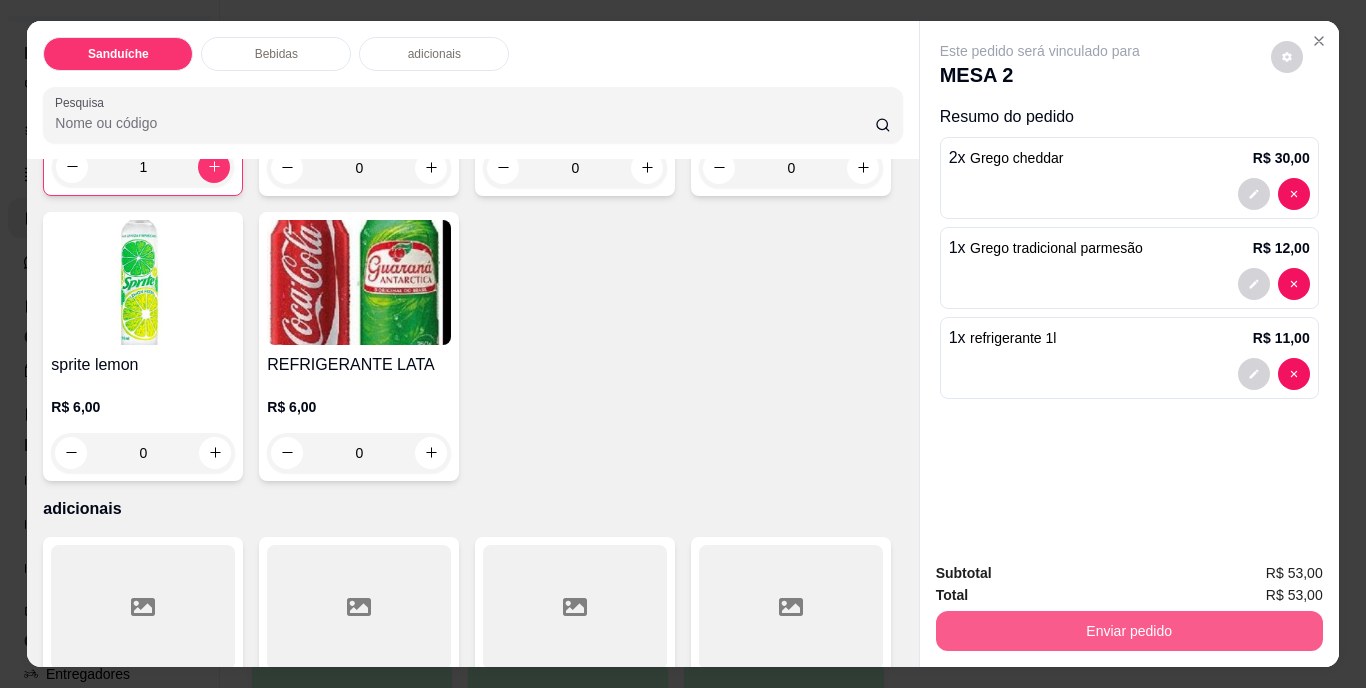 click on "Enviar pedido" at bounding box center (1129, 631) 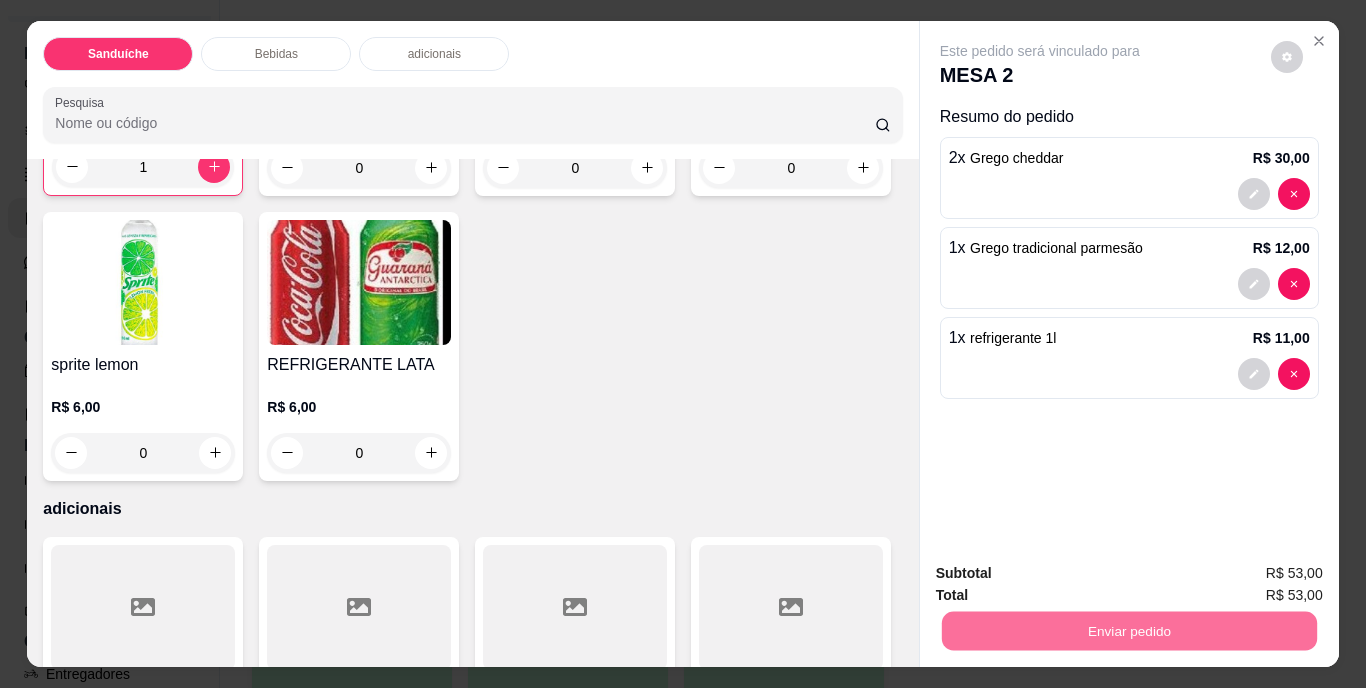 click on "Não registrar e enviar pedido" at bounding box center [1063, 574] 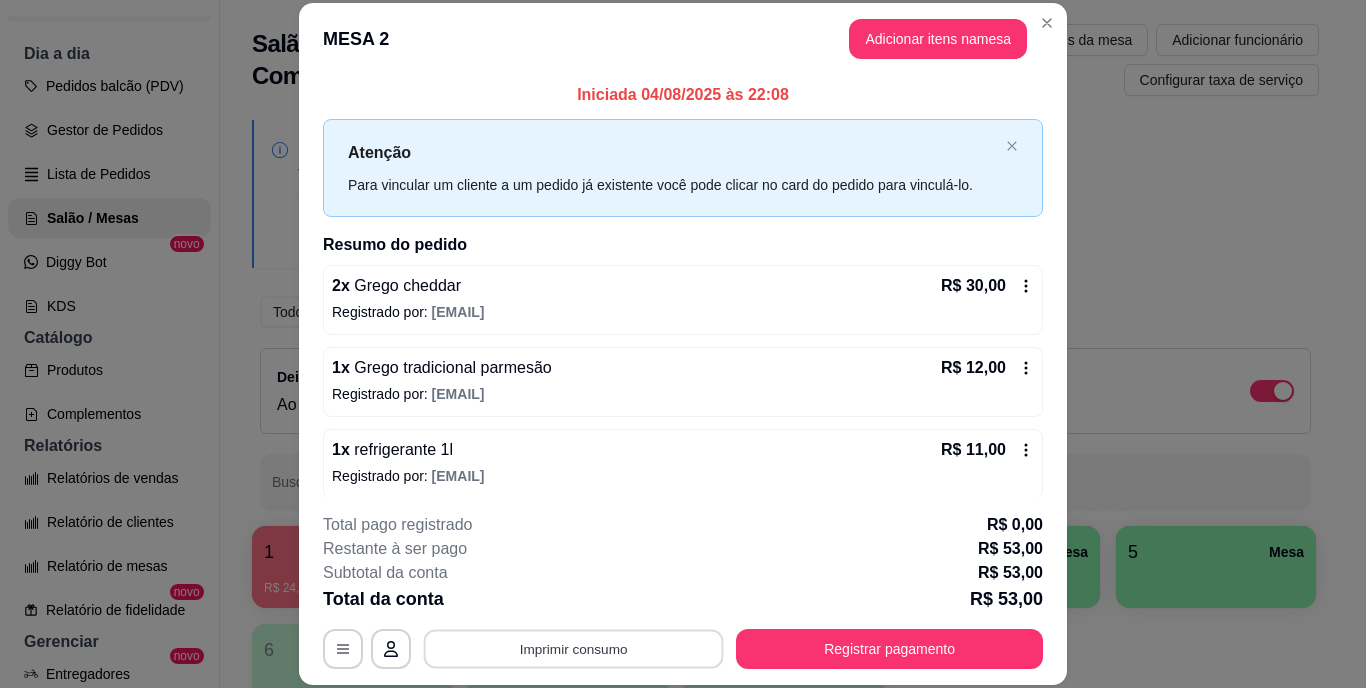 click on "Imprimir consumo" at bounding box center (574, 648) 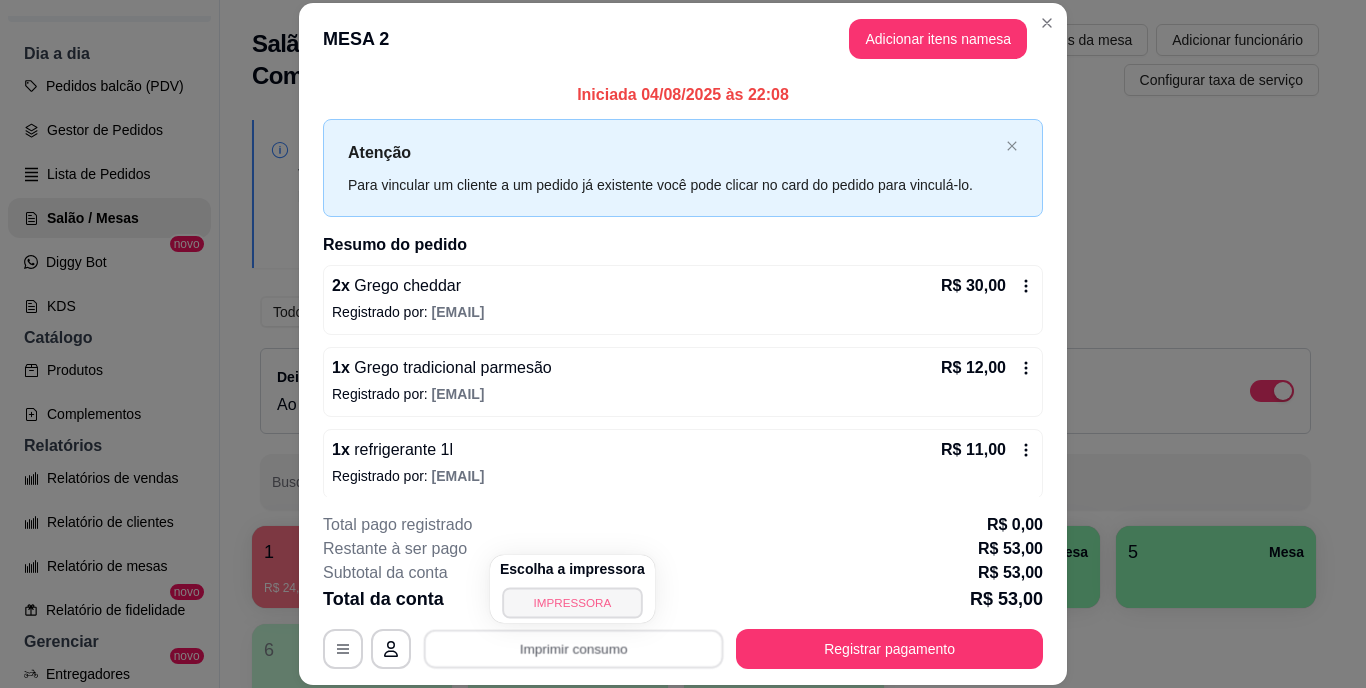 click on "IMPRESSORA" at bounding box center [572, 602] 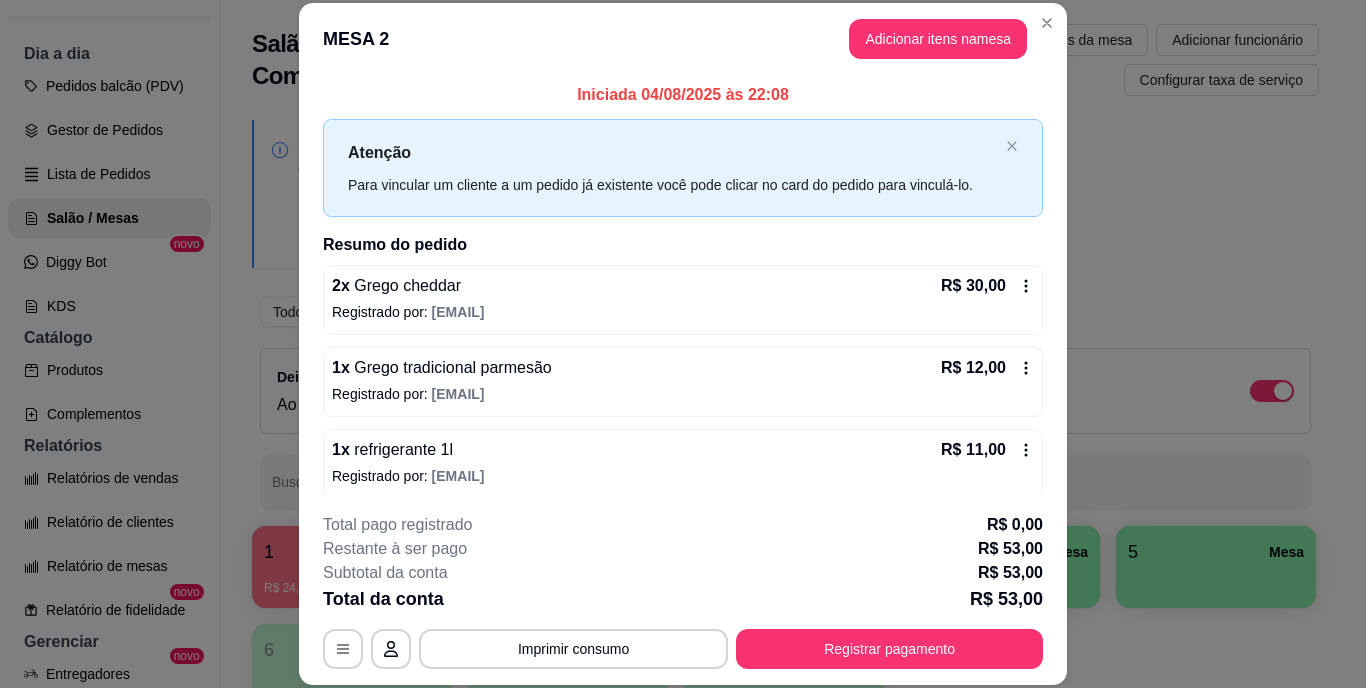 type 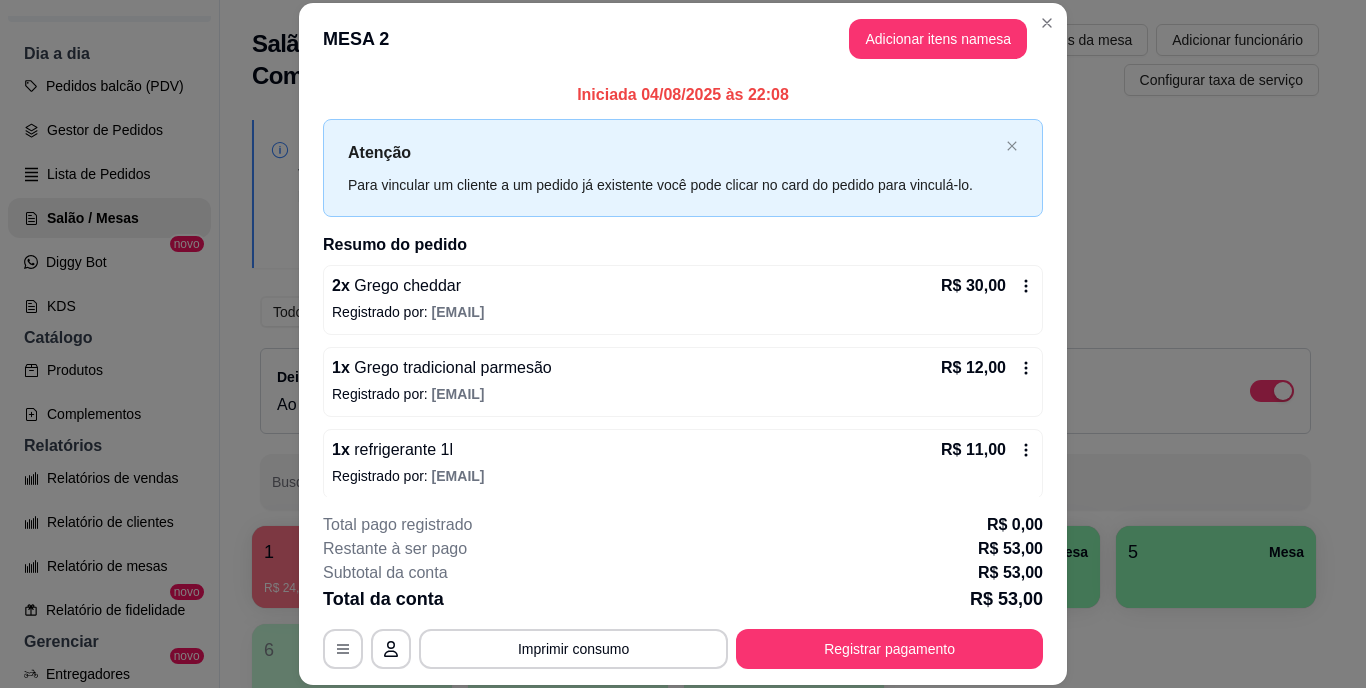 click on "Total da conta R$ 53,00" at bounding box center [683, 599] 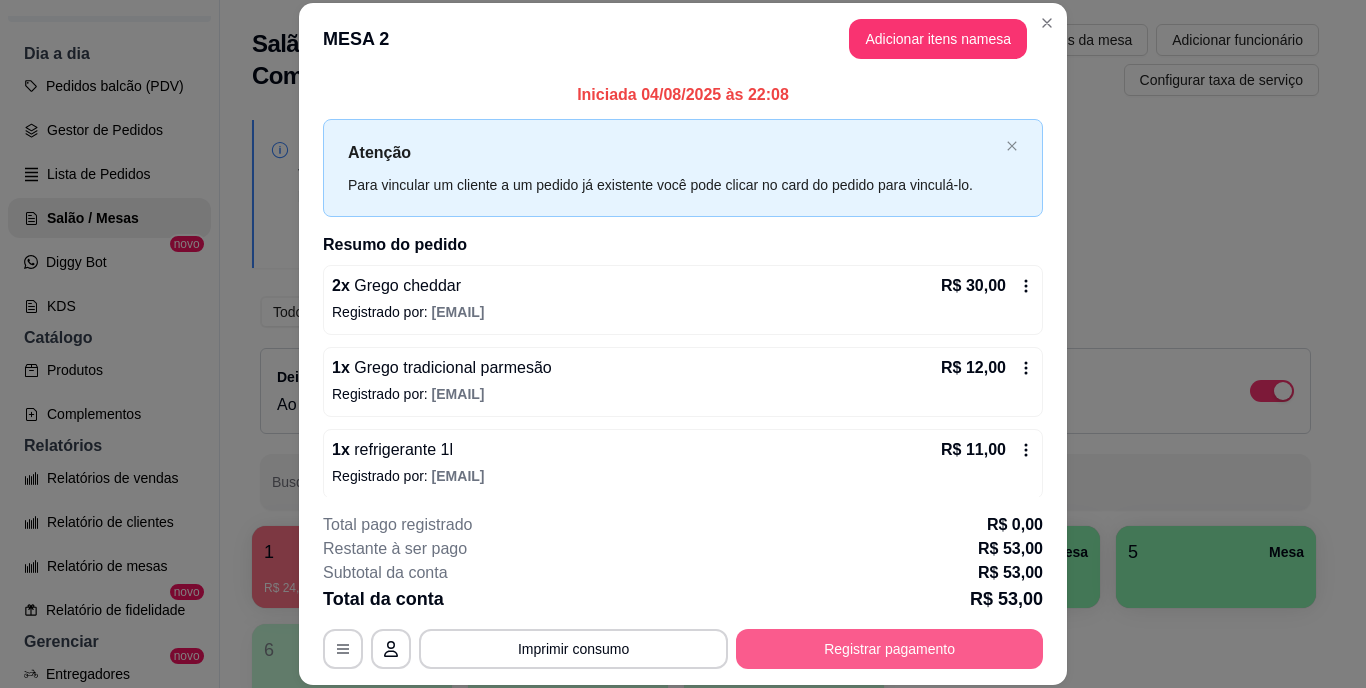 click on "Registrar pagamento" at bounding box center (889, 649) 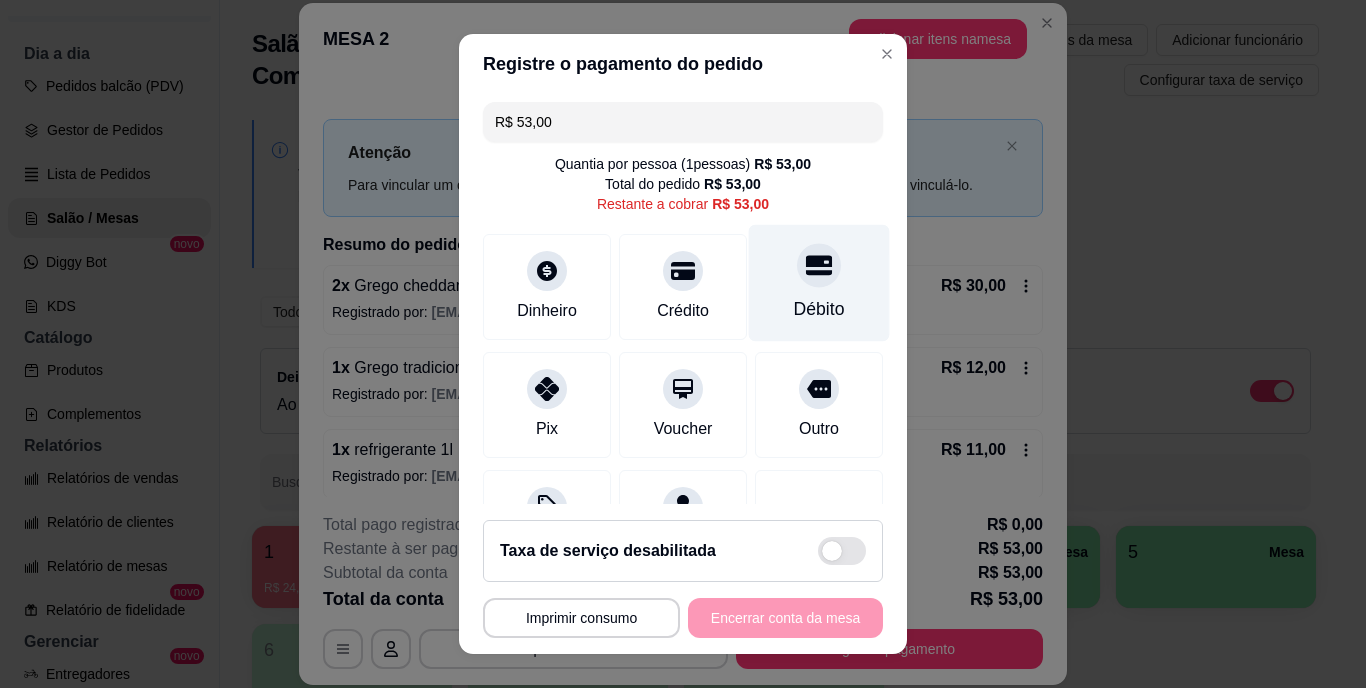 click on "Débito" at bounding box center [819, 283] 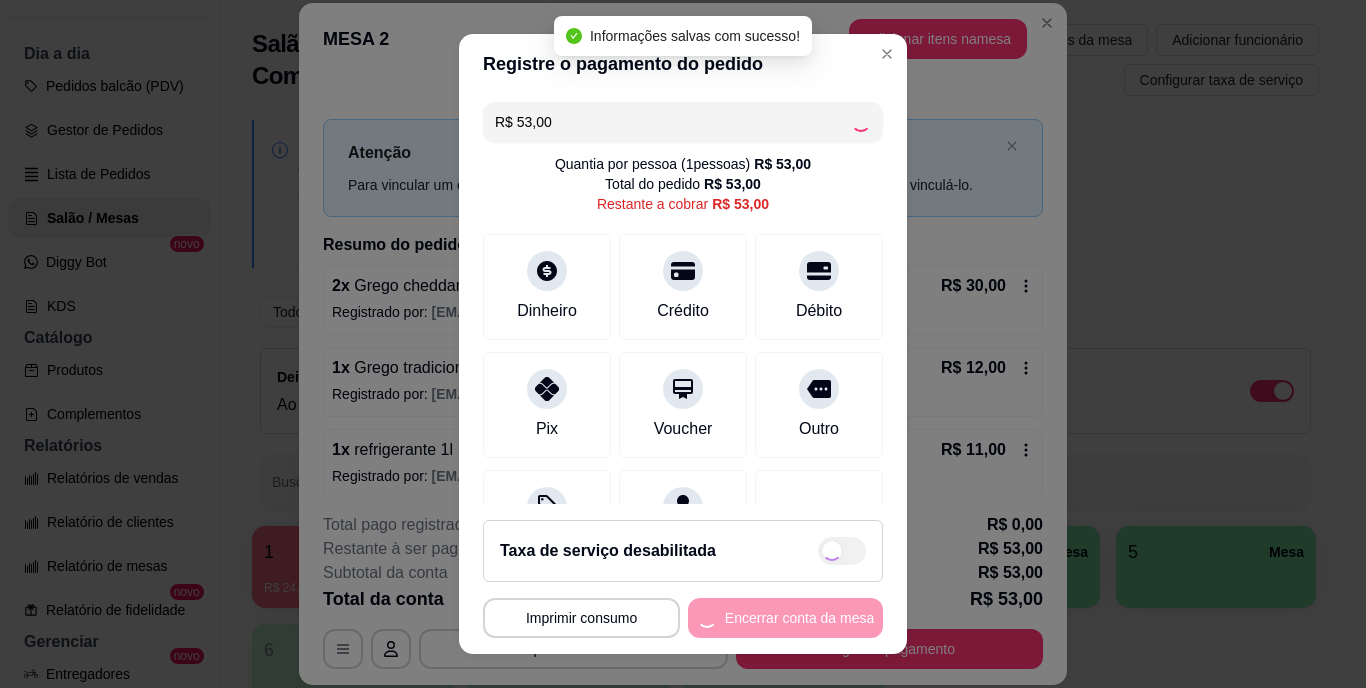 type on "R$ 0,00" 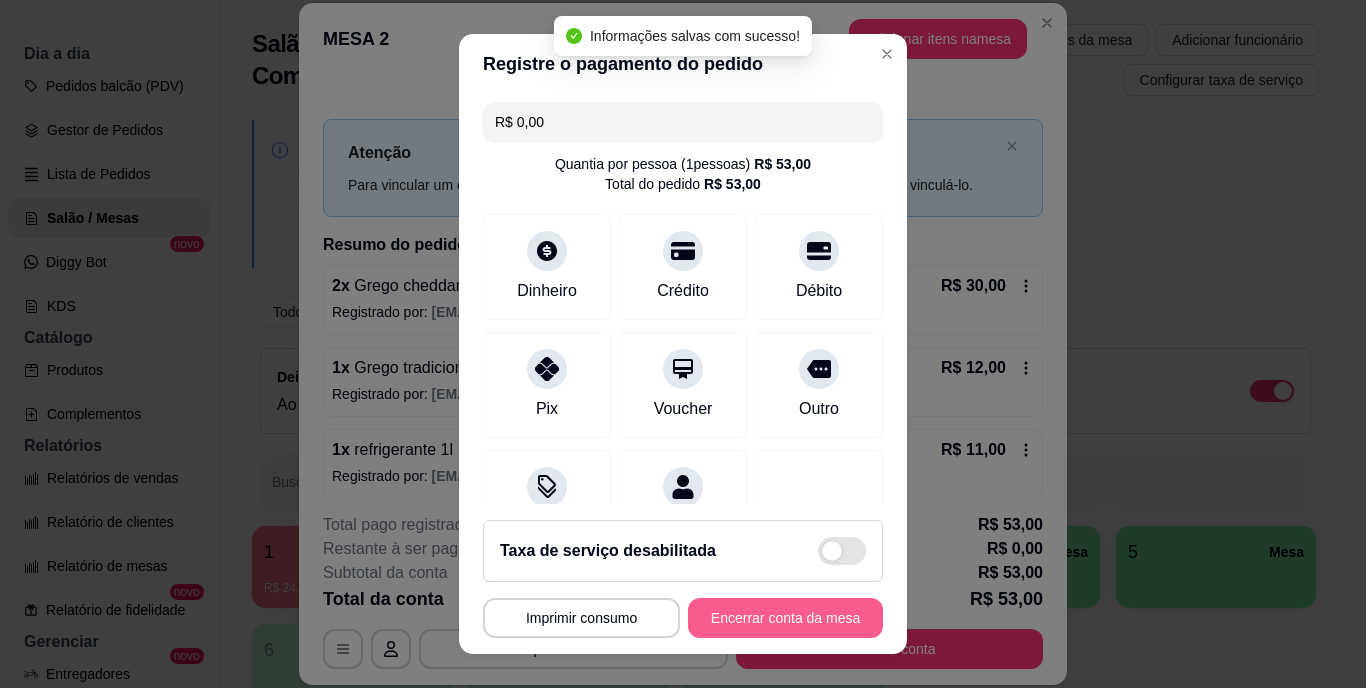 click on "Encerrar conta da mesa" at bounding box center [785, 618] 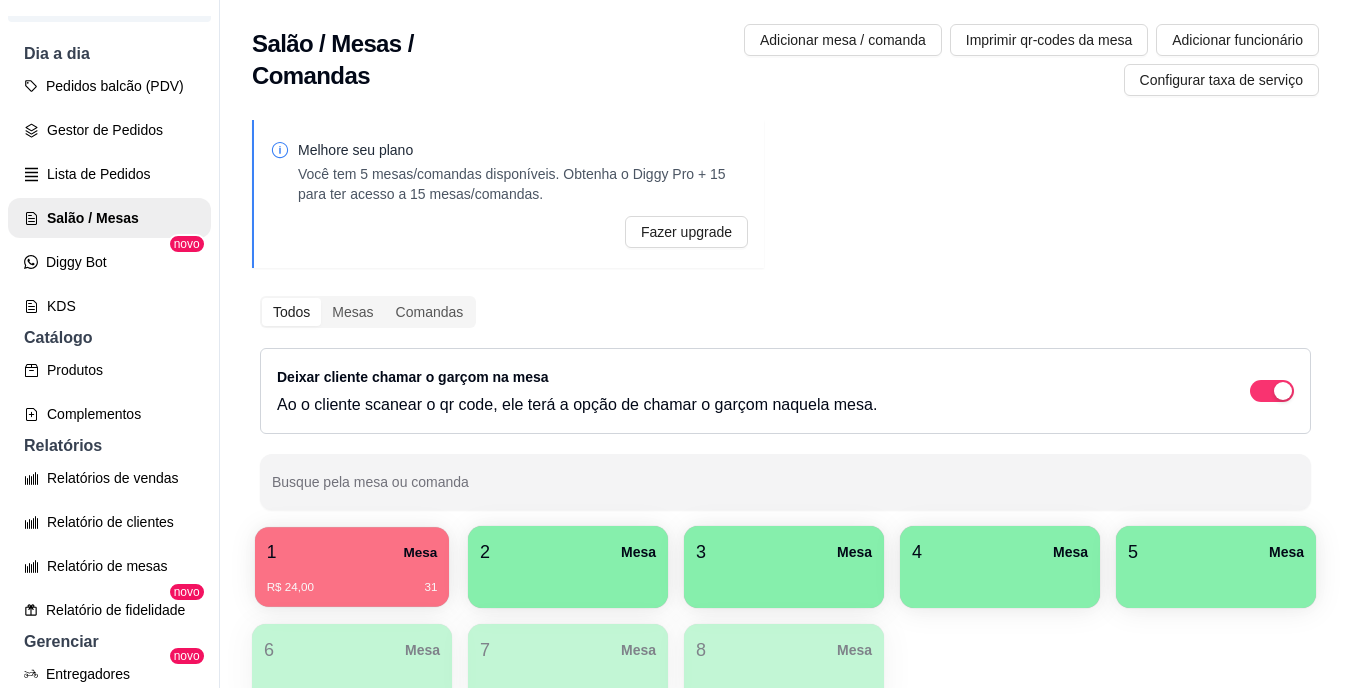 click on "R$ 24,00 31" at bounding box center (352, 588) 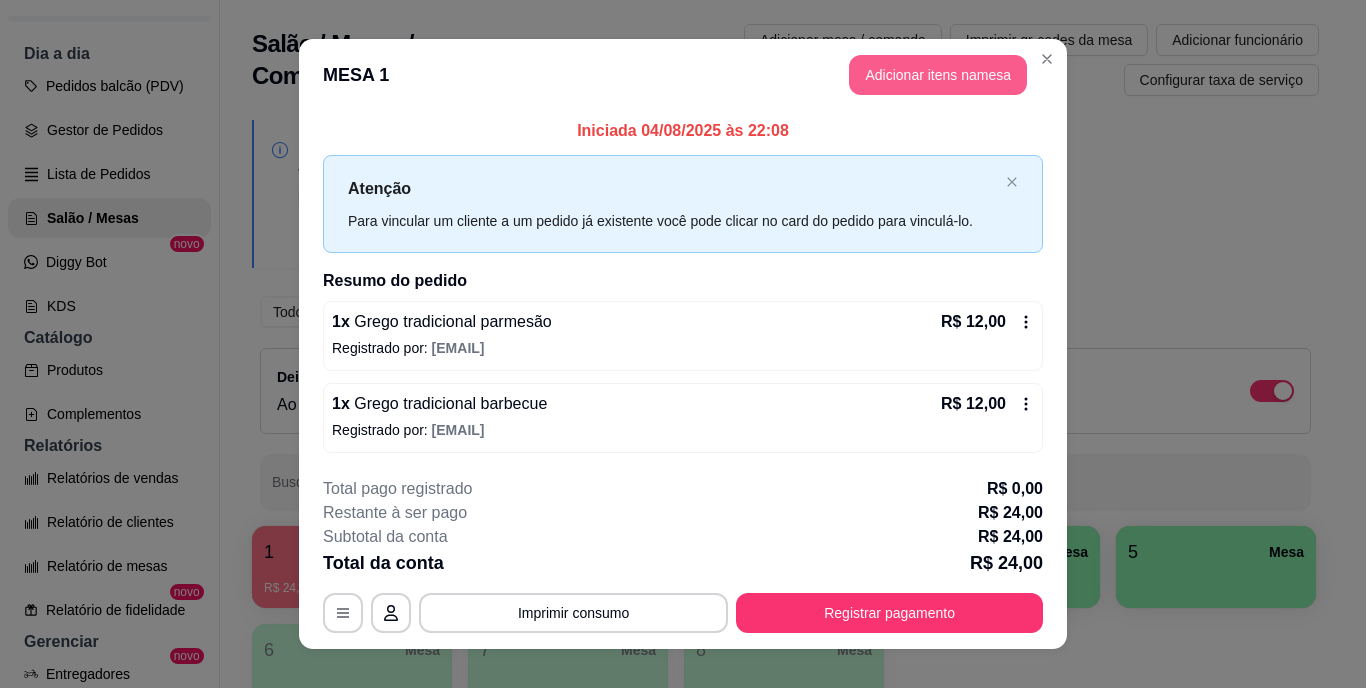 click on "Adicionar itens na  mesa" at bounding box center (938, 75) 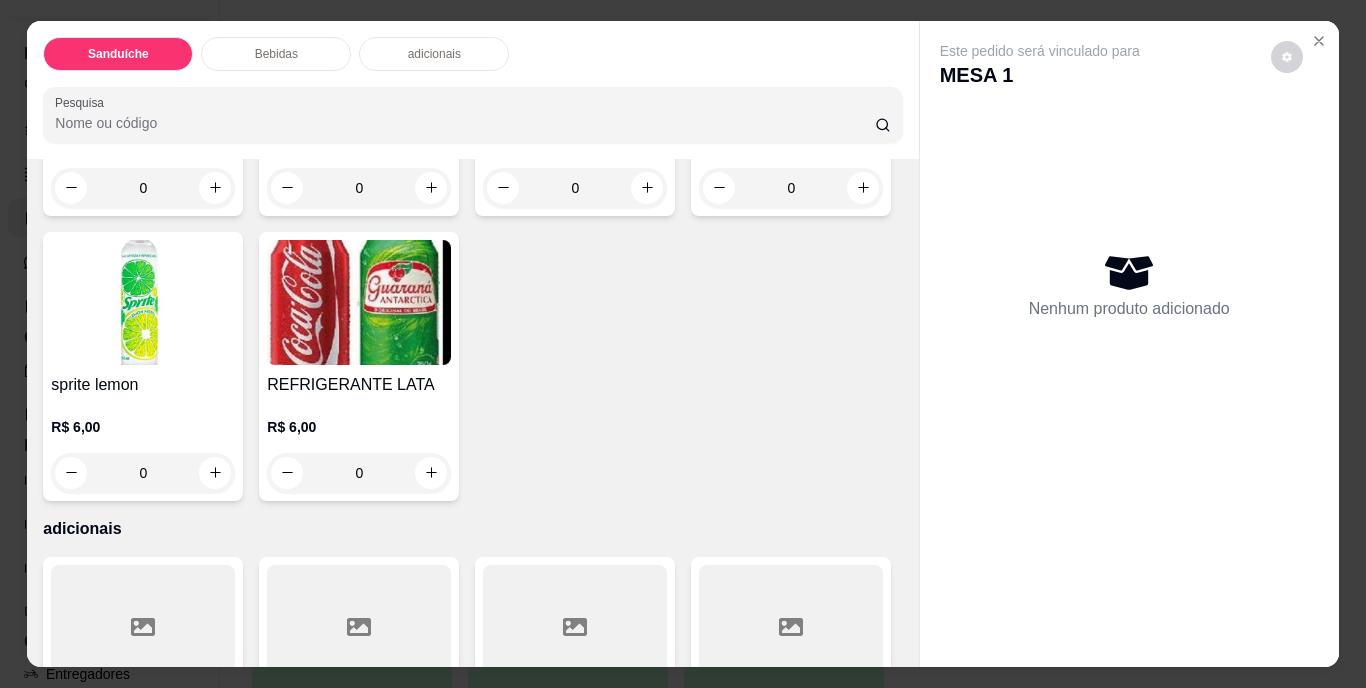 scroll, scrollTop: 1200, scrollLeft: 0, axis: vertical 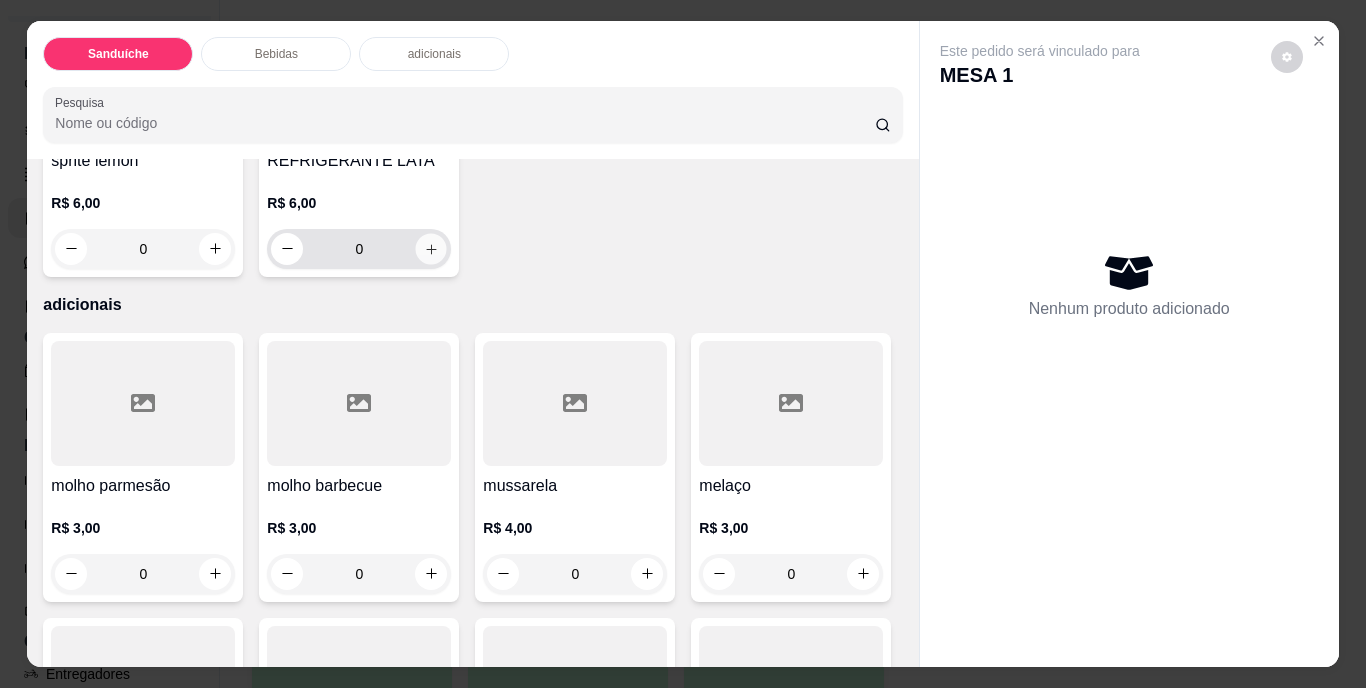 click 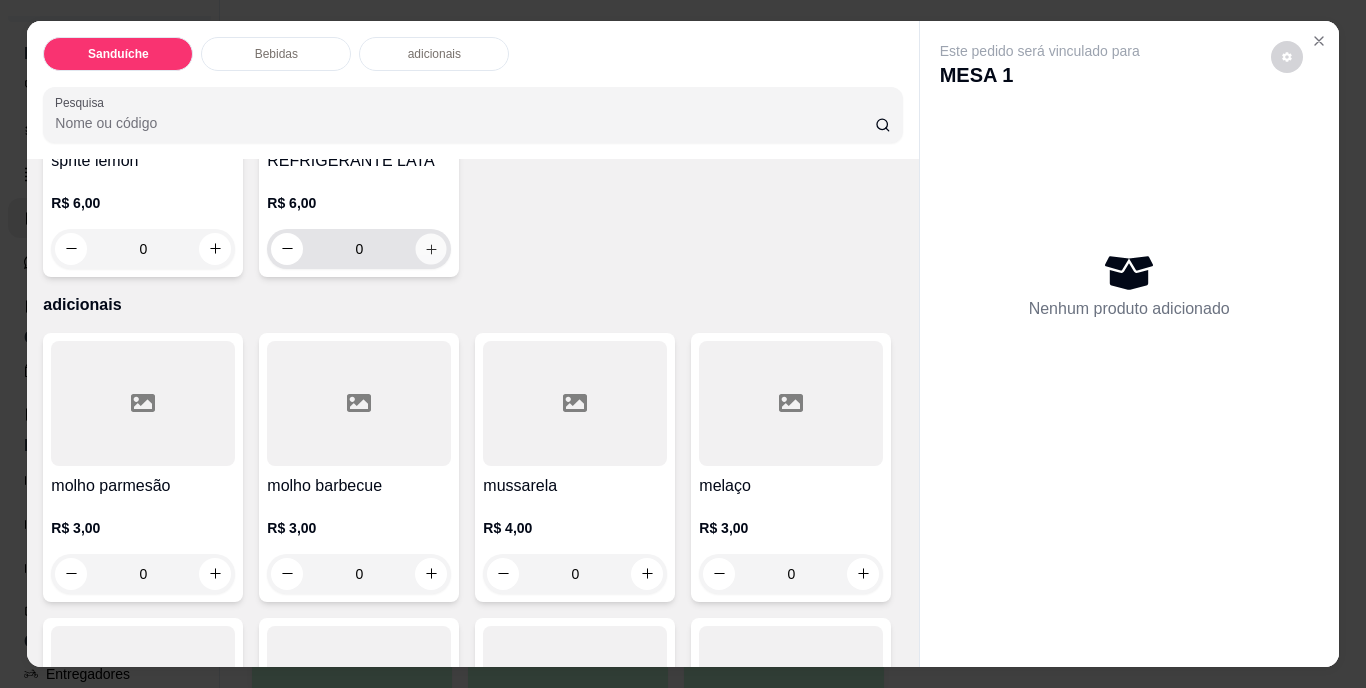 type on "1" 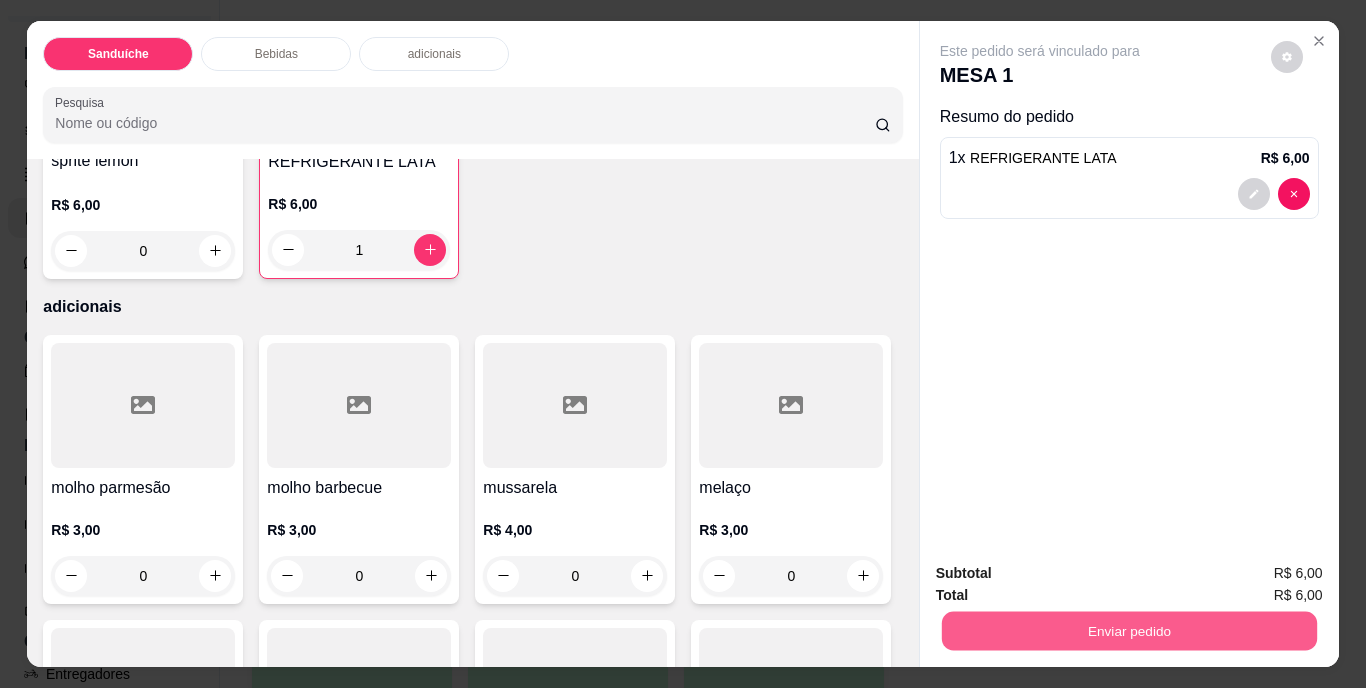 click on "Enviar pedido" at bounding box center [1128, 631] 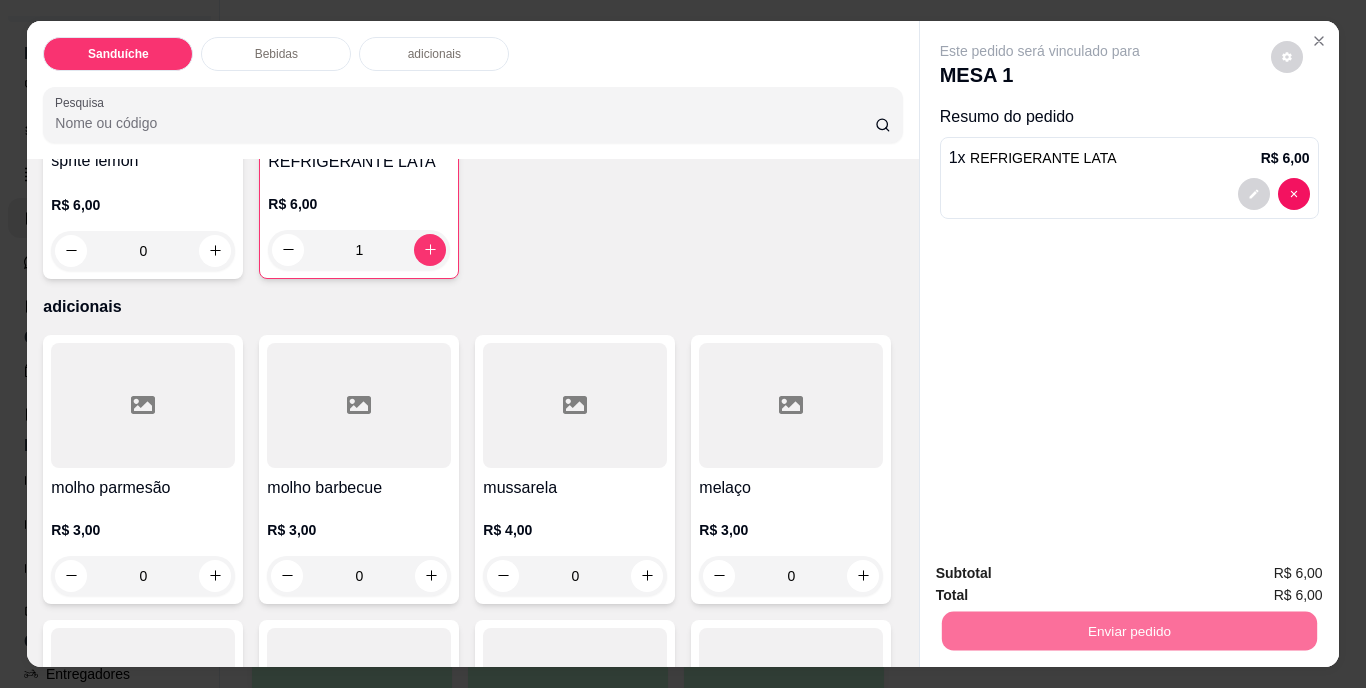click on "Não registrar e enviar pedido" at bounding box center [1063, 575] 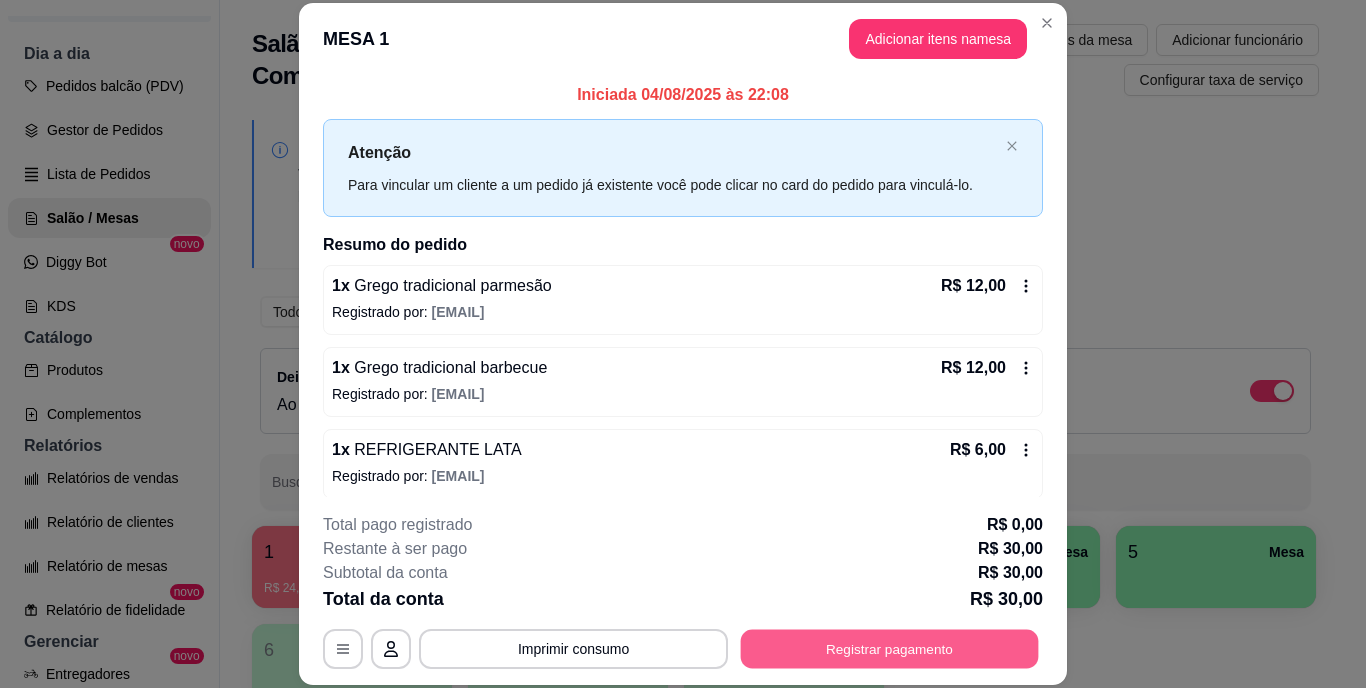 click on "Registrar pagamento" at bounding box center (890, 648) 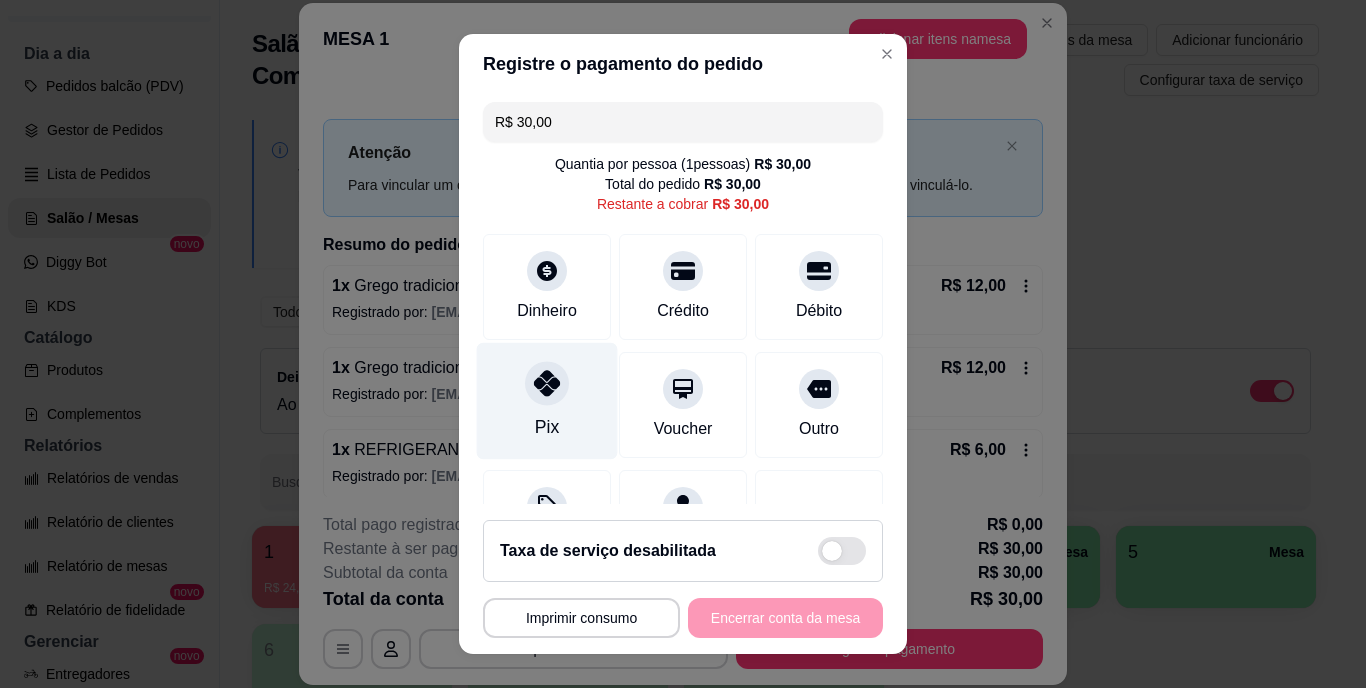 click 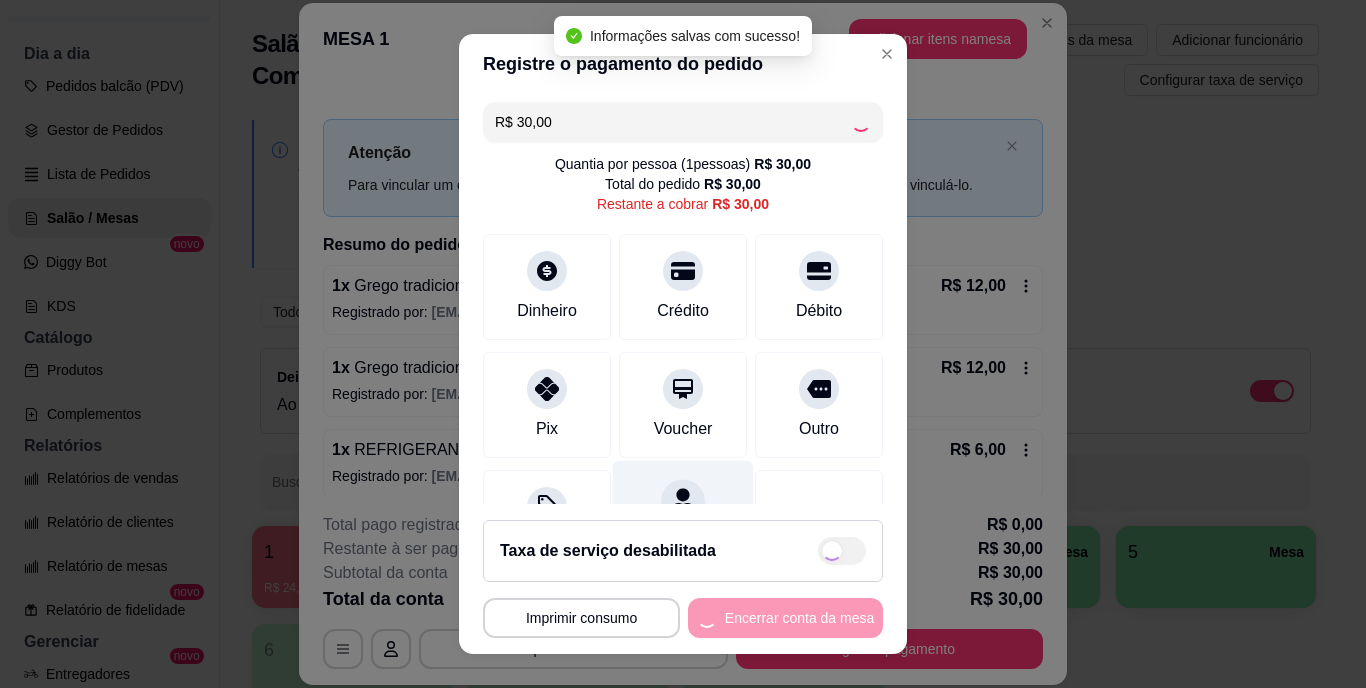 type on "R$ 0,00" 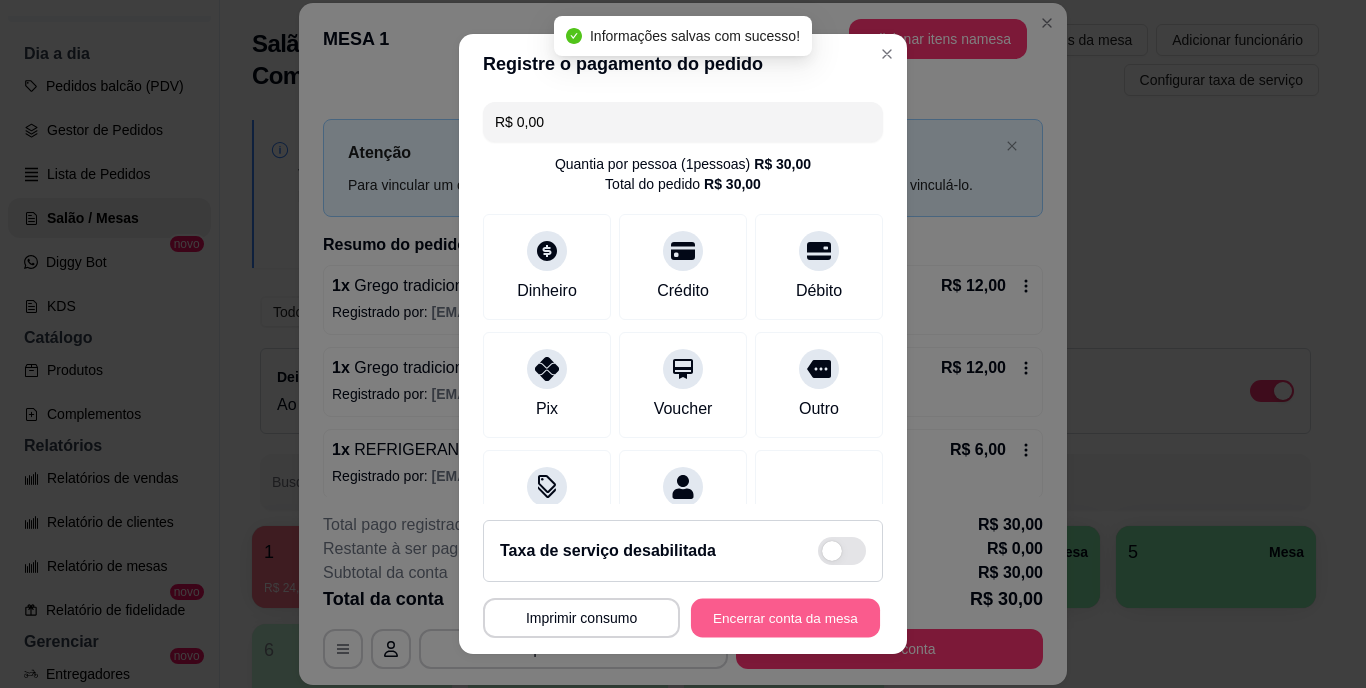 click on "Encerrar conta da mesa" at bounding box center [785, 617] 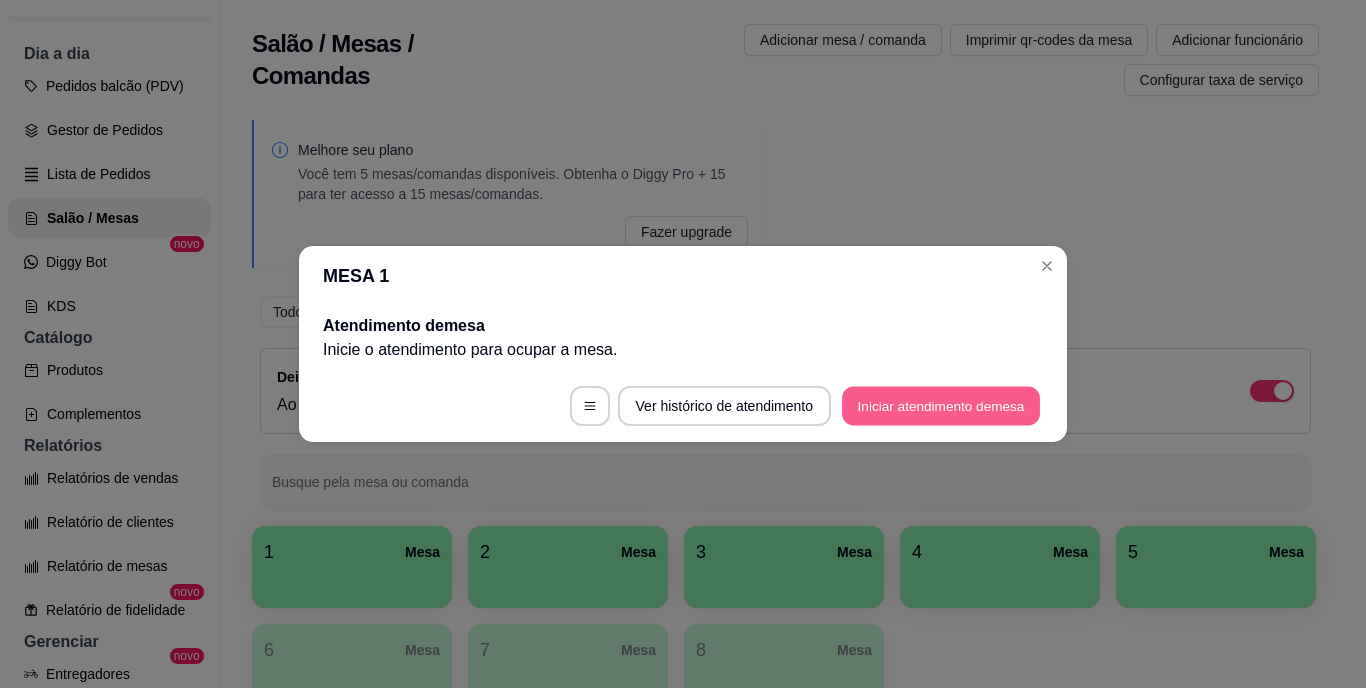 click on "Iniciar atendimento de  mesa" at bounding box center [941, 406] 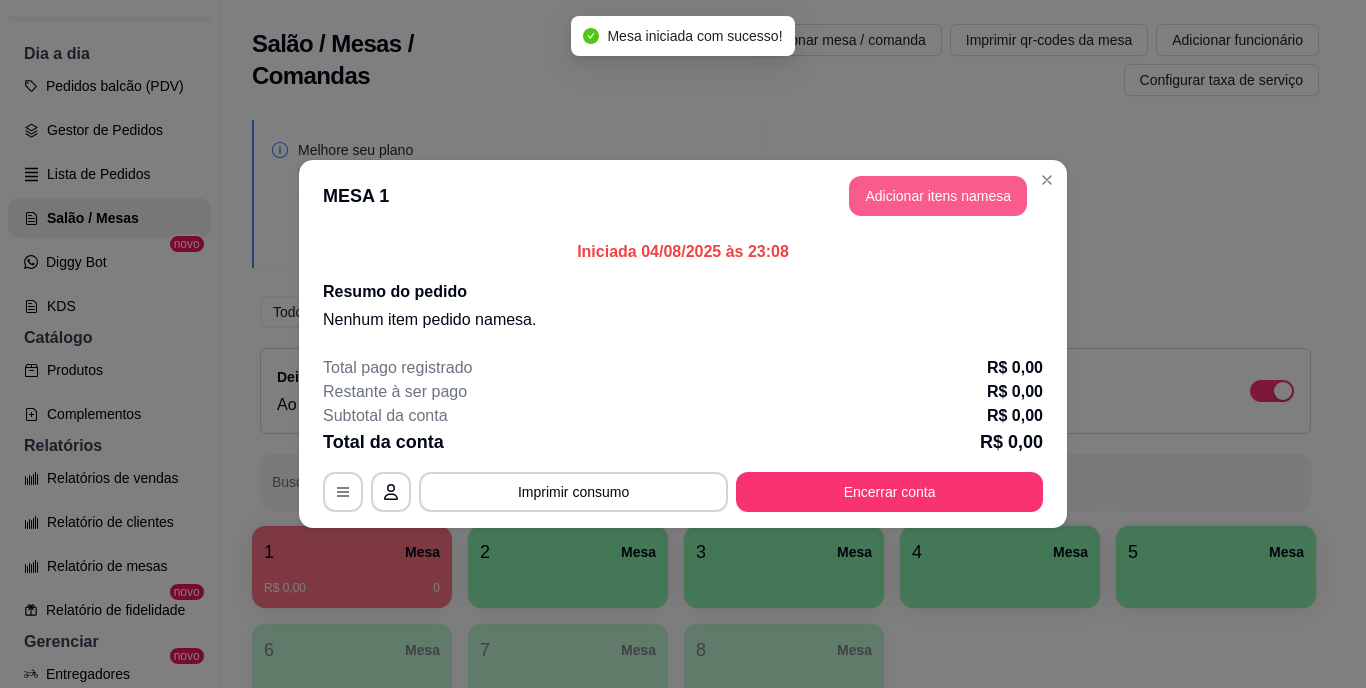 click on "Adicionar itens na  mesa" at bounding box center [938, 196] 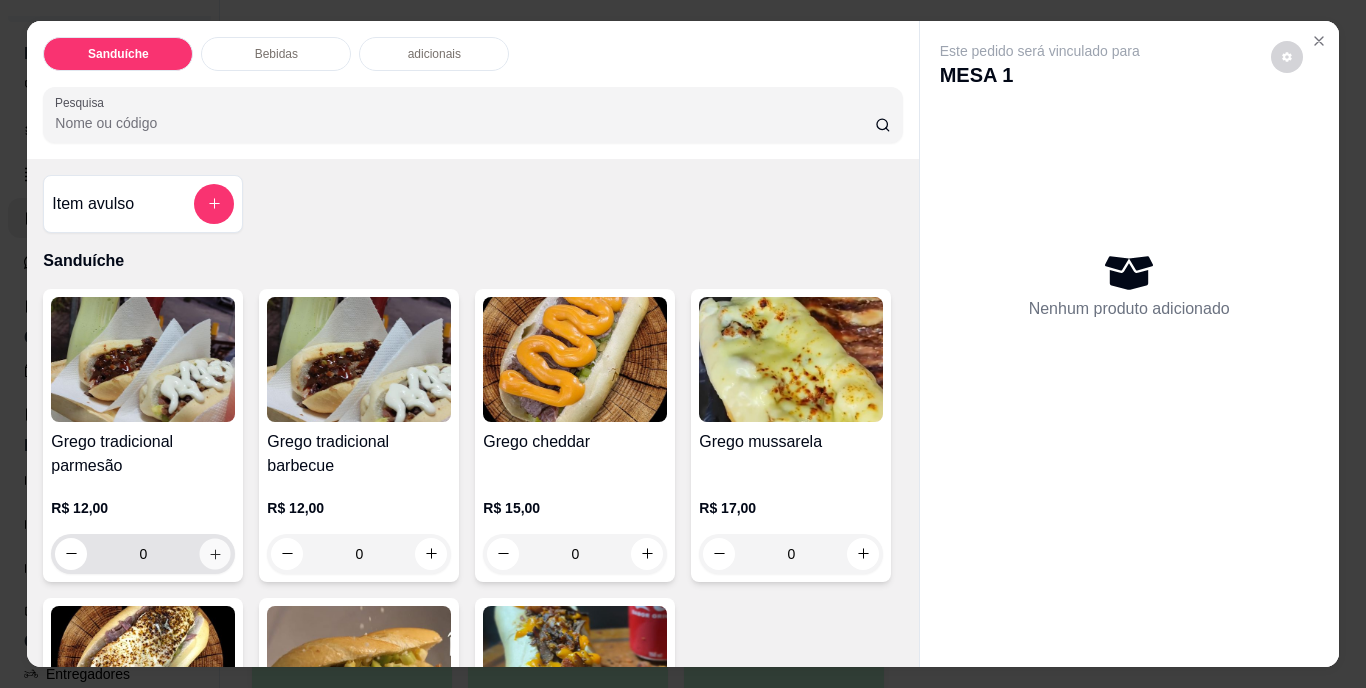 click 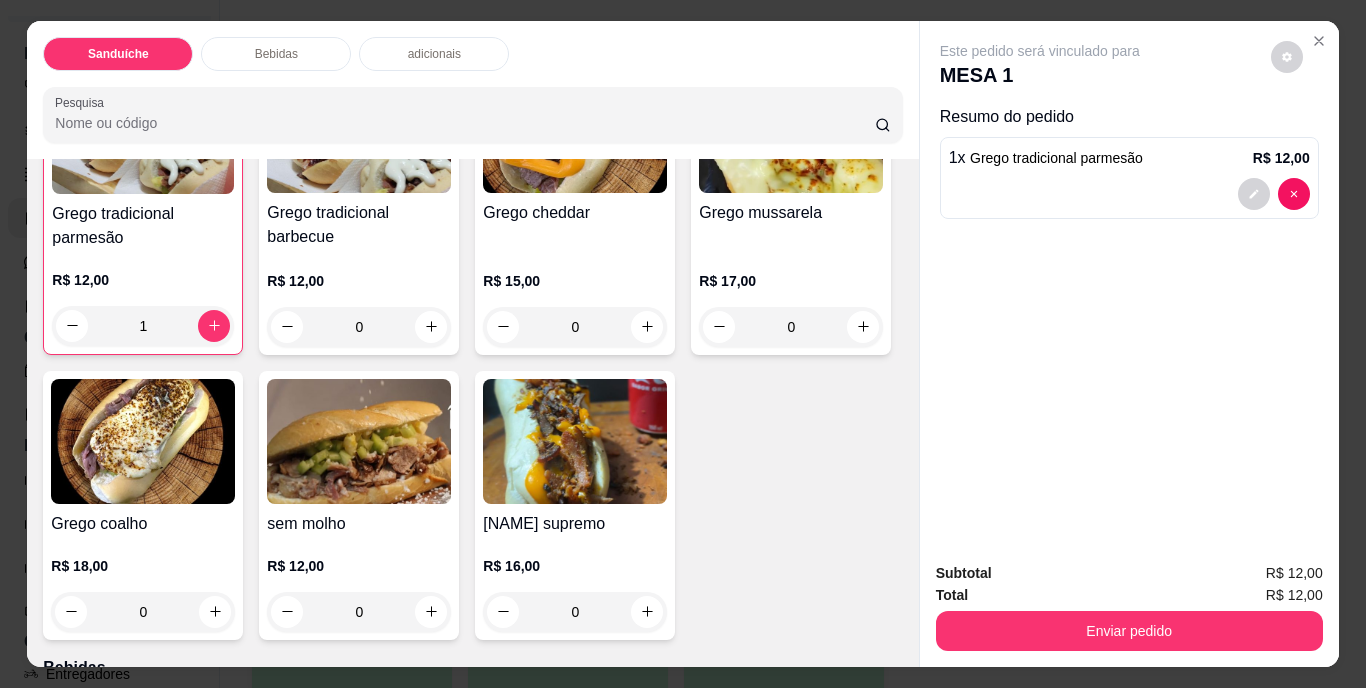 scroll, scrollTop: 300, scrollLeft: 0, axis: vertical 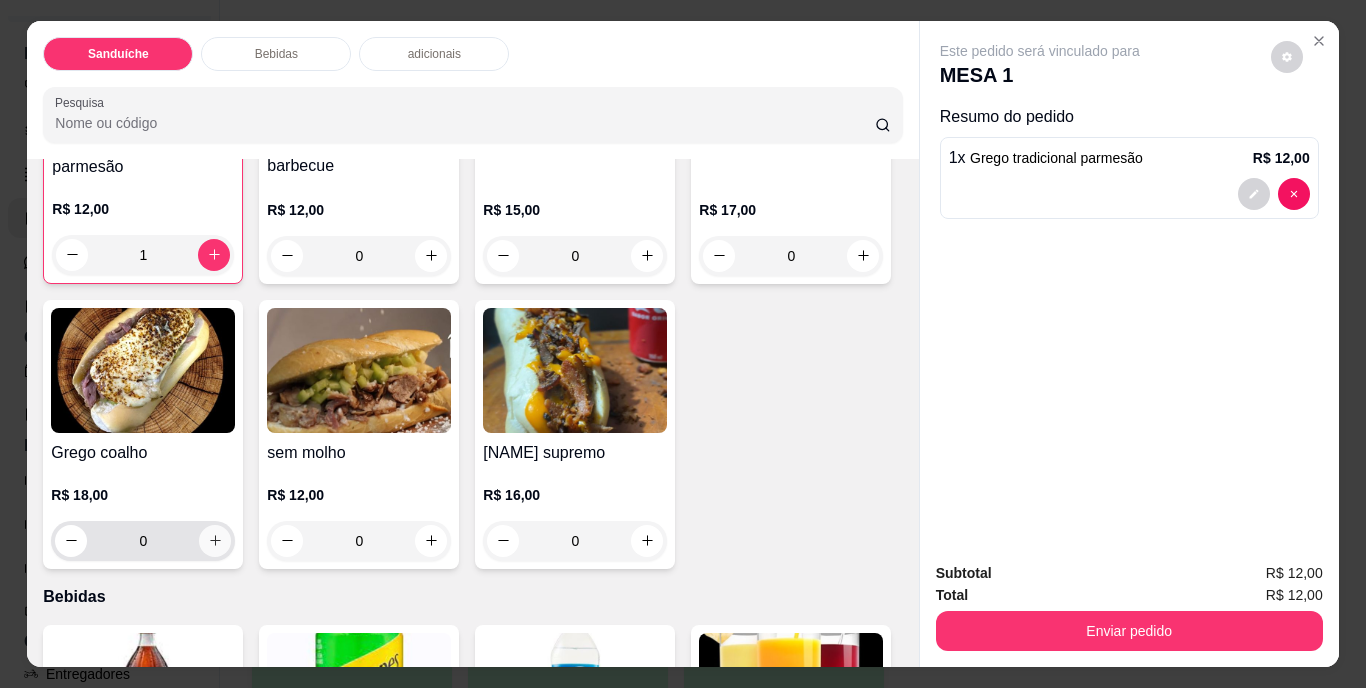 click at bounding box center (215, 541) 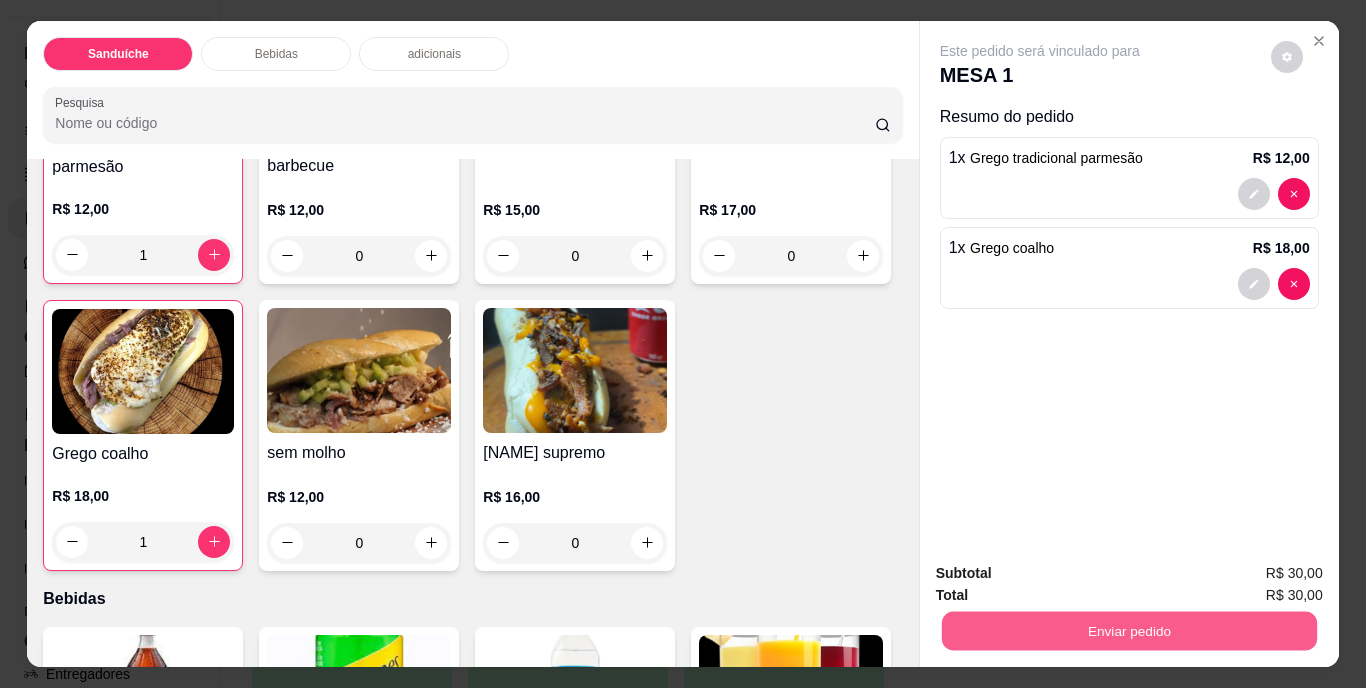 click on "Enviar pedido" at bounding box center (1128, 631) 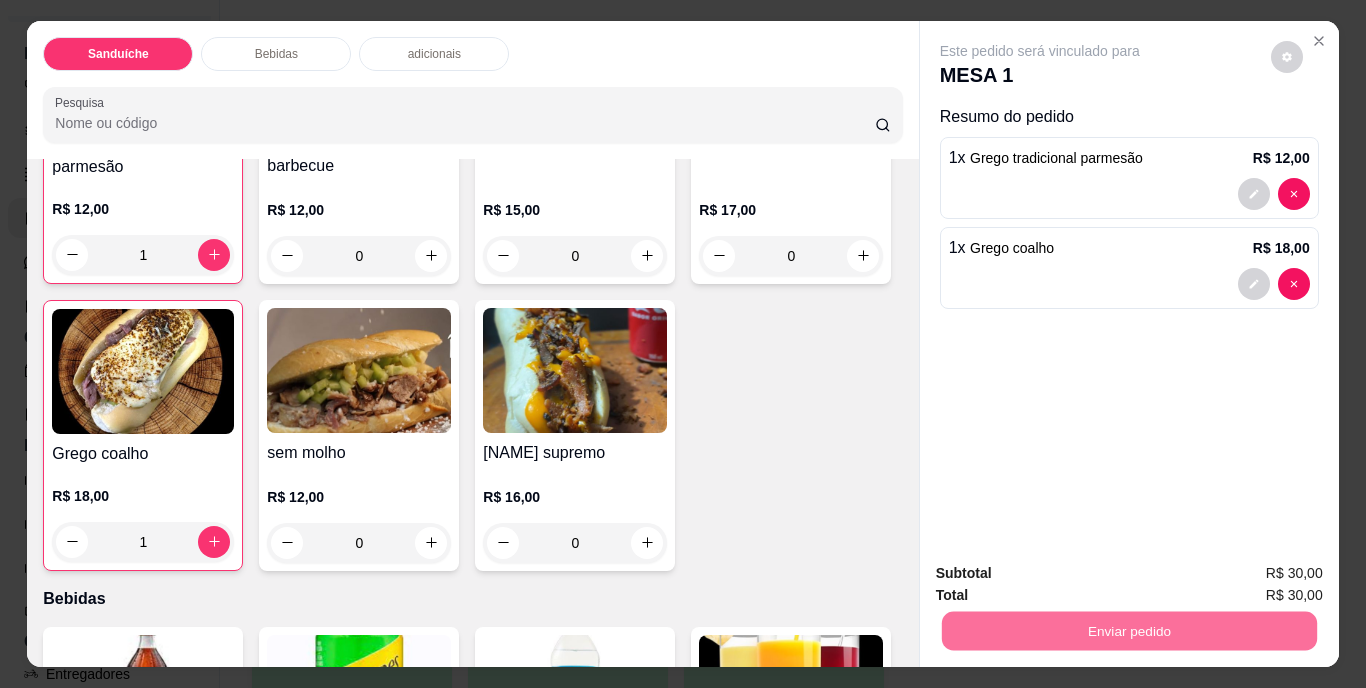 click on "Não registrar e enviar pedido" at bounding box center [1063, 574] 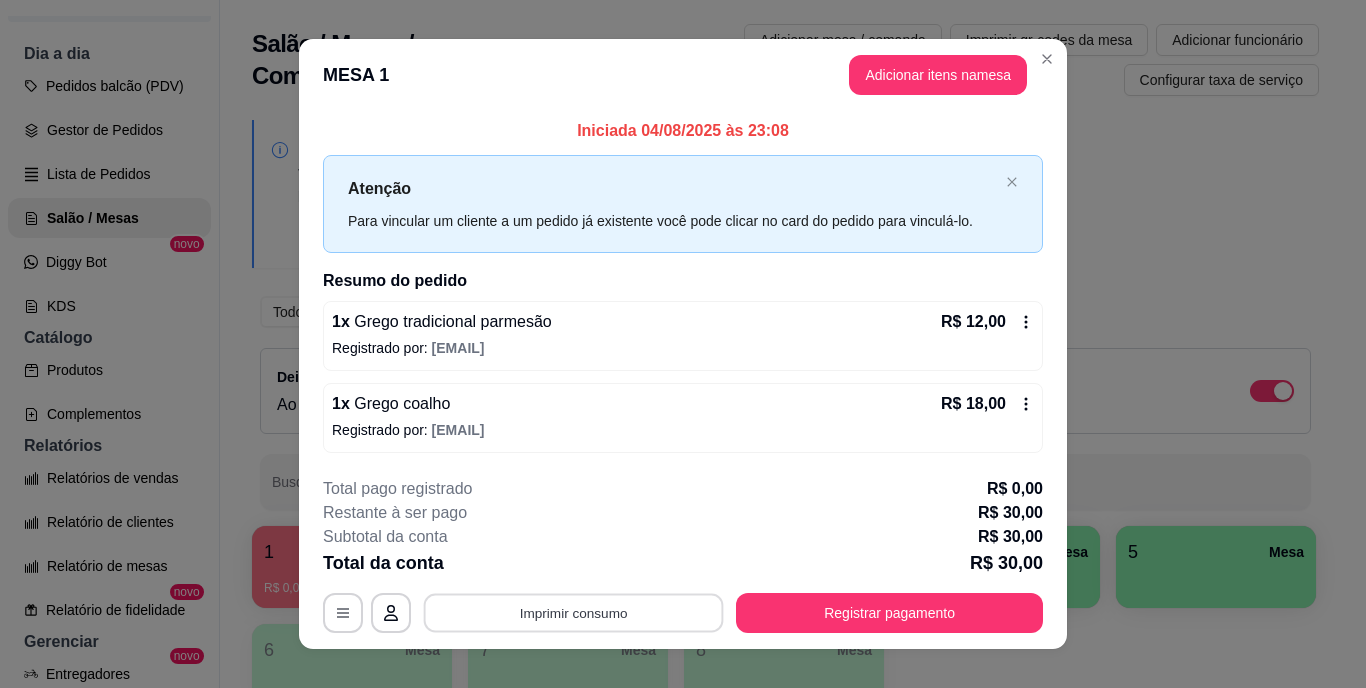 click on "Imprimir consumo" at bounding box center [574, 612] 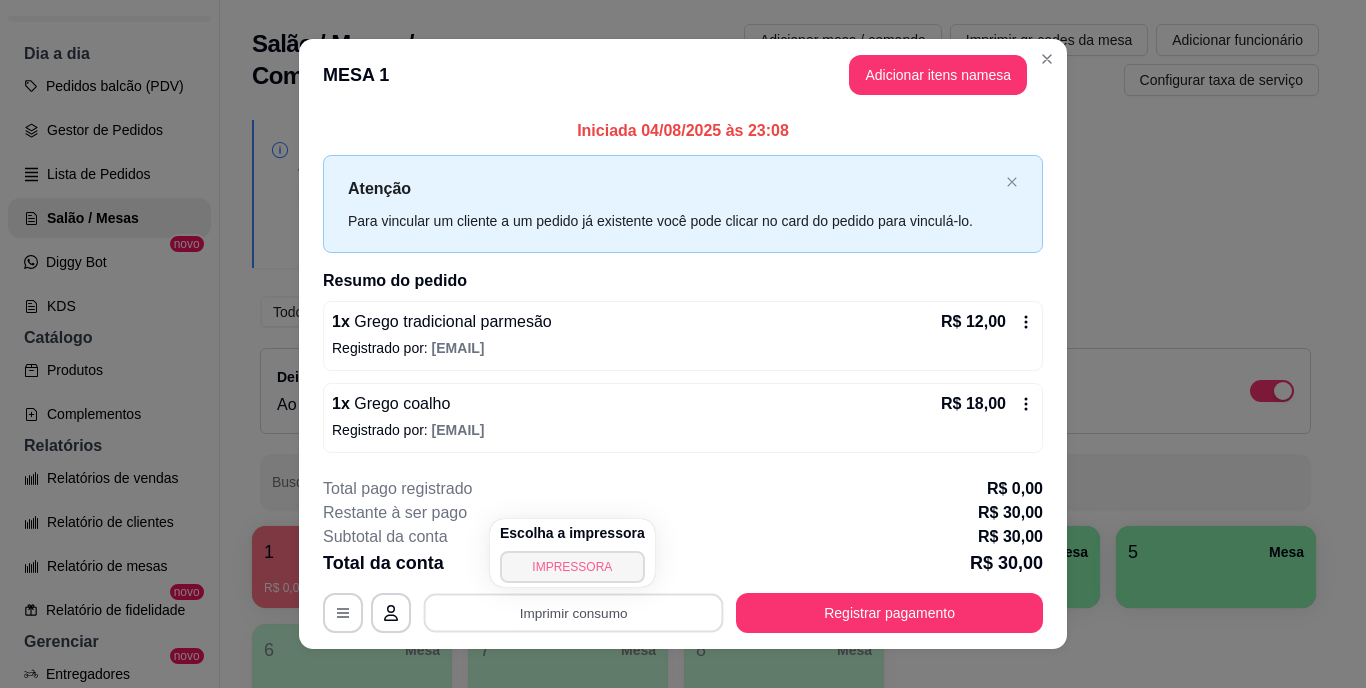 click on "IMPRESSORA" at bounding box center (572, 567) 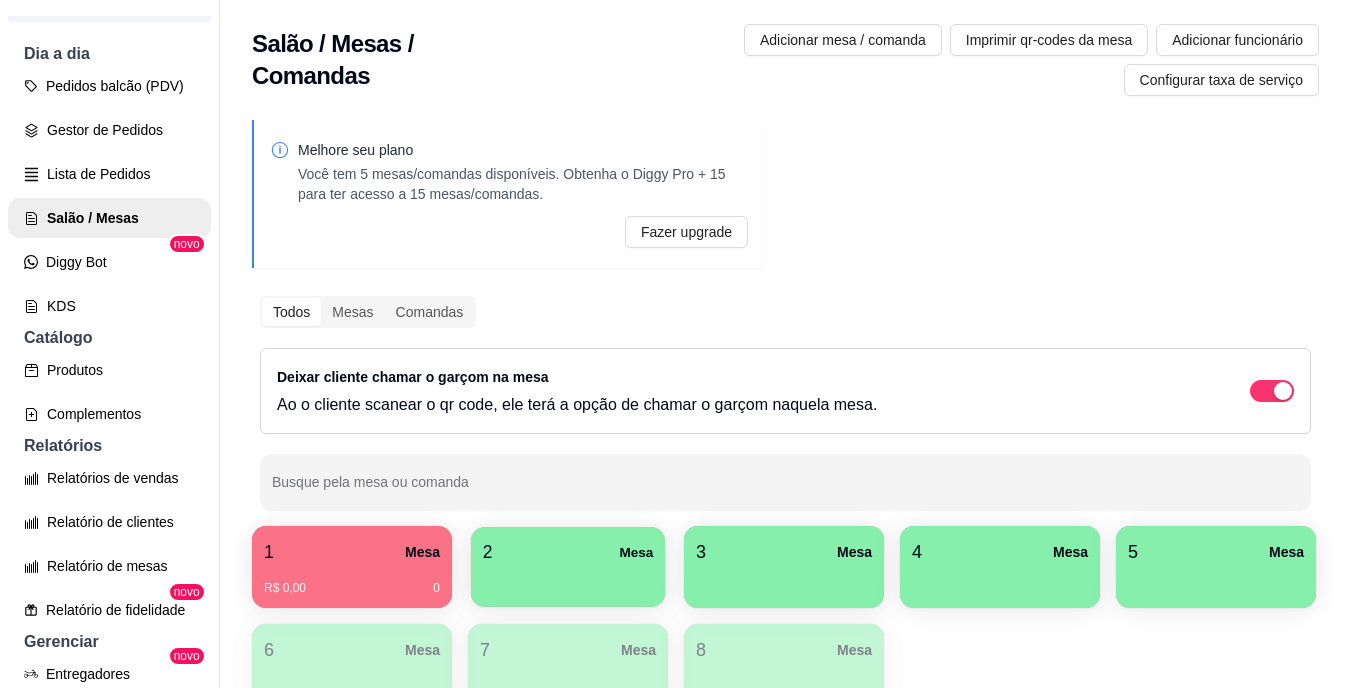 click at bounding box center (568, 580) 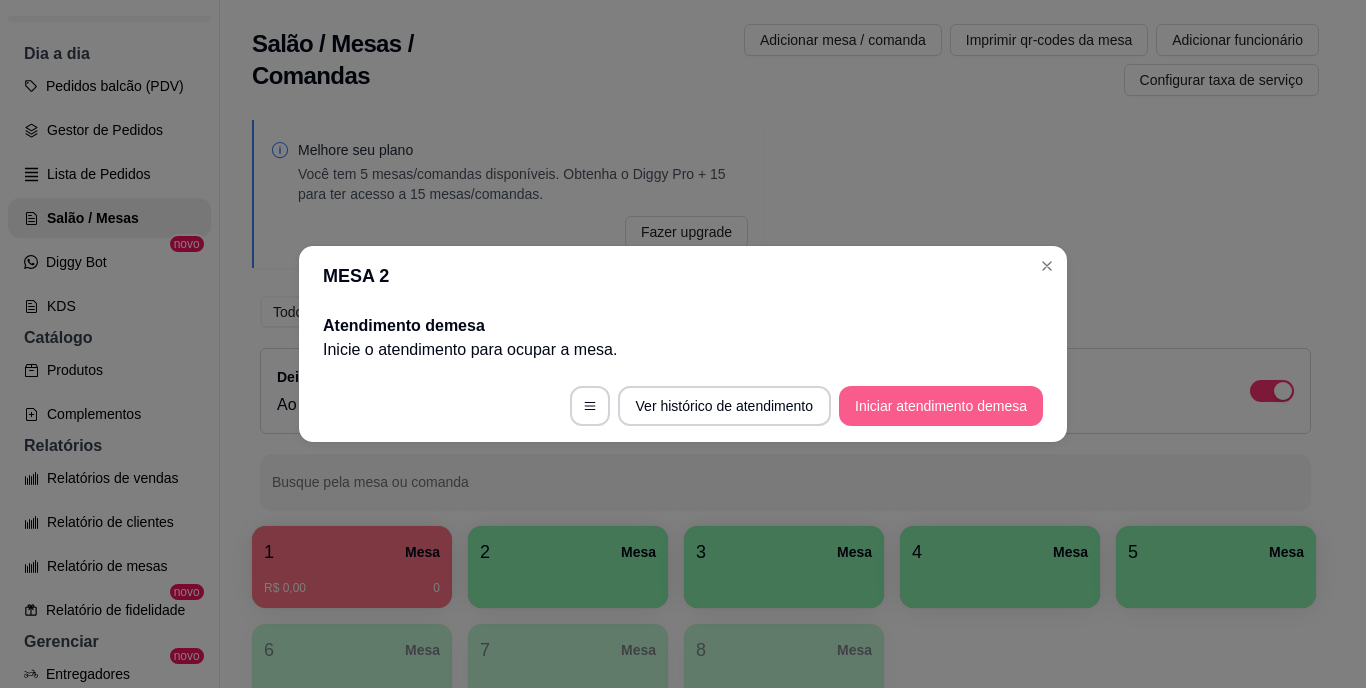 click on "Iniciar atendimento de  mesa" at bounding box center (941, 406) 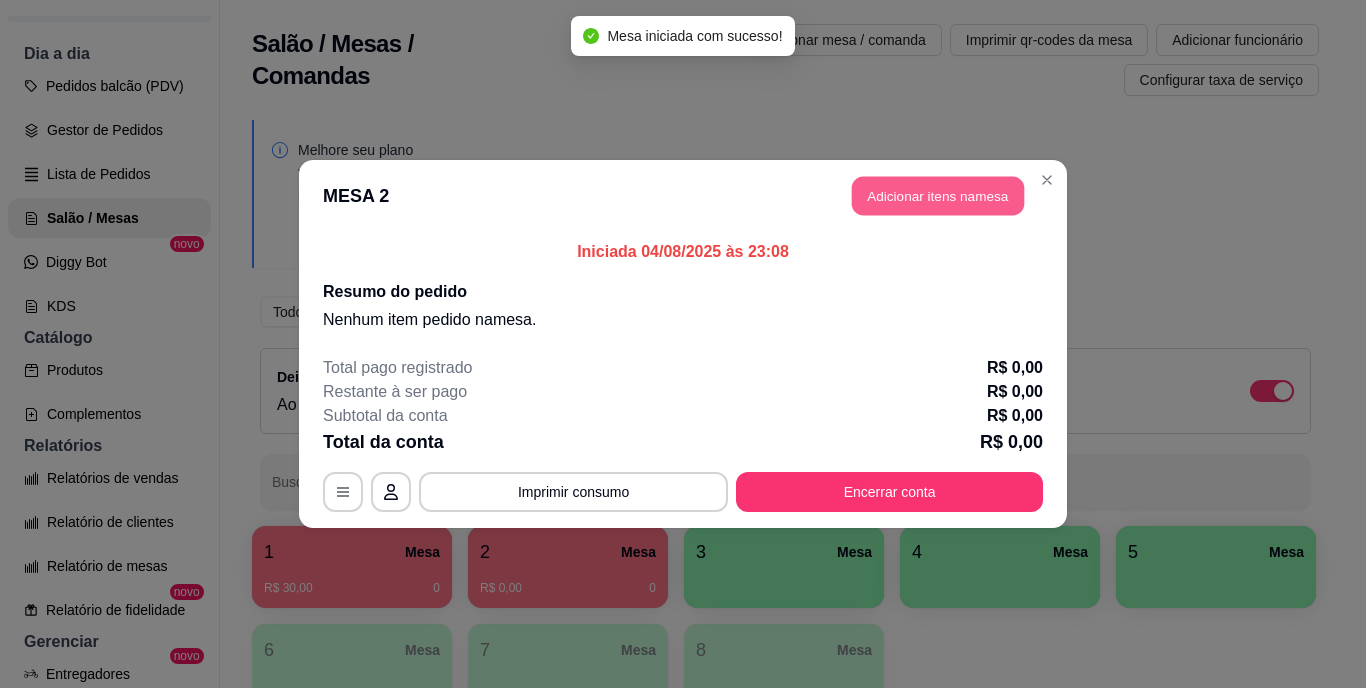 click on "Adicionar itens na  mesa" at bounding box center (938, 196) 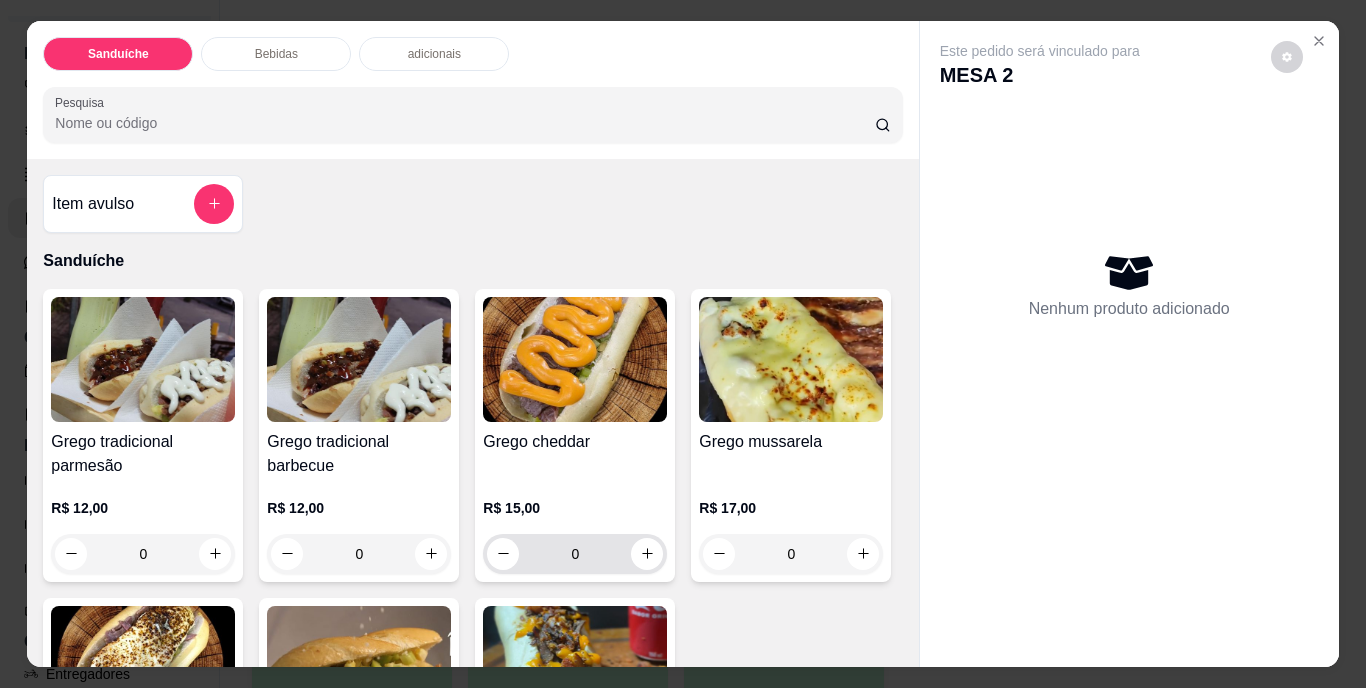 drag, startPoint x: 633, startPoint y: 530, endPoint x: 640, endPoint y: 549, distance: 20.248457 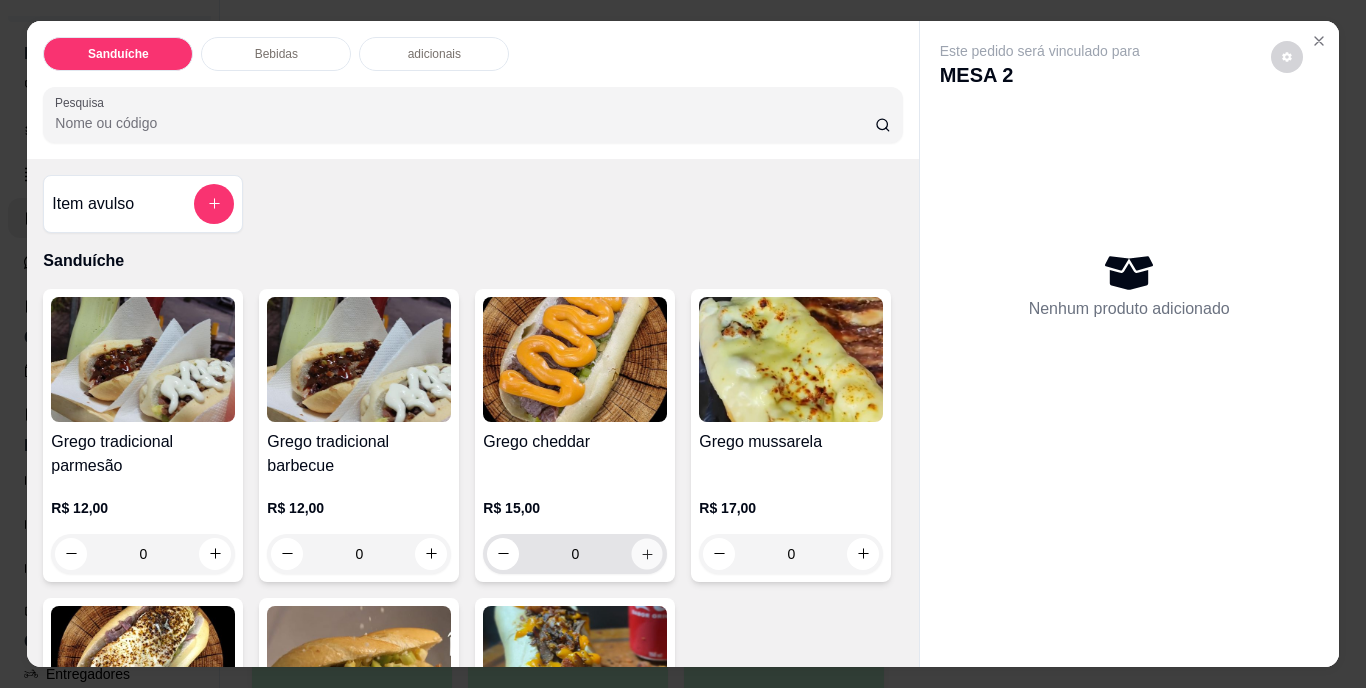 click 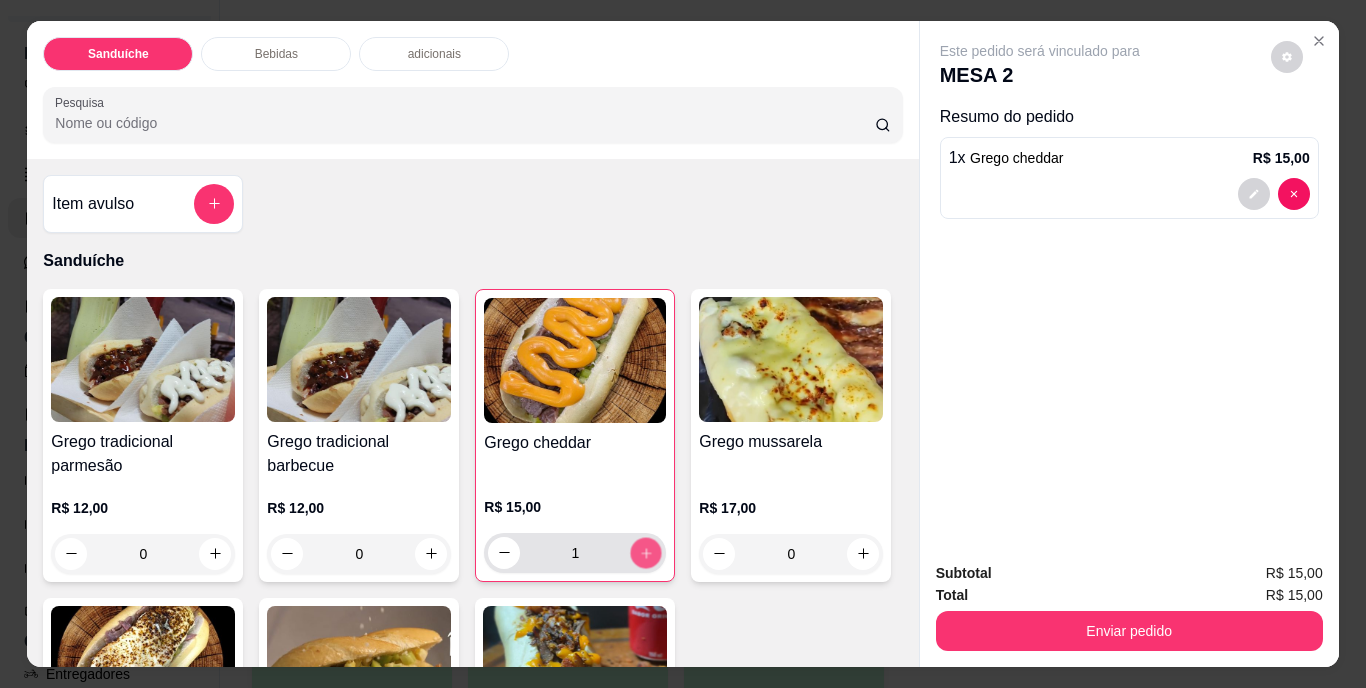 click 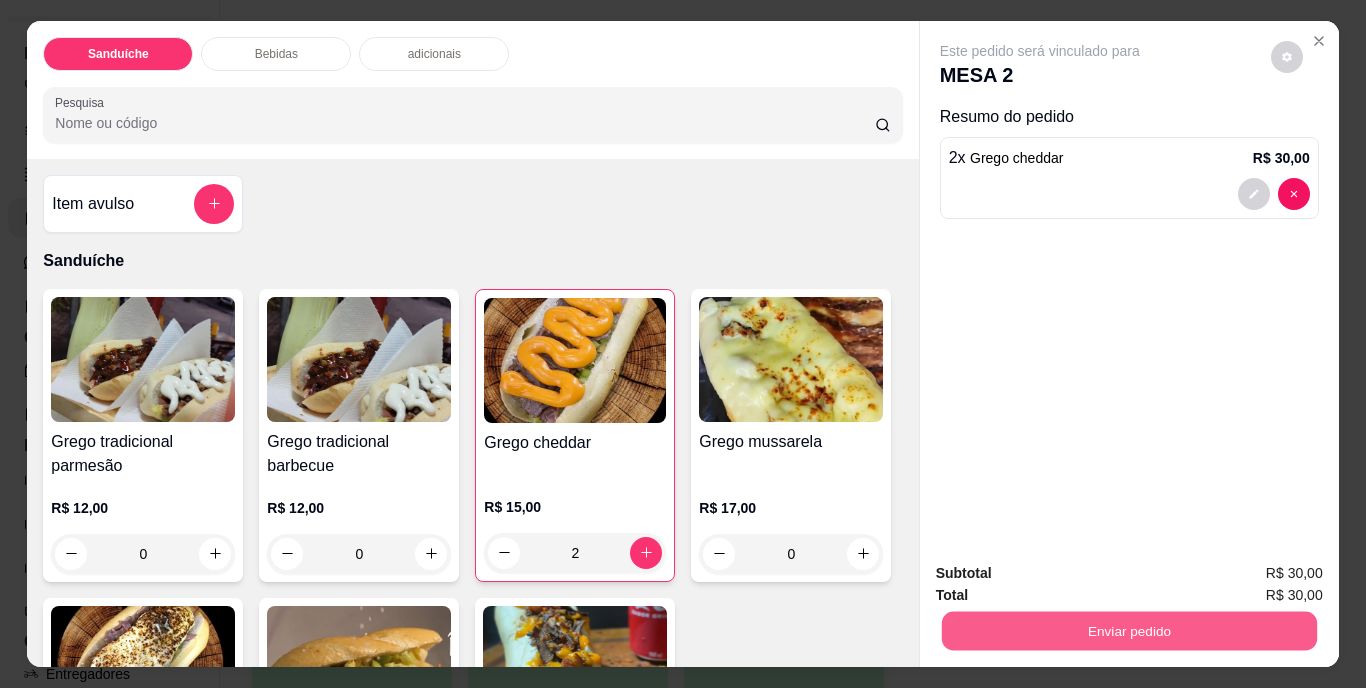 click on "Enviar pedido" at bounding box center (1128, 631) 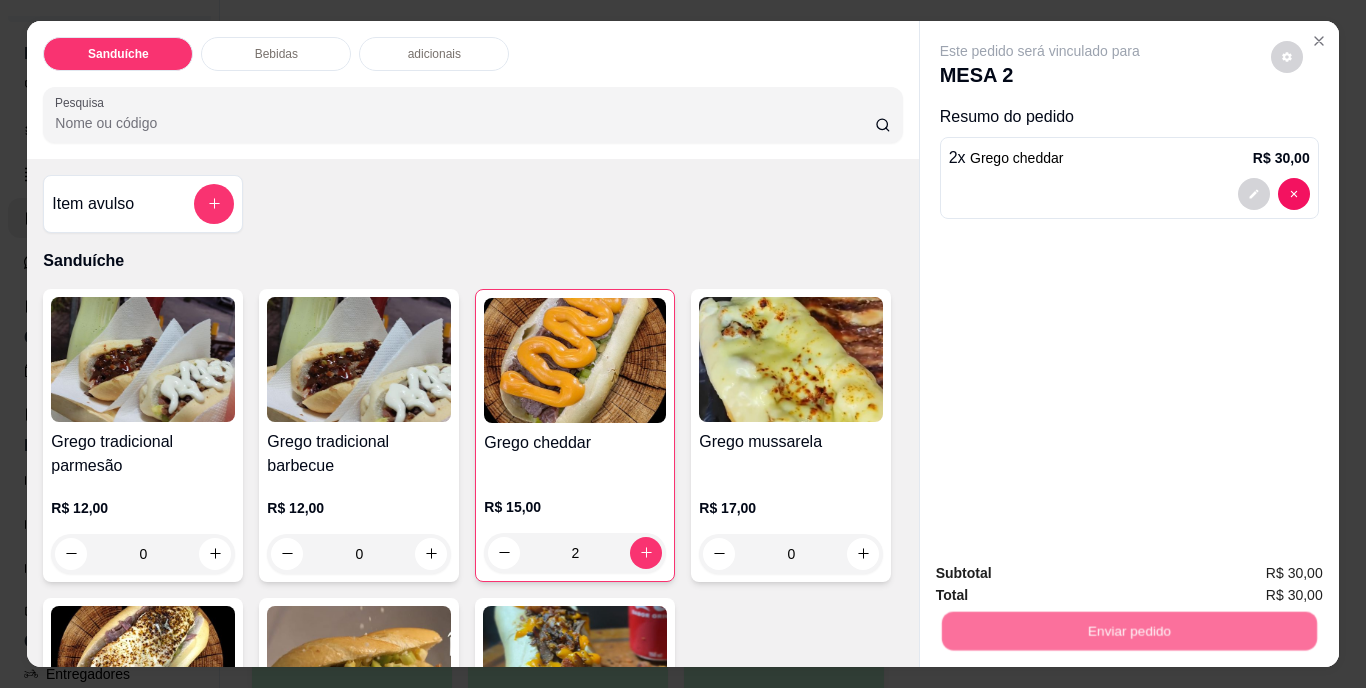 click on "Não registrar e enviar pedido" at bounding box center (1063, 574) 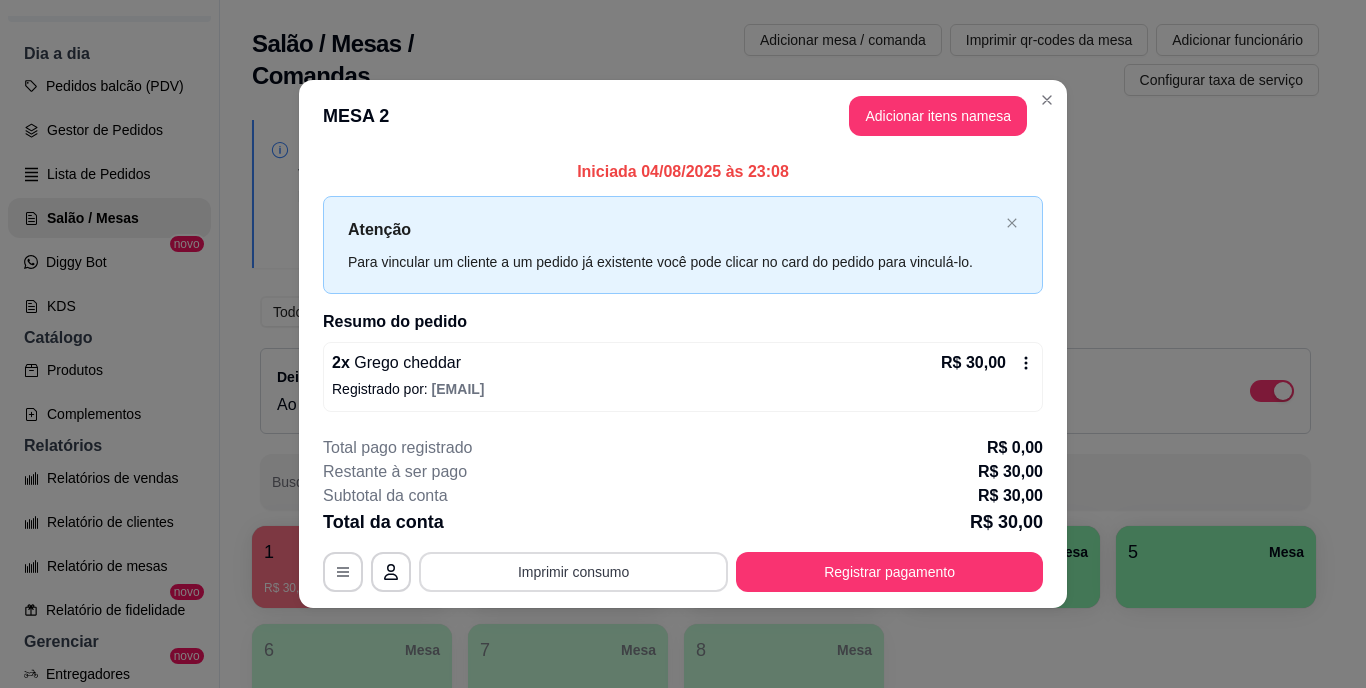click on "Imprimir consumo" at bounding box center [573, 572] 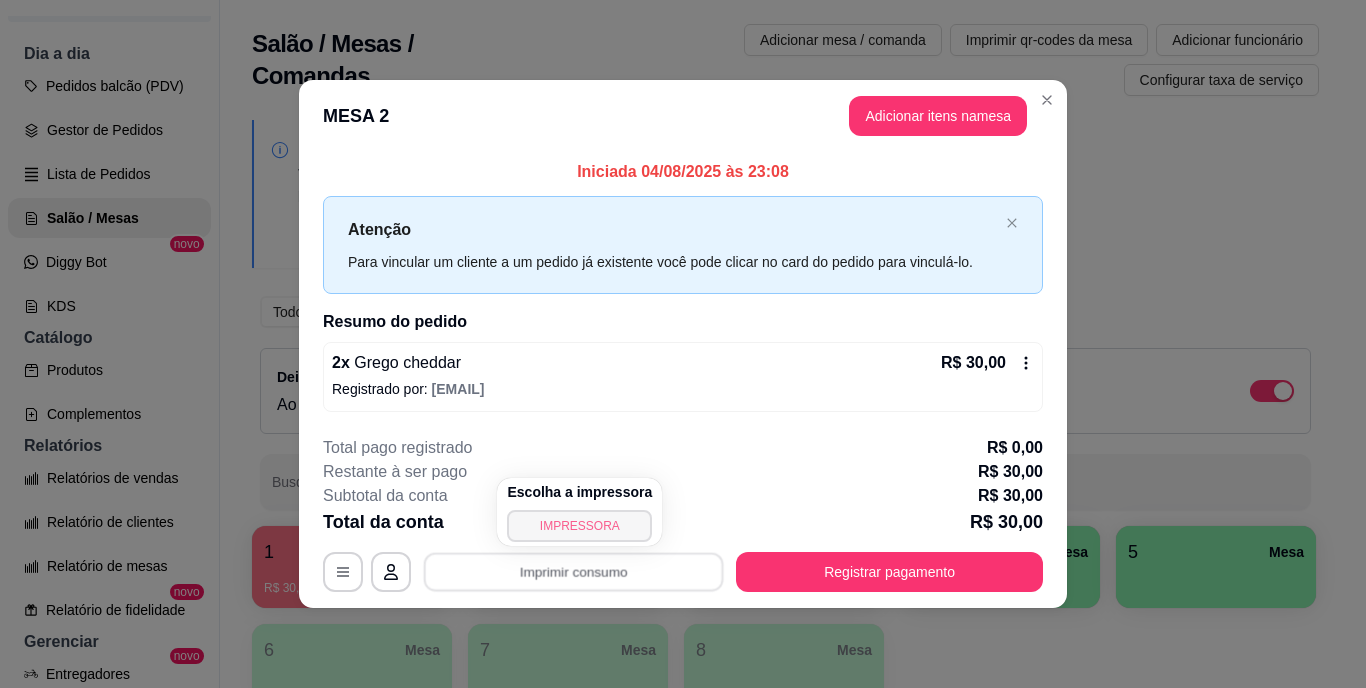 click on "IMPRESSORA" at bounding box center (579, 526) 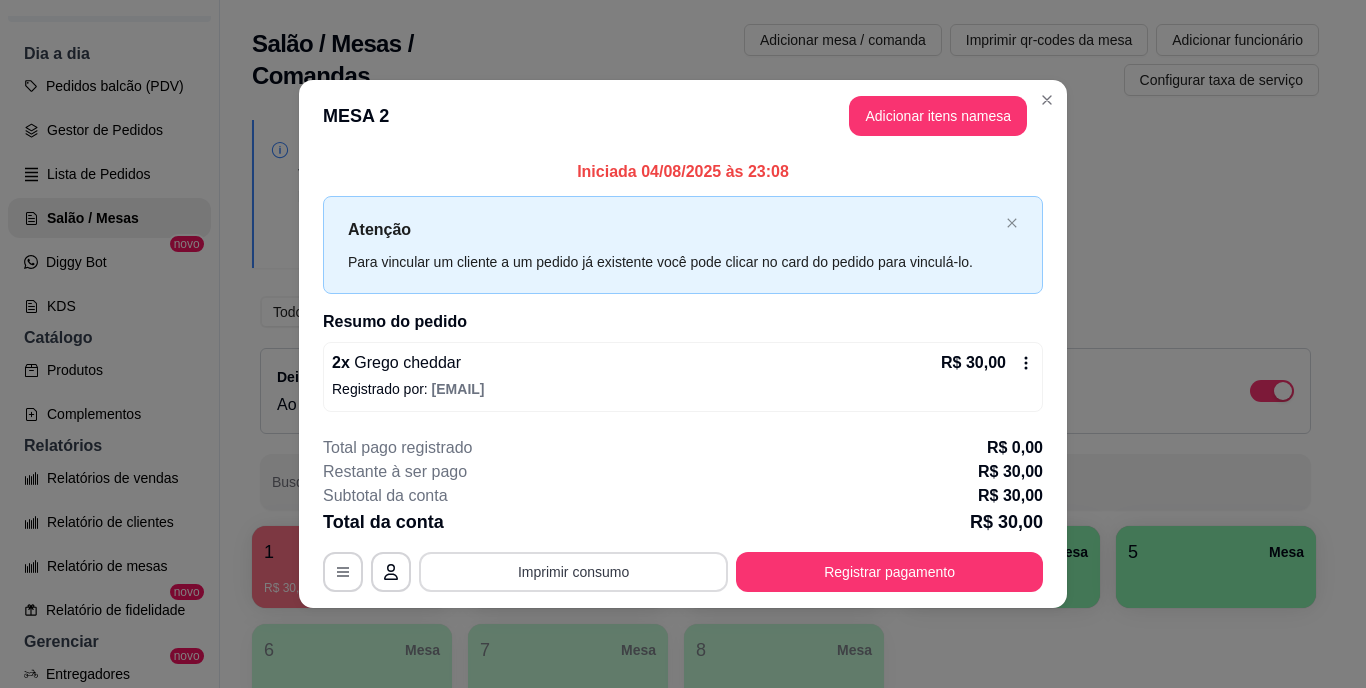 type 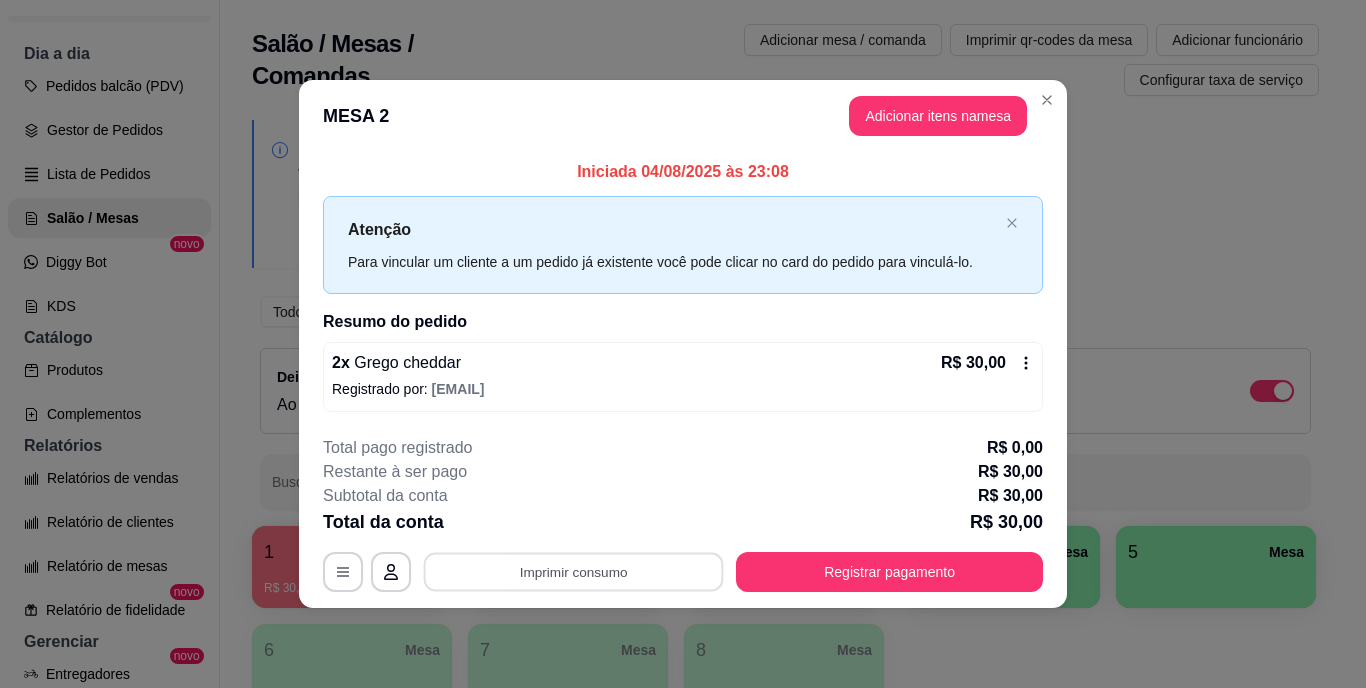 click on "Registrado por: [EMAIL]" at bounding box center (683, 389) 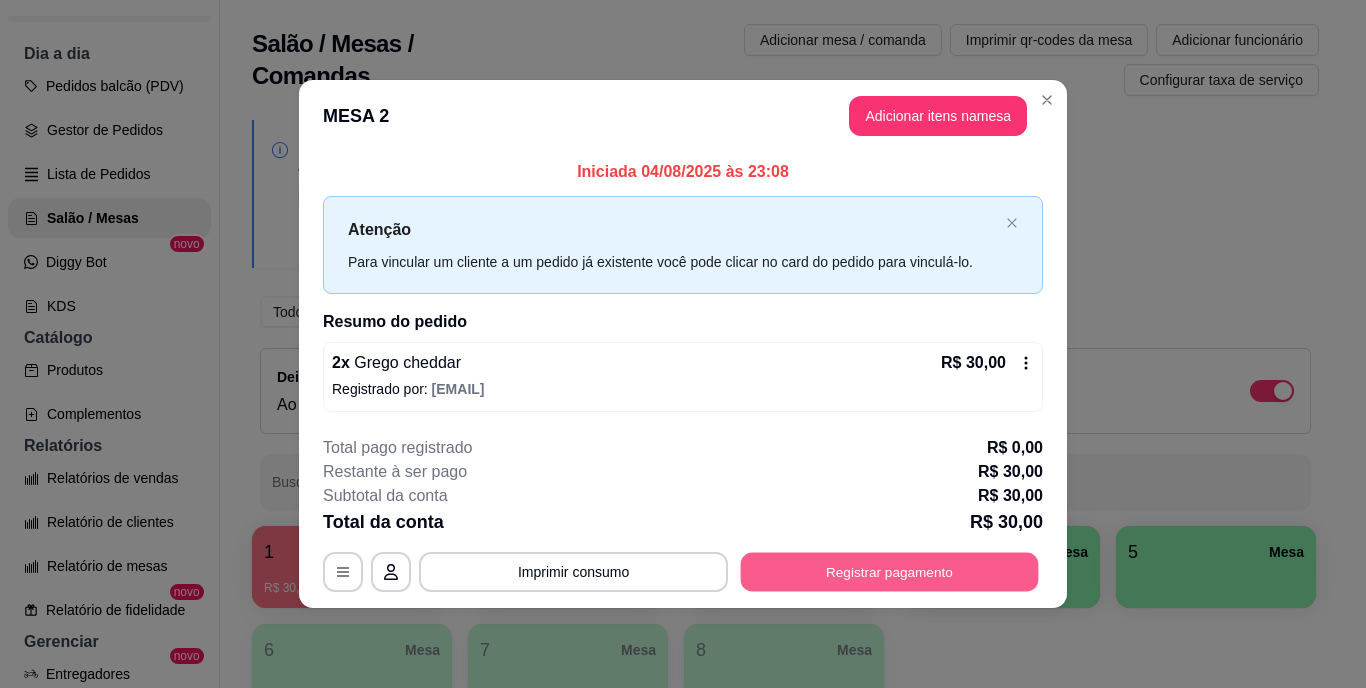 click on "Registrar pagamento" at bounding box center (890, 571) 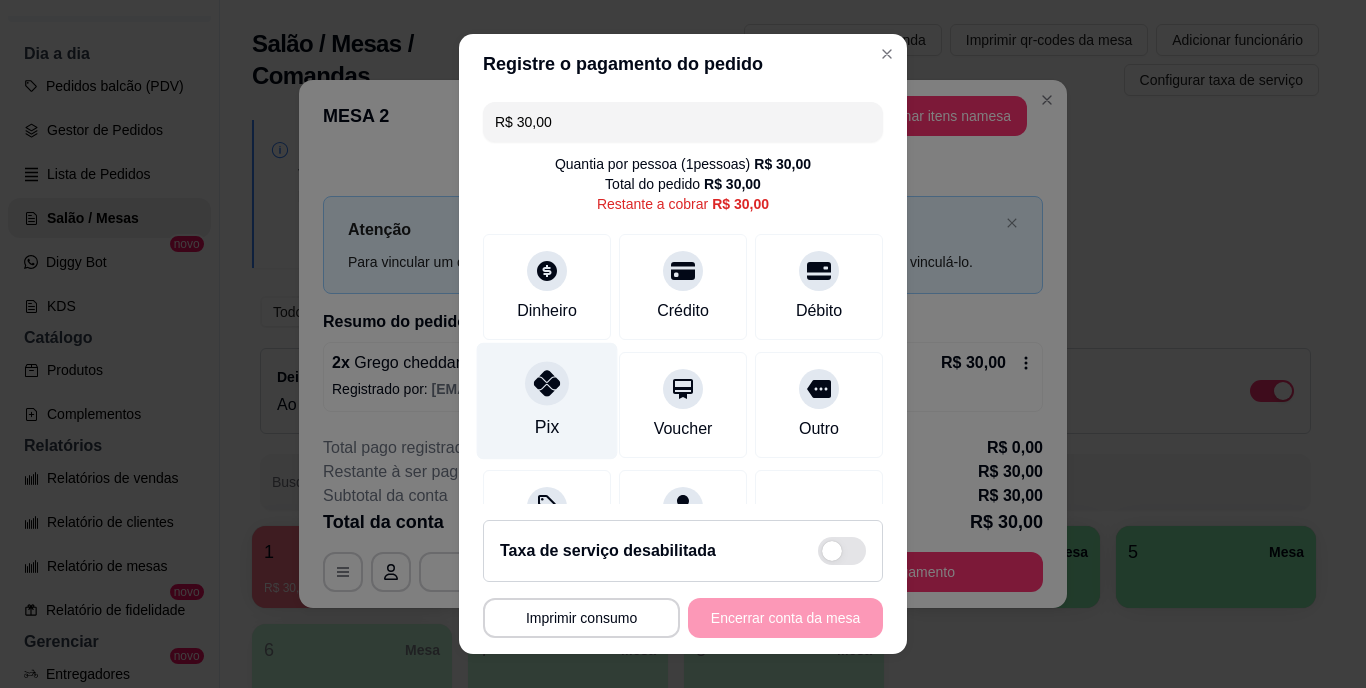 click 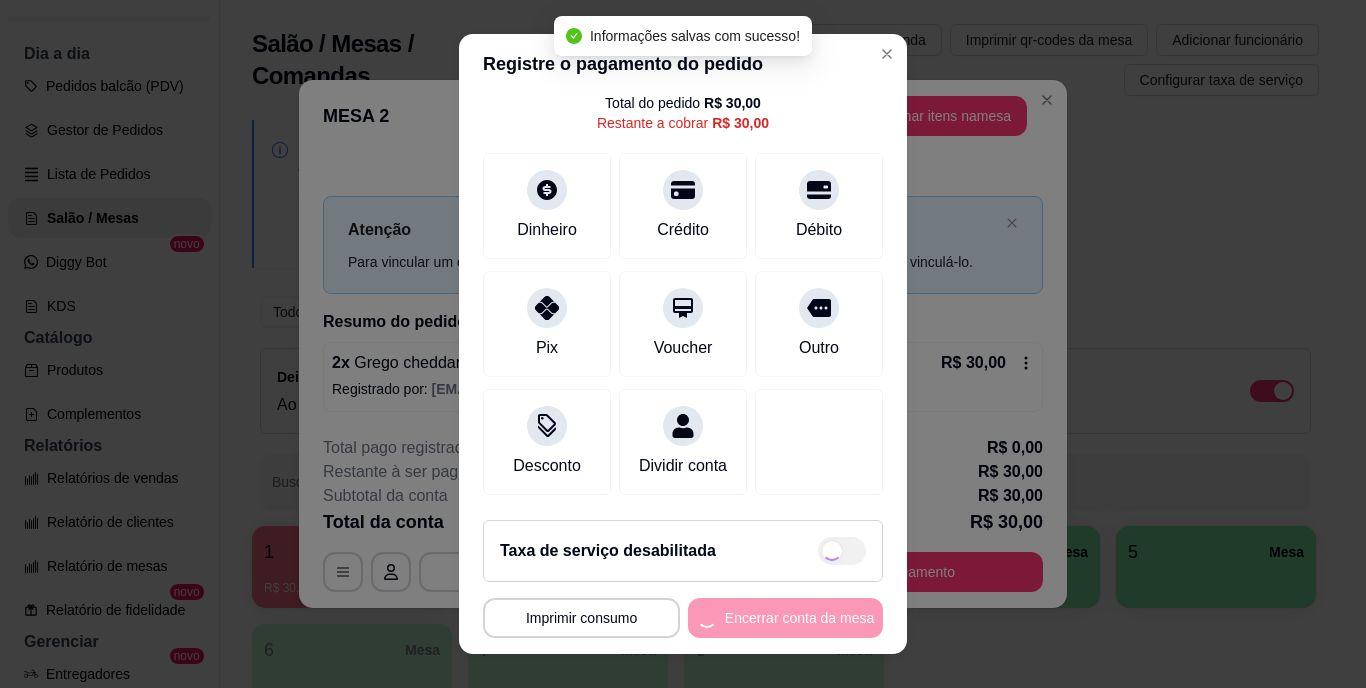 scroll, scrollTop: 104, scrollLeft: 0, axis: vertical 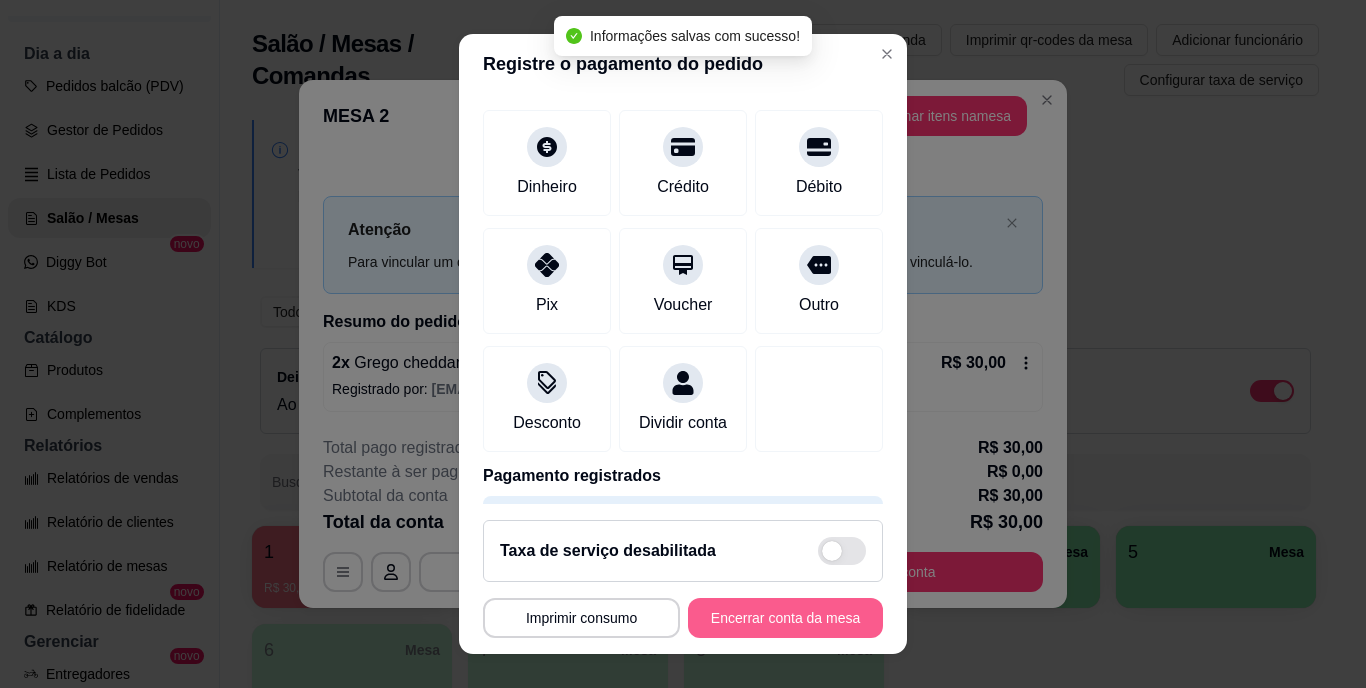 click on "Encerrar conta da mesa" at bounding box center (785, 618) 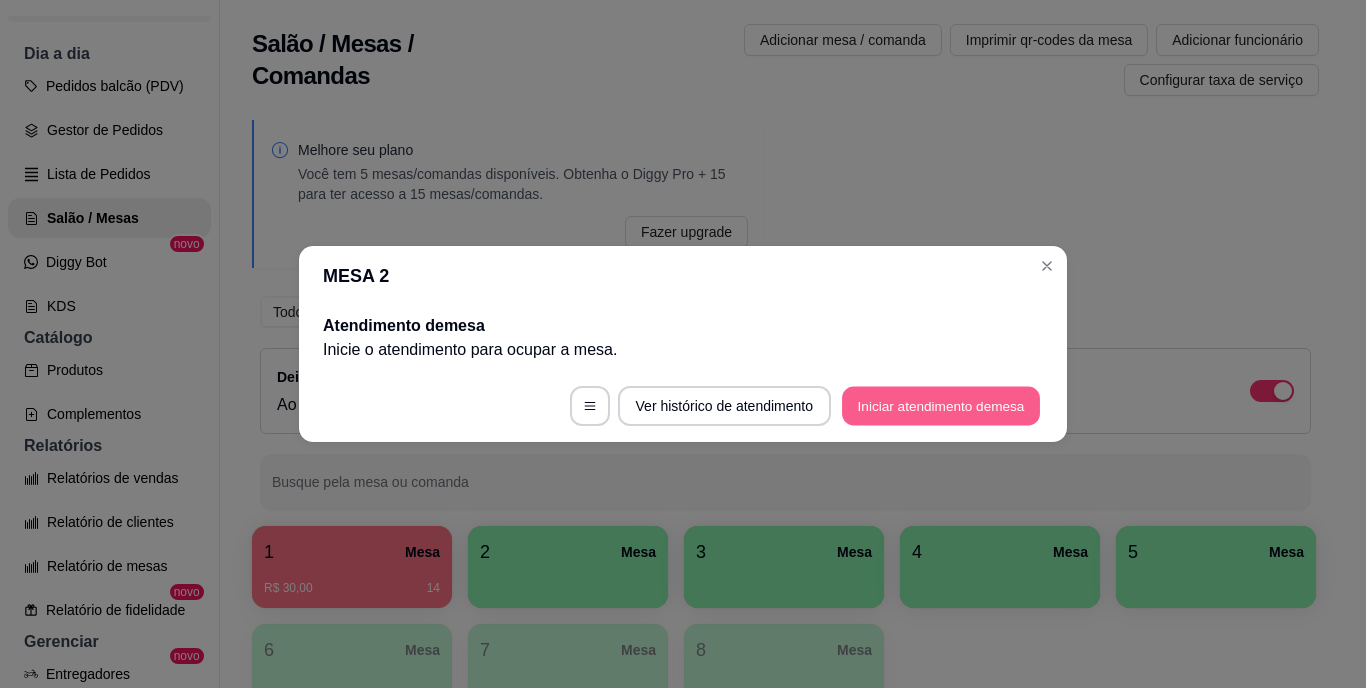 click on "Iniciar atendimento de  mesa" at bounding box center [941, 406] 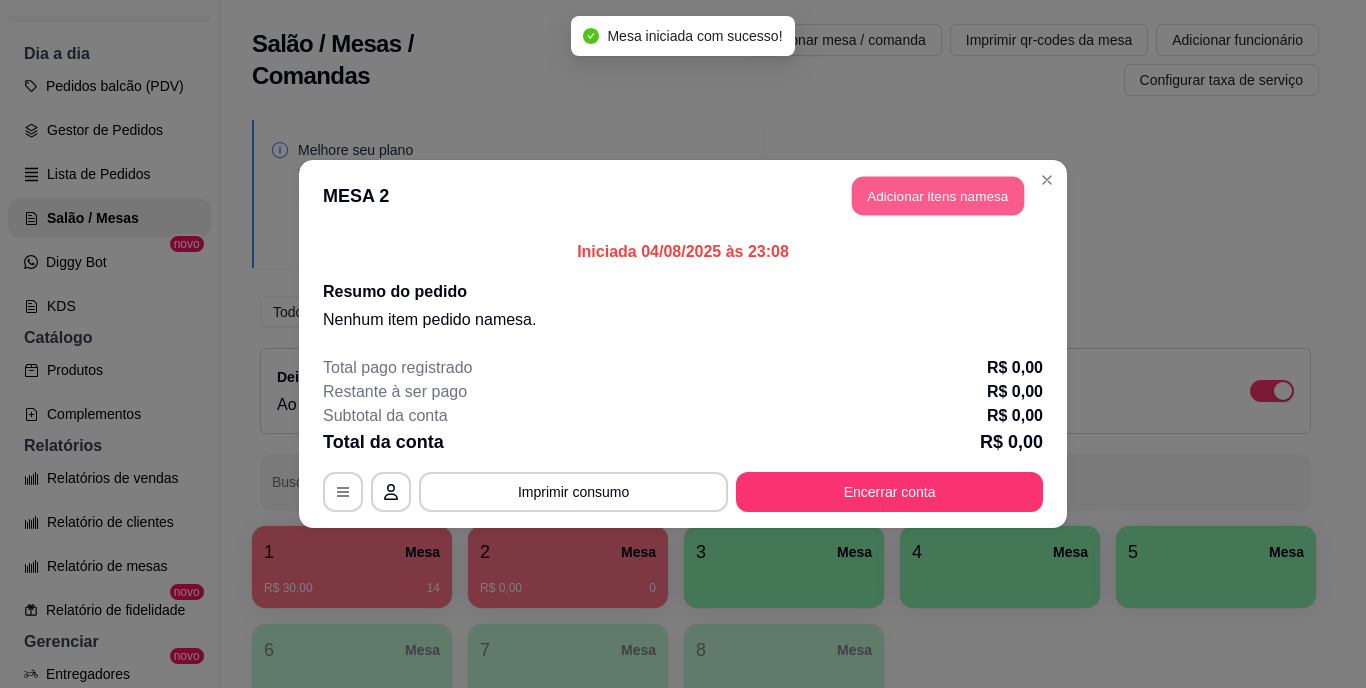 click on "Adicionar itens na  mesa" at bounding box center (938, 196) 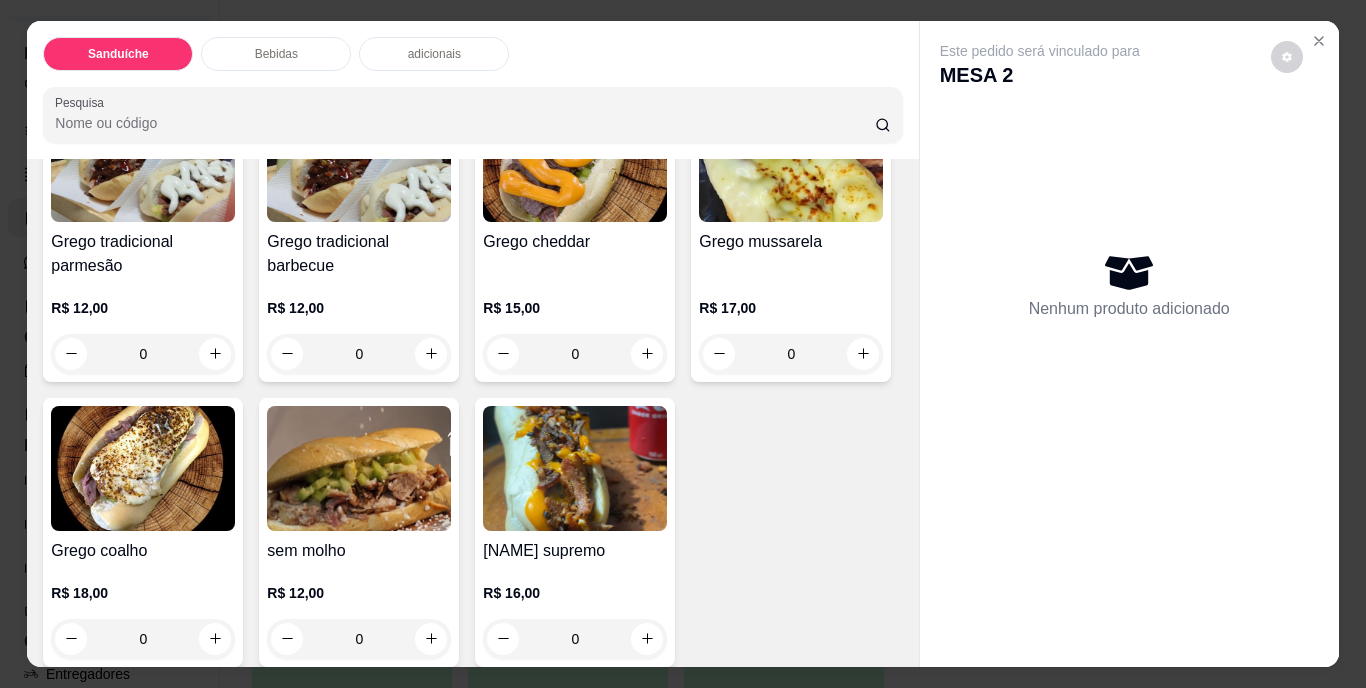 scroll, scrollTop: 300, scrollLeft: 0, axis: vertical 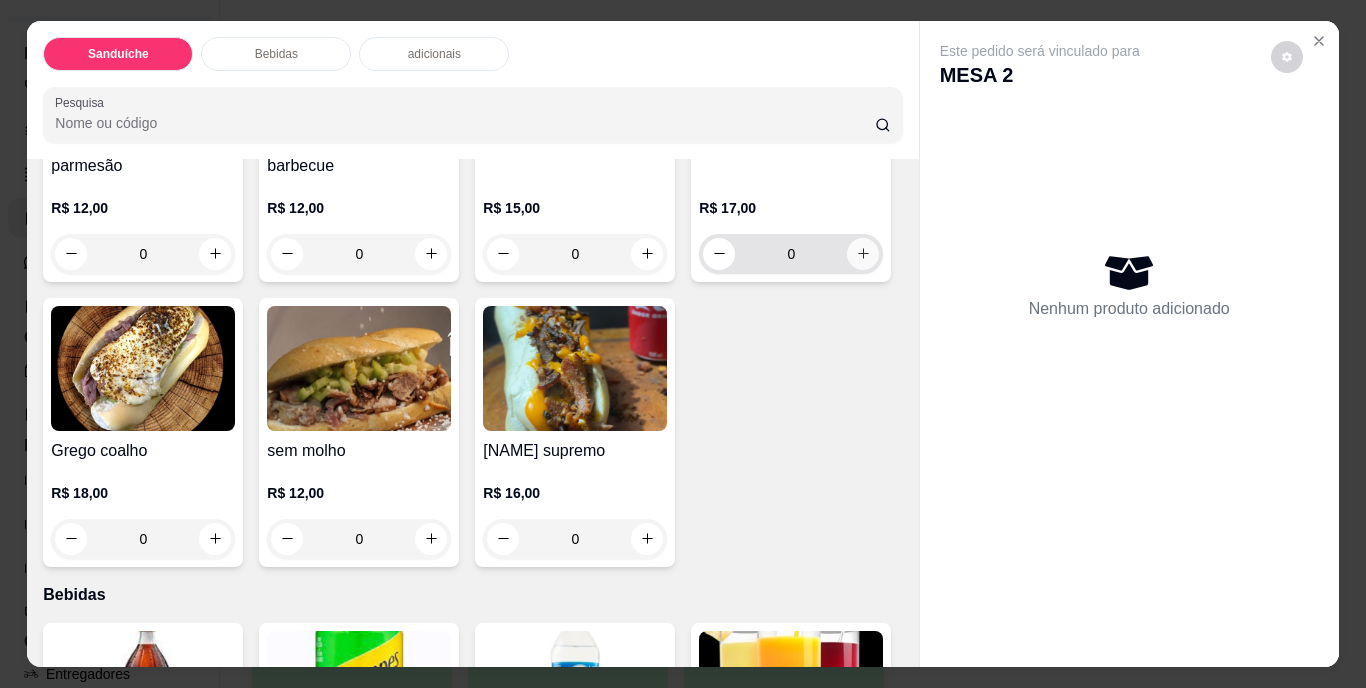 click 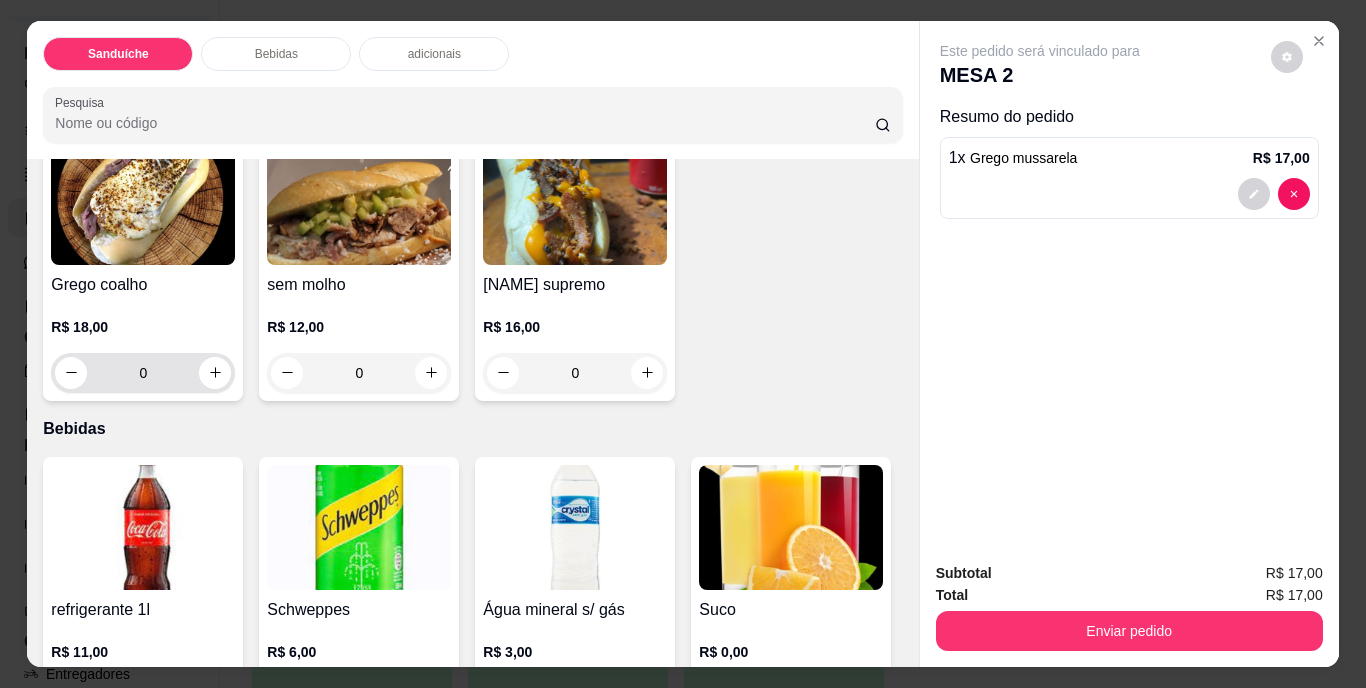 scroll, scrollTop: 600, scrollLeft: 0, axis: vertical 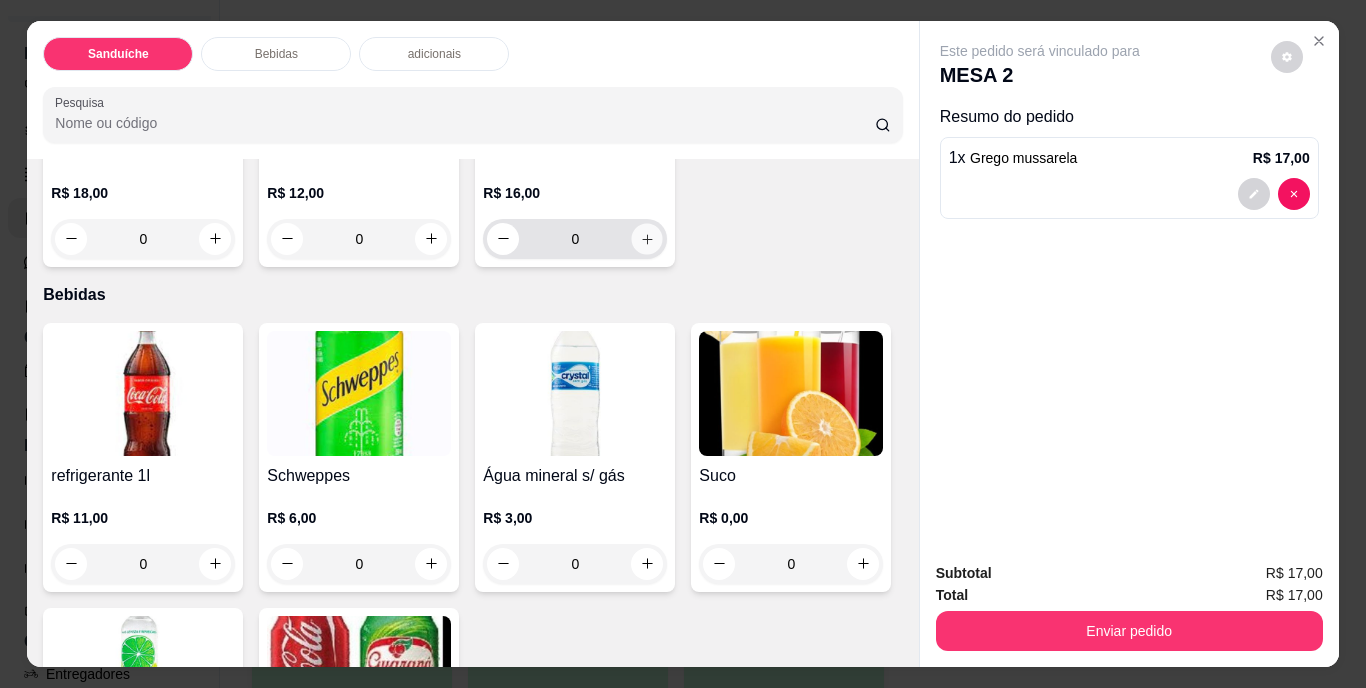 click at bounding box center [647, 238] 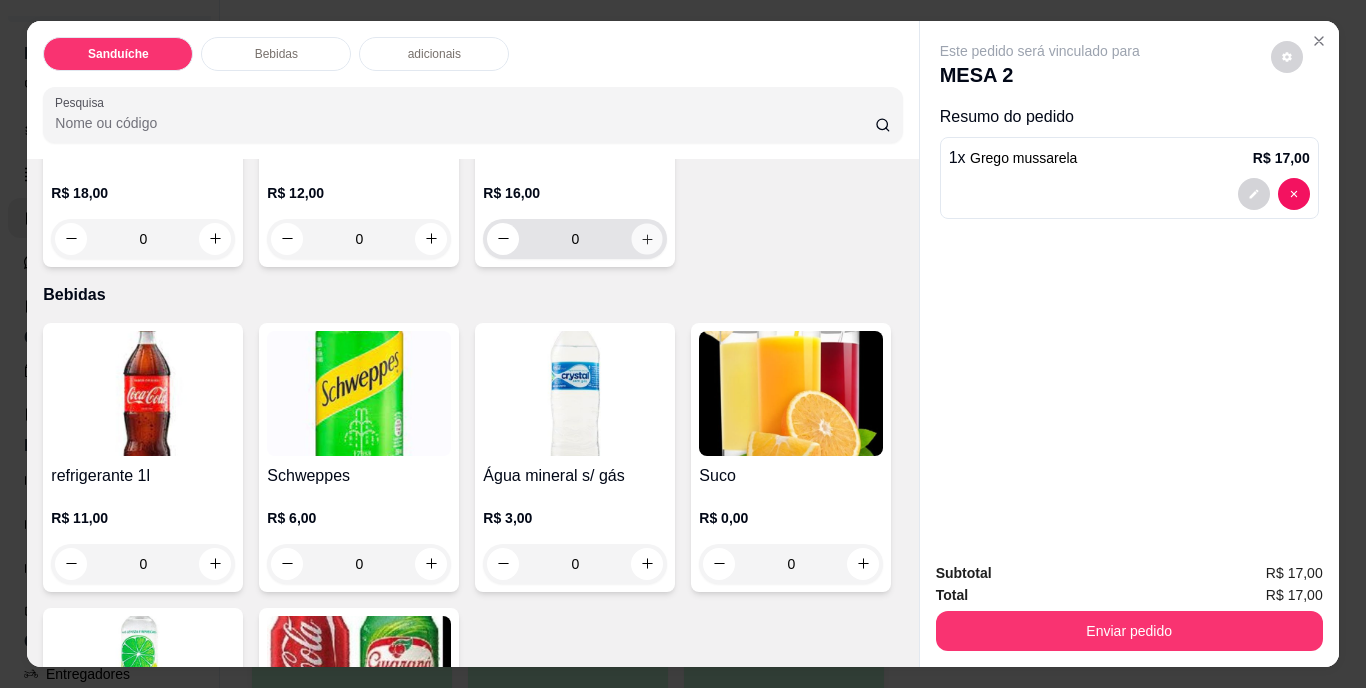 type on "1" 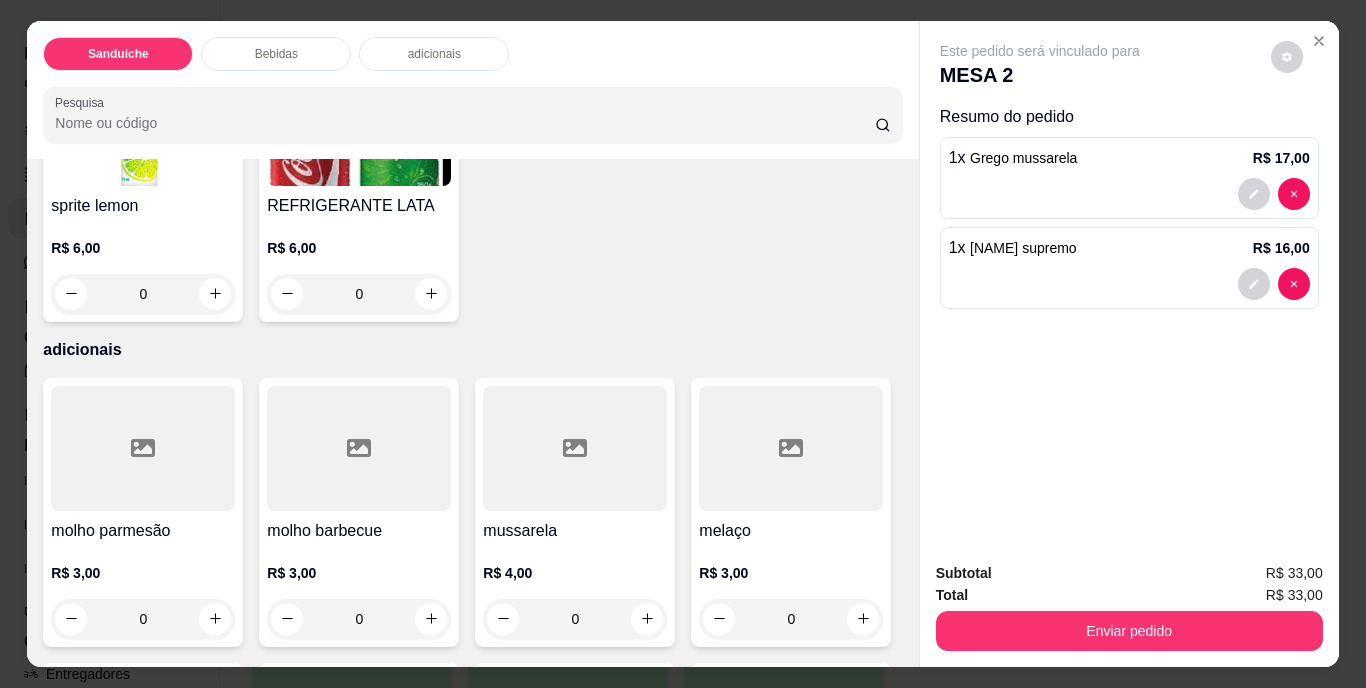 scroll, scrollTop: 1000, scrollLeft: 0, axis: vertical 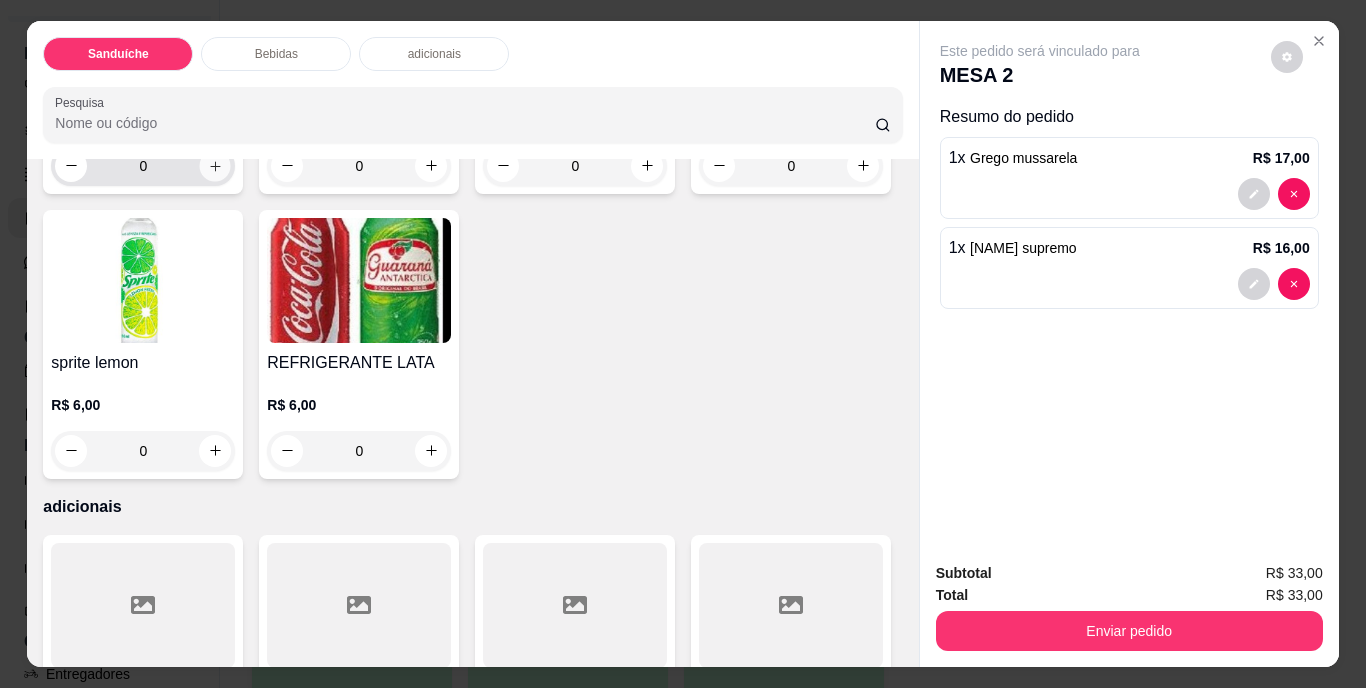 click 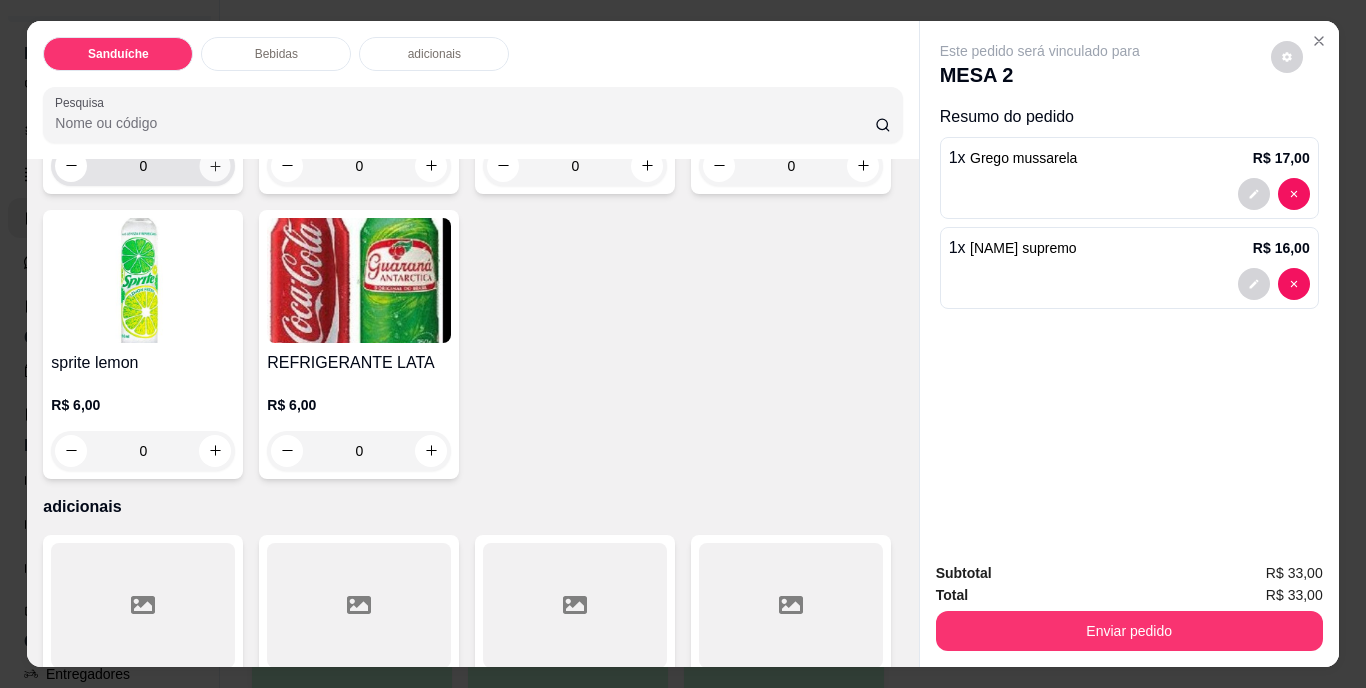 type on "1" 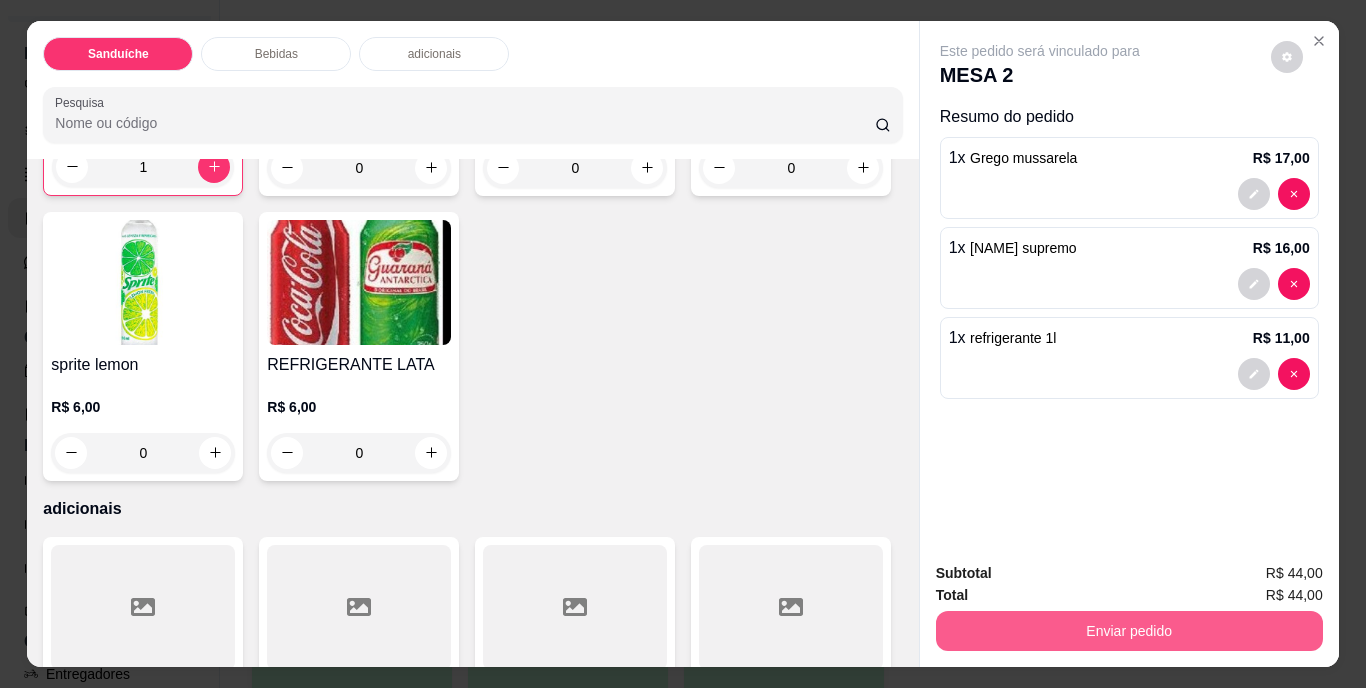 click on "Enviar pedido" at bounding box center (1129, 631) 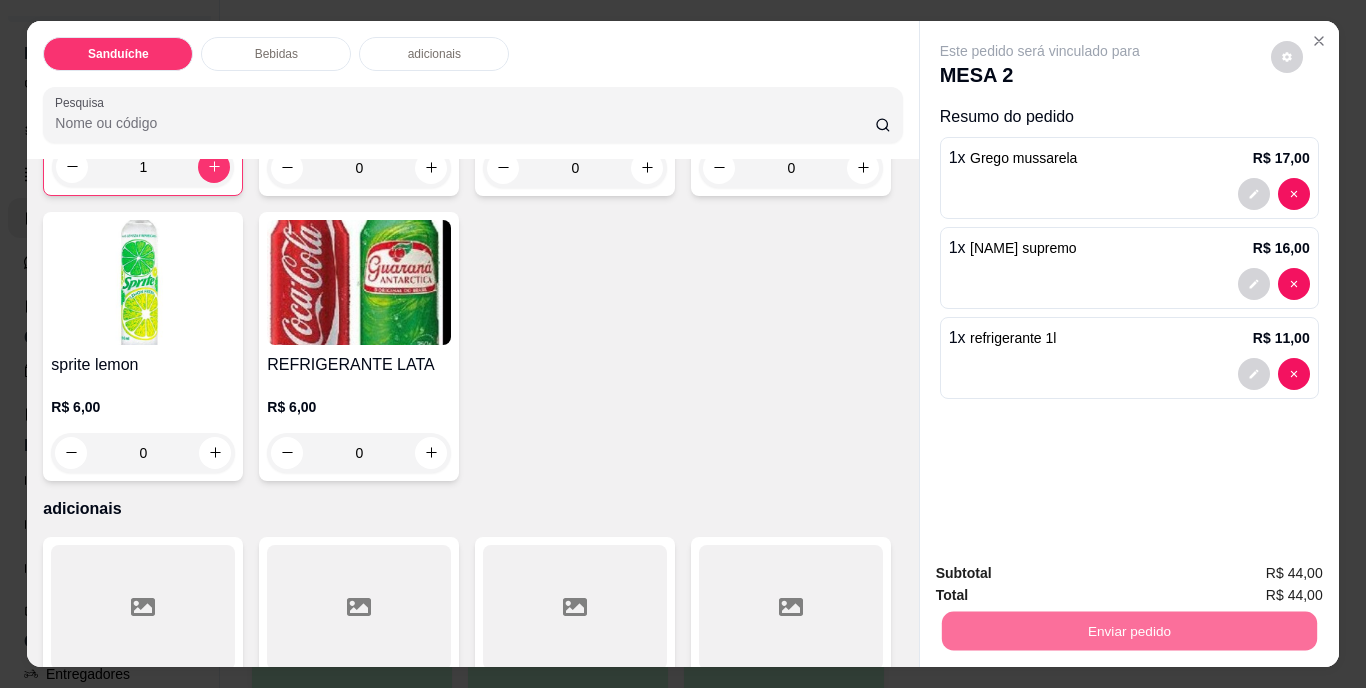 click on "Não registrar e enviar pedido" at bounding box center [1063, 575] 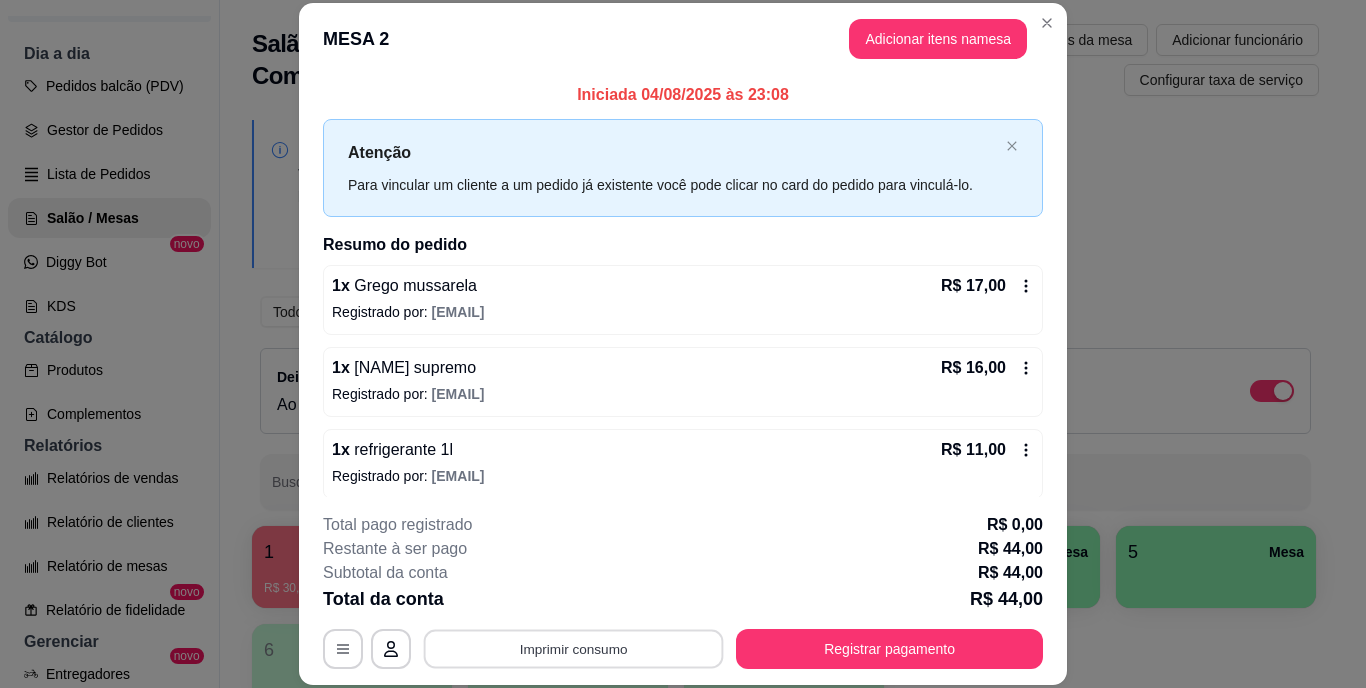 click on "Imprimir consumo" at bounding box center (574, 648) 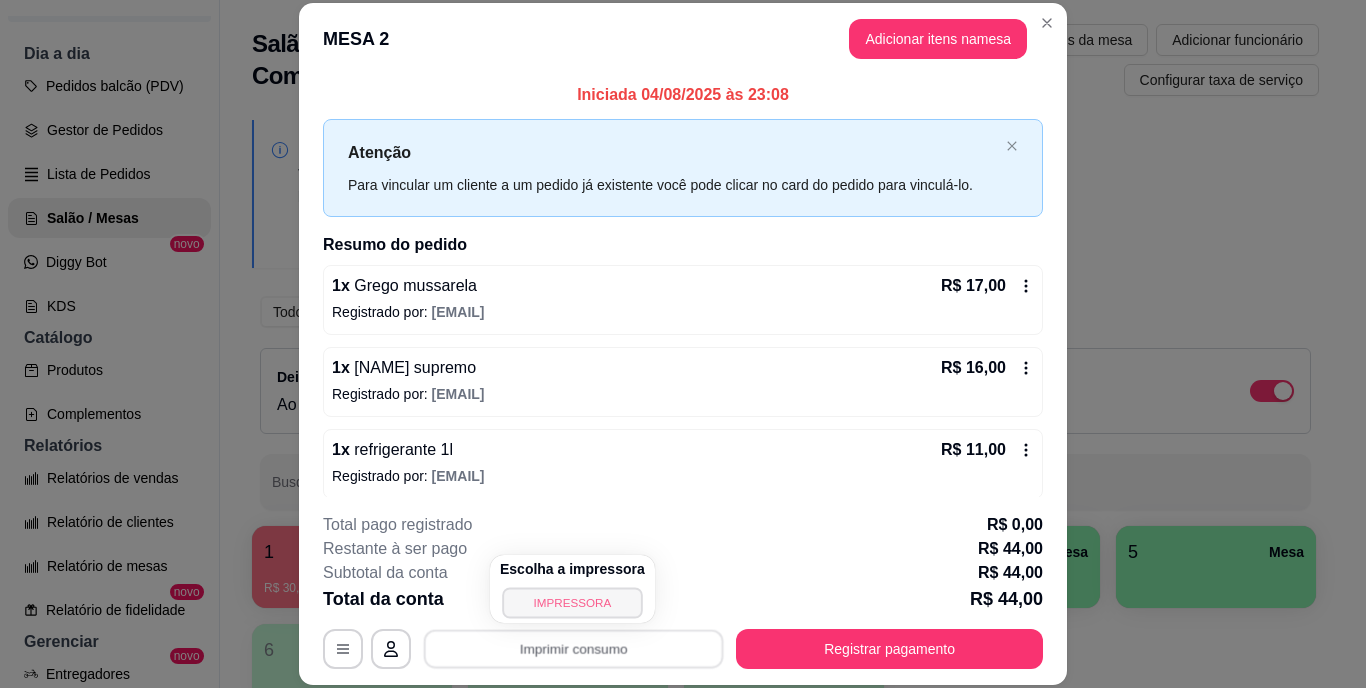 click on "IMPRESSORA" at bounding box center (572, 602) 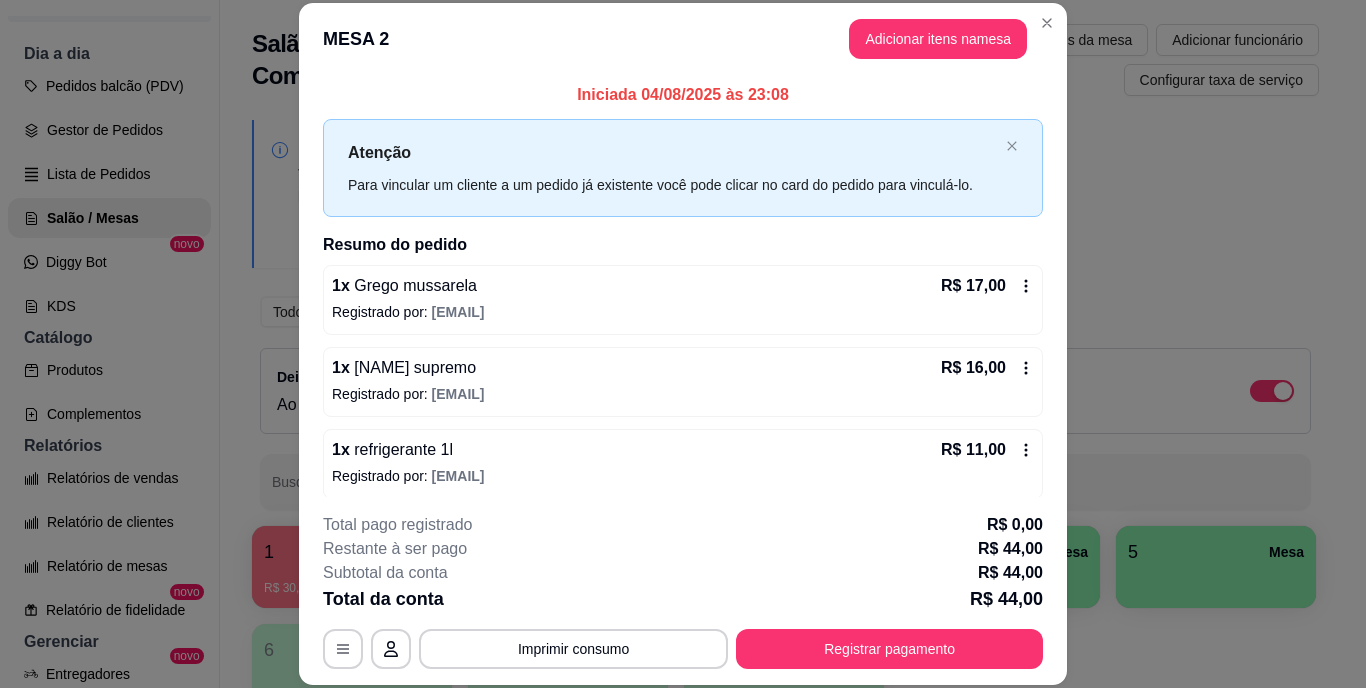 type 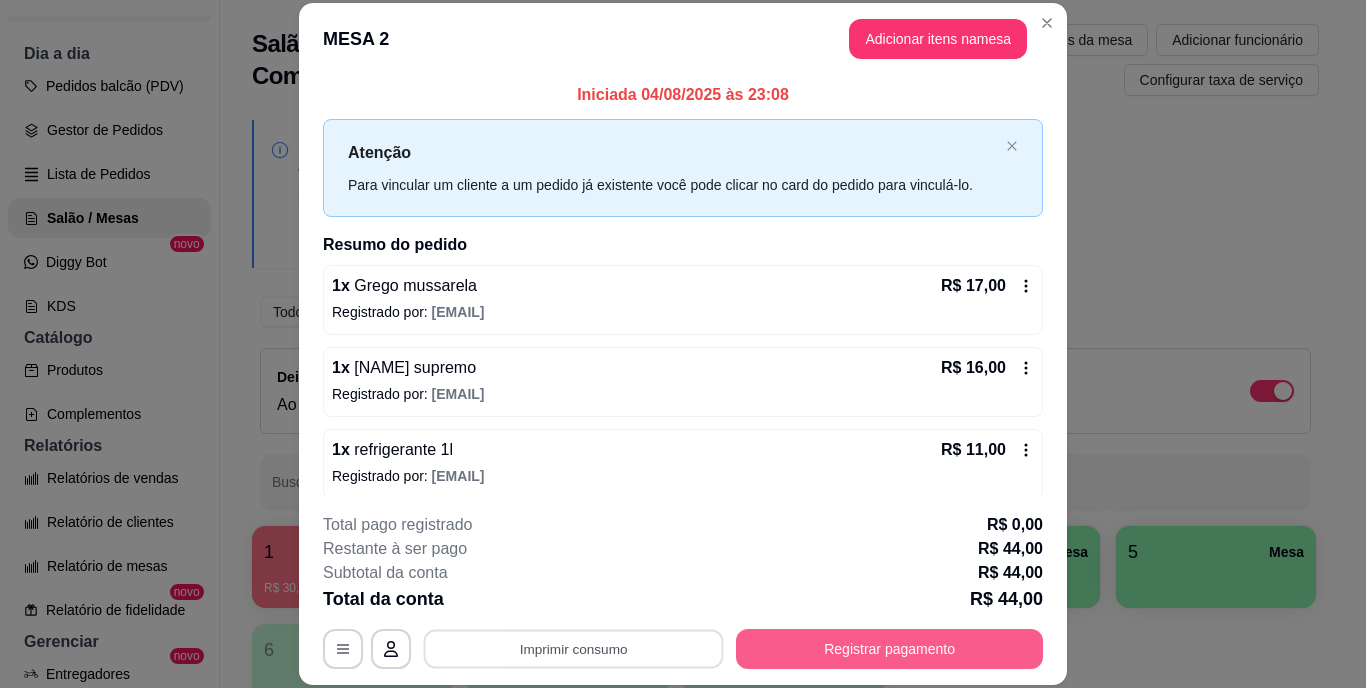 click on "Registrar pagamento" at bounding box center [889, 649] 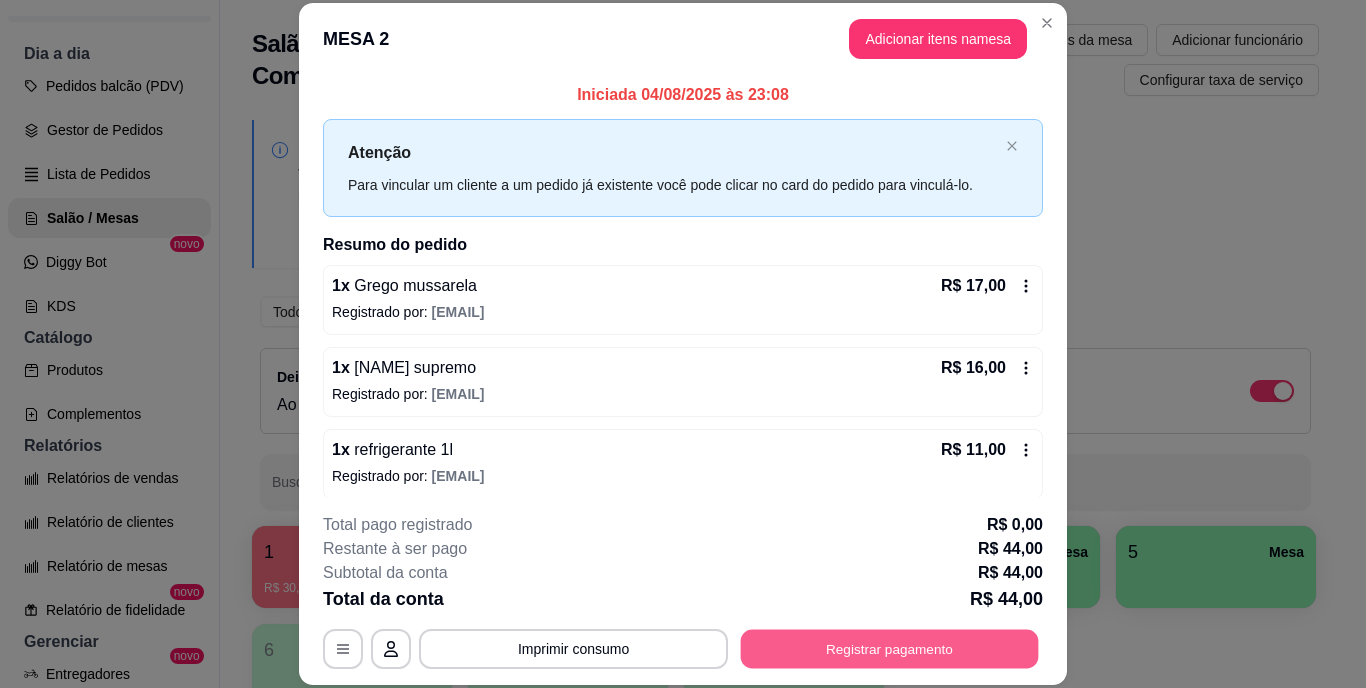 click on "Registrar pagamento" at bounding box center (890, 648) 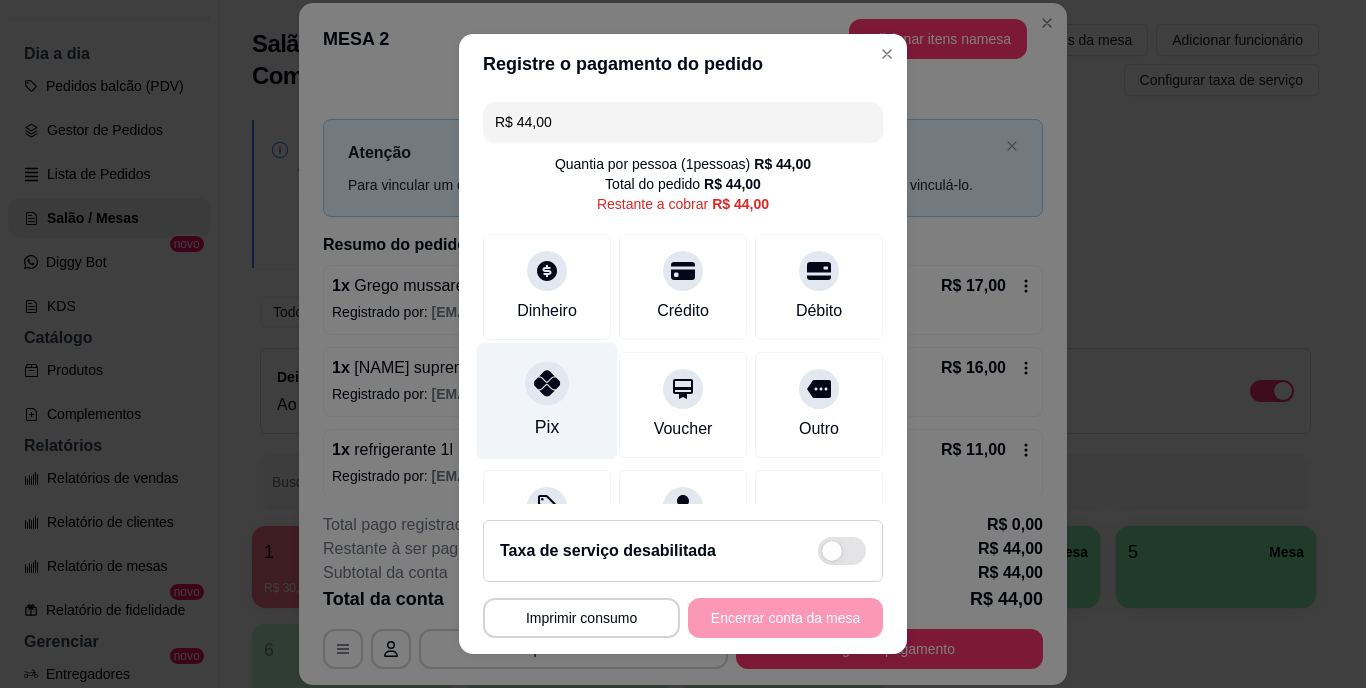 click 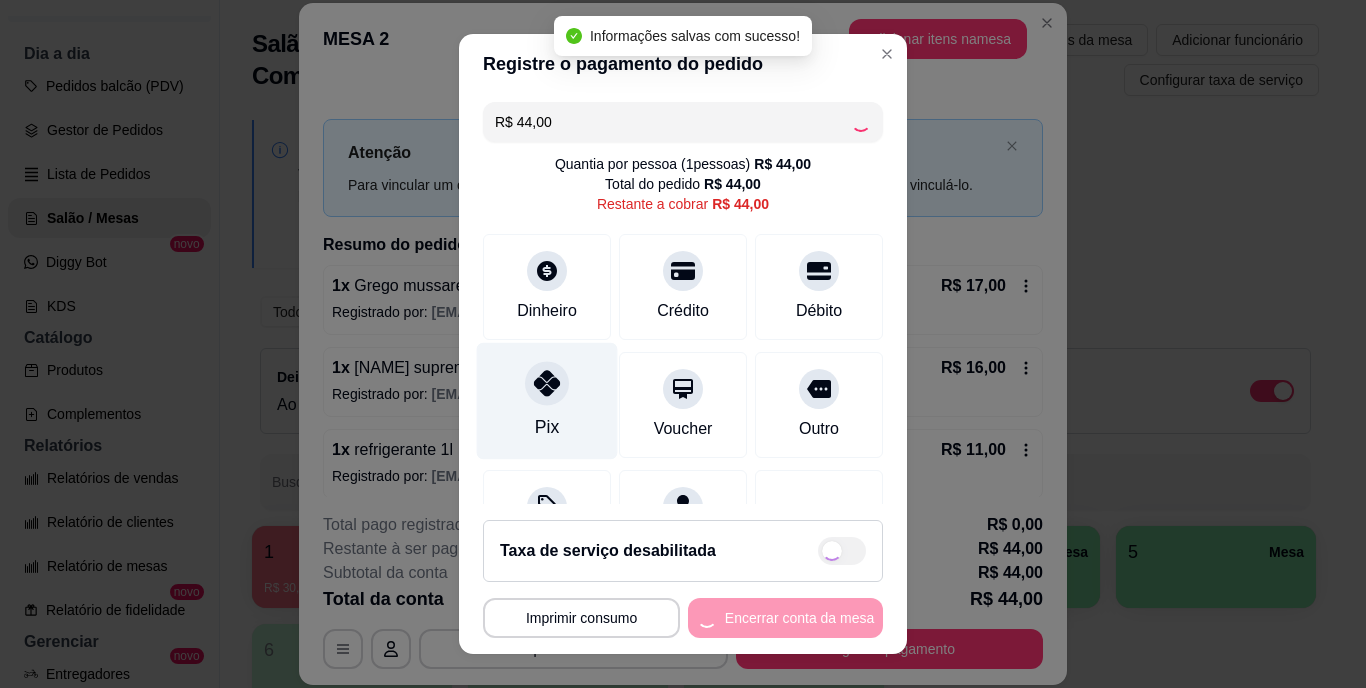 type on "R$ 0,00" 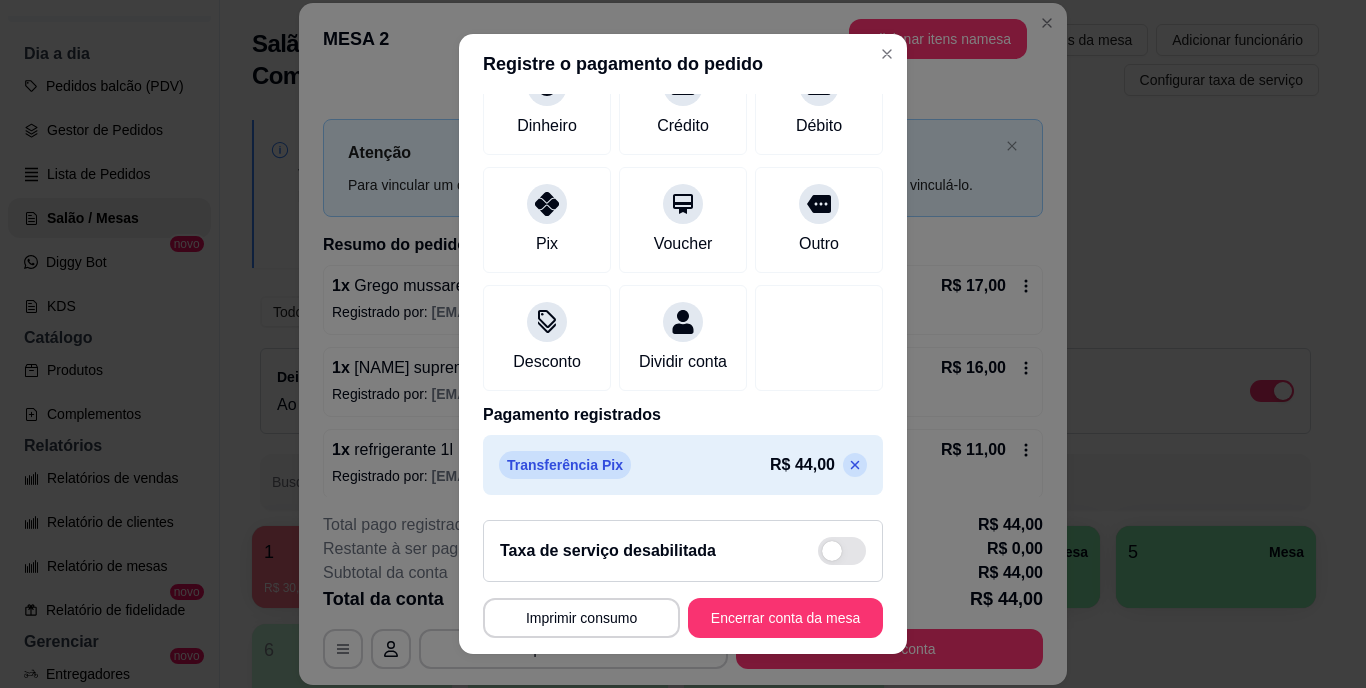 scroll, scrollTop: 188, scrollLeft: 0, axis: vertical 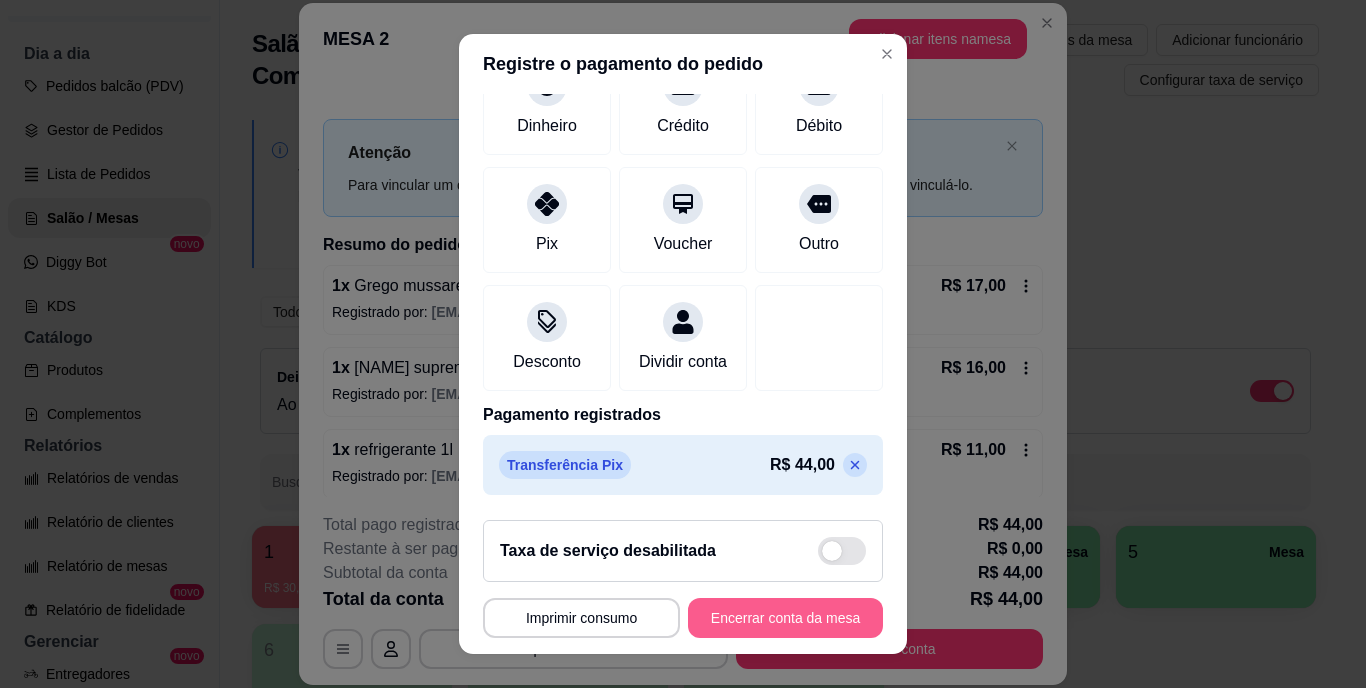 click on "Encerrar conta da mesa" at bounding box center [785, 618] 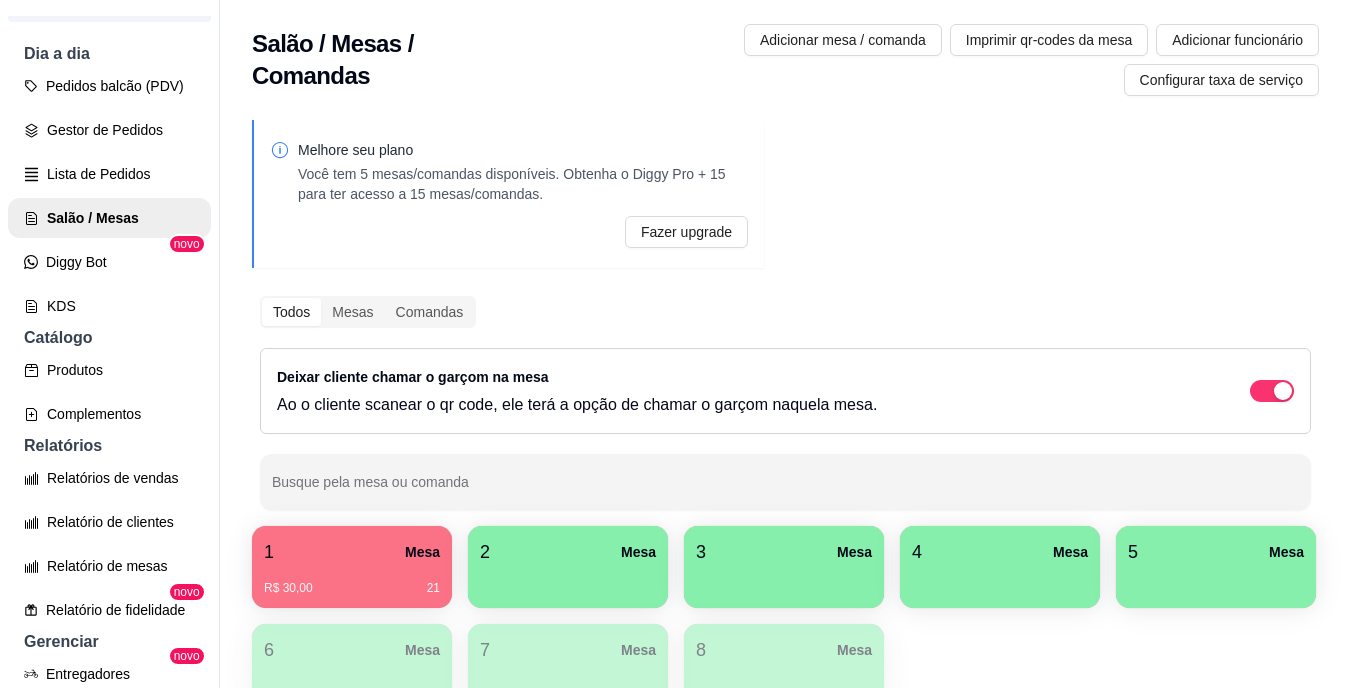 click on "1 Mesa" at bounding box center [352, 552] 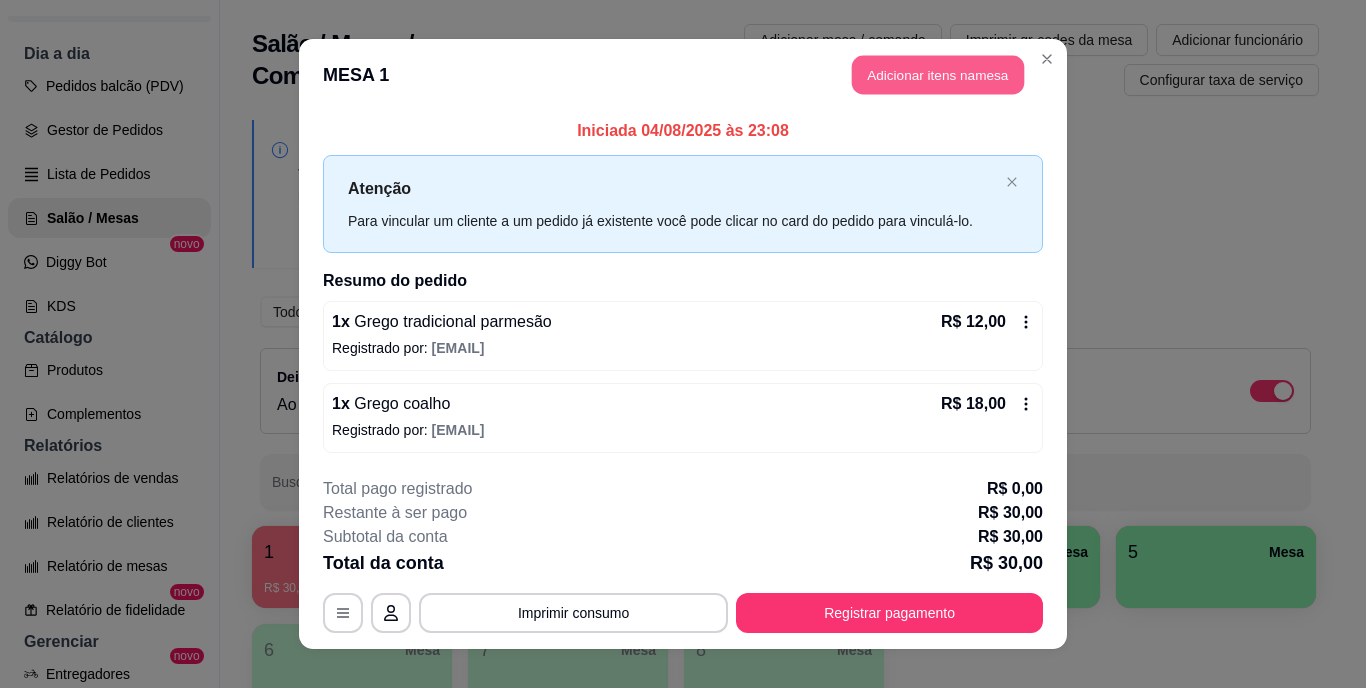click on "Adicionar itens na  mesa" at bounding box center [938, 75] 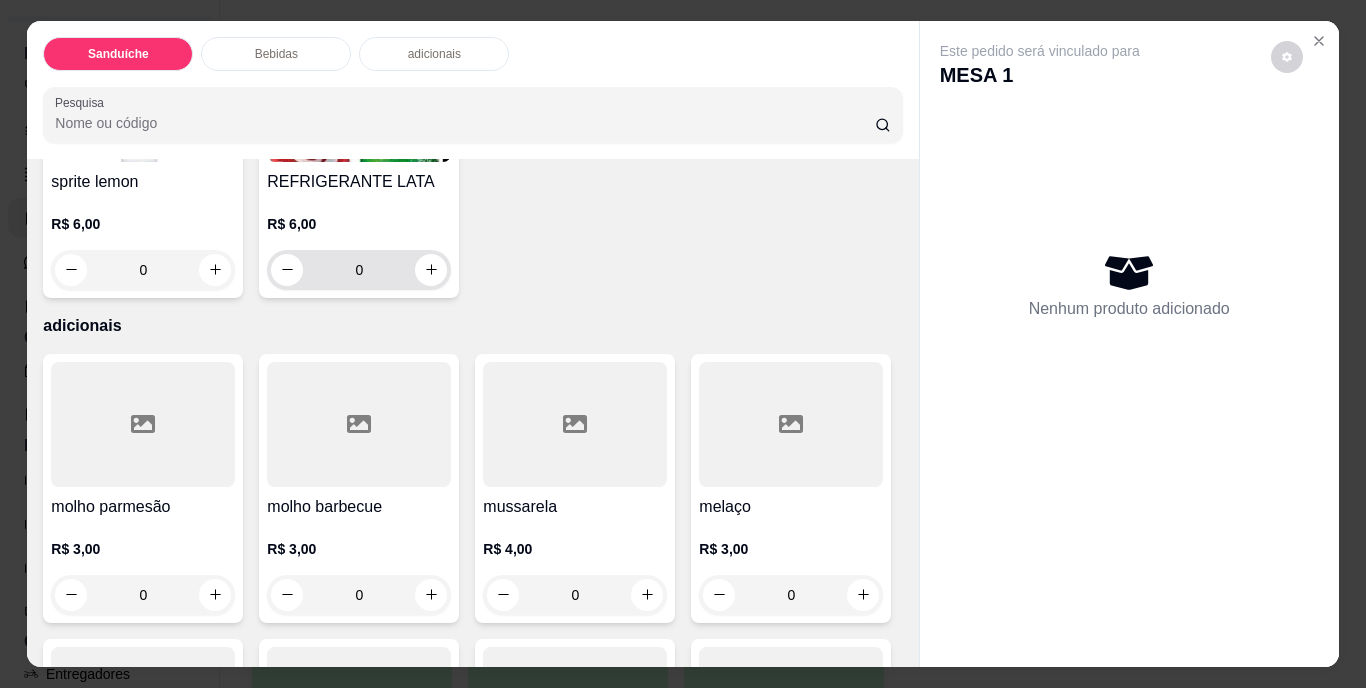 scroll, scrollTop: 1200, scrollLeft: 0, axis: vertical 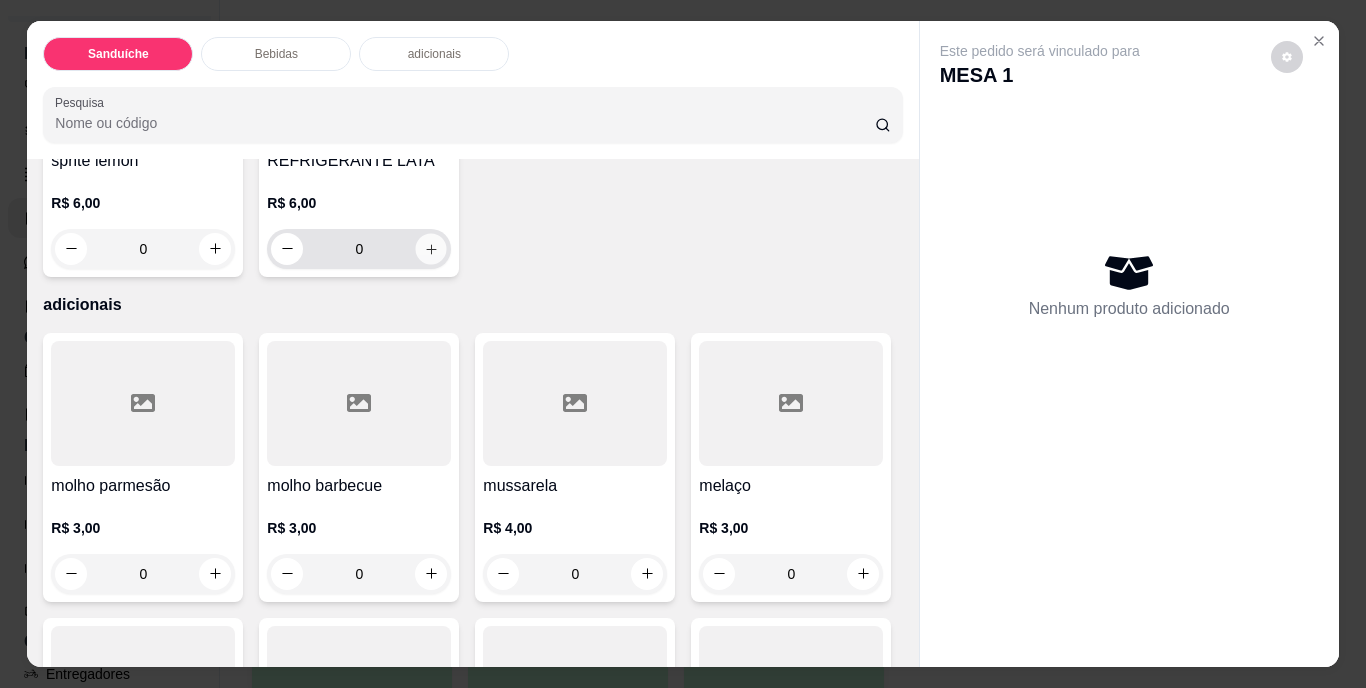 click at bounding box center (431, 248) 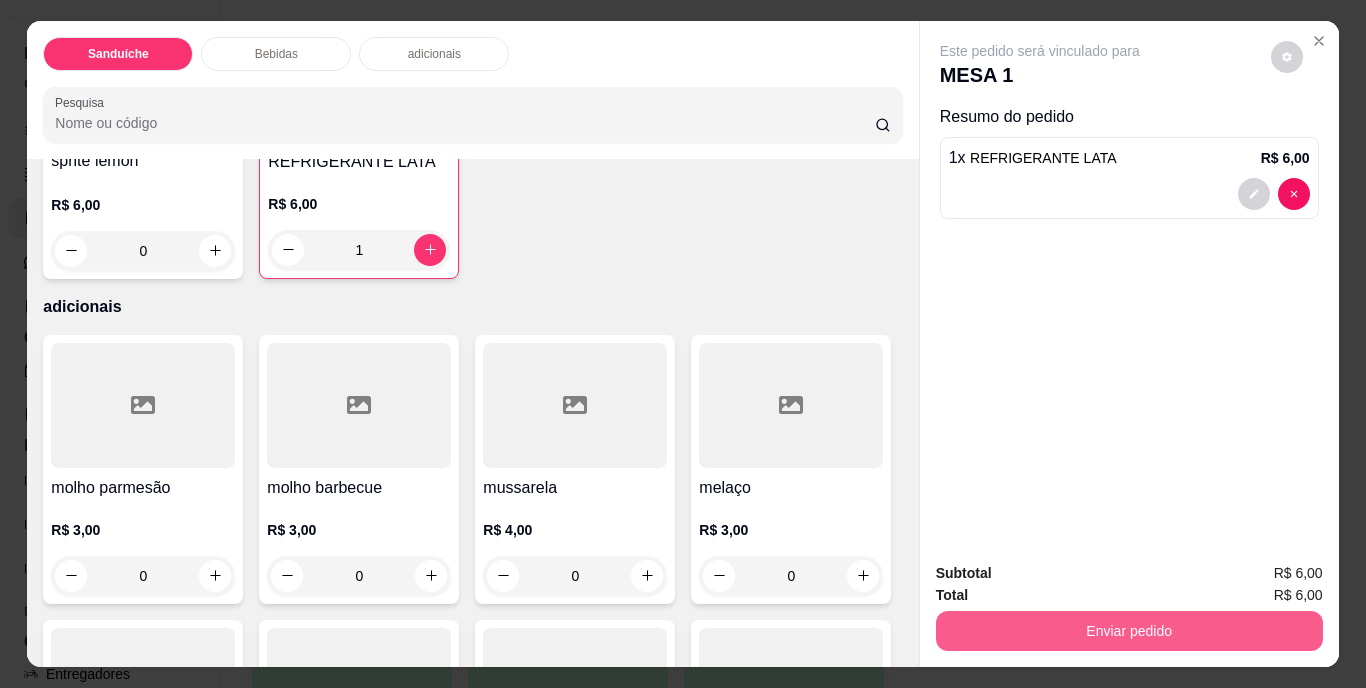 click on "Enviar pedido" at bounding box center (1129, 631) 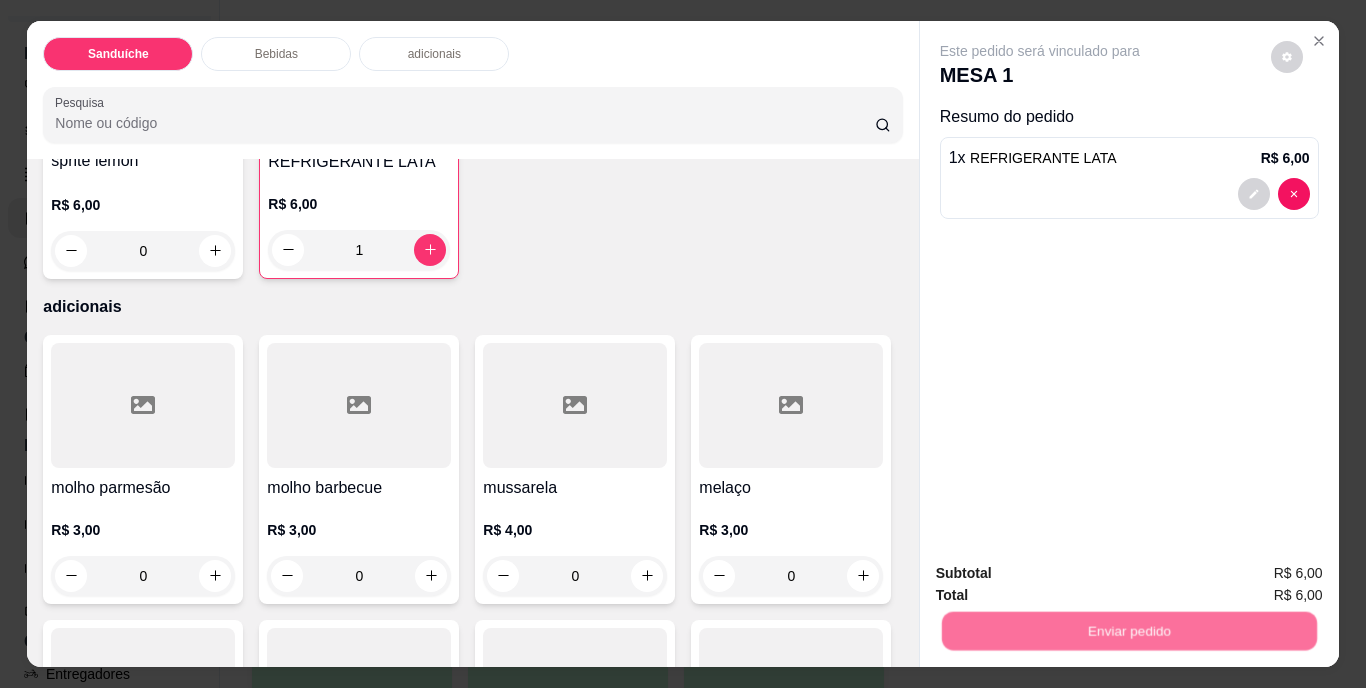 click on "Não registrar e enviar pedido" at bounding box center [1063, 575] 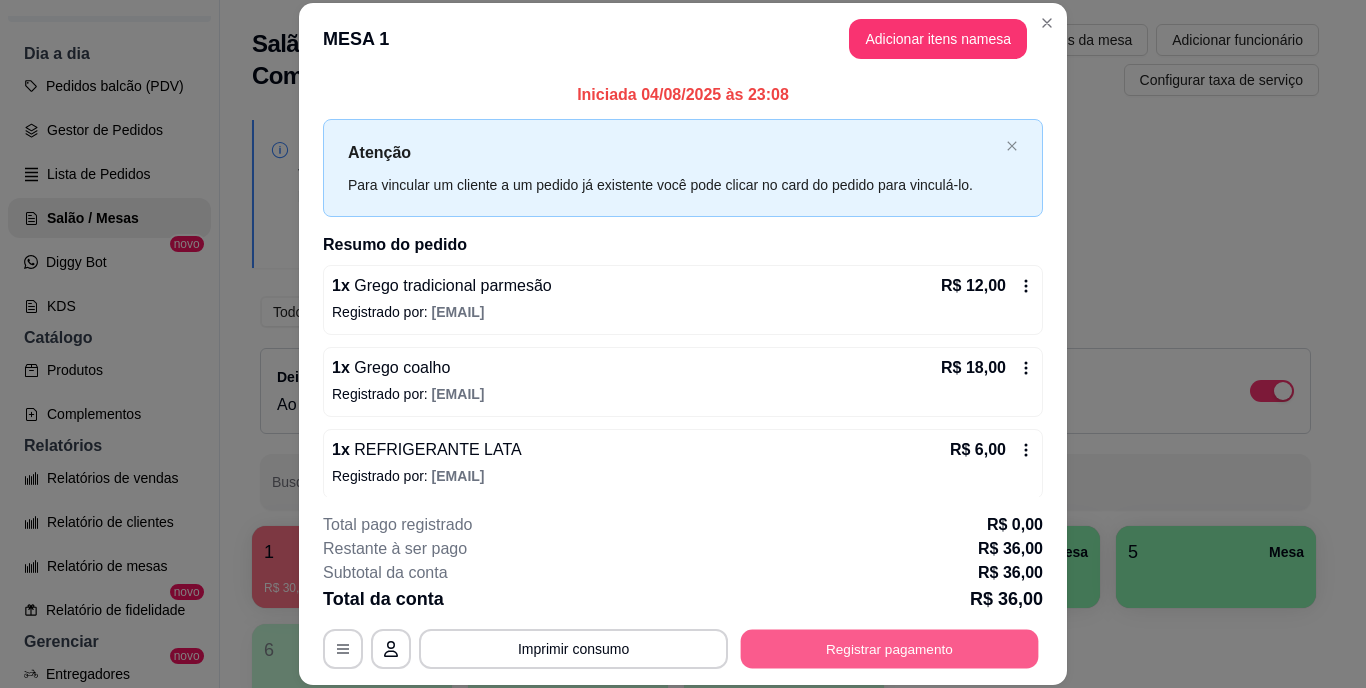 click on "Registrar pagamento" at bounding box center (890, 648) 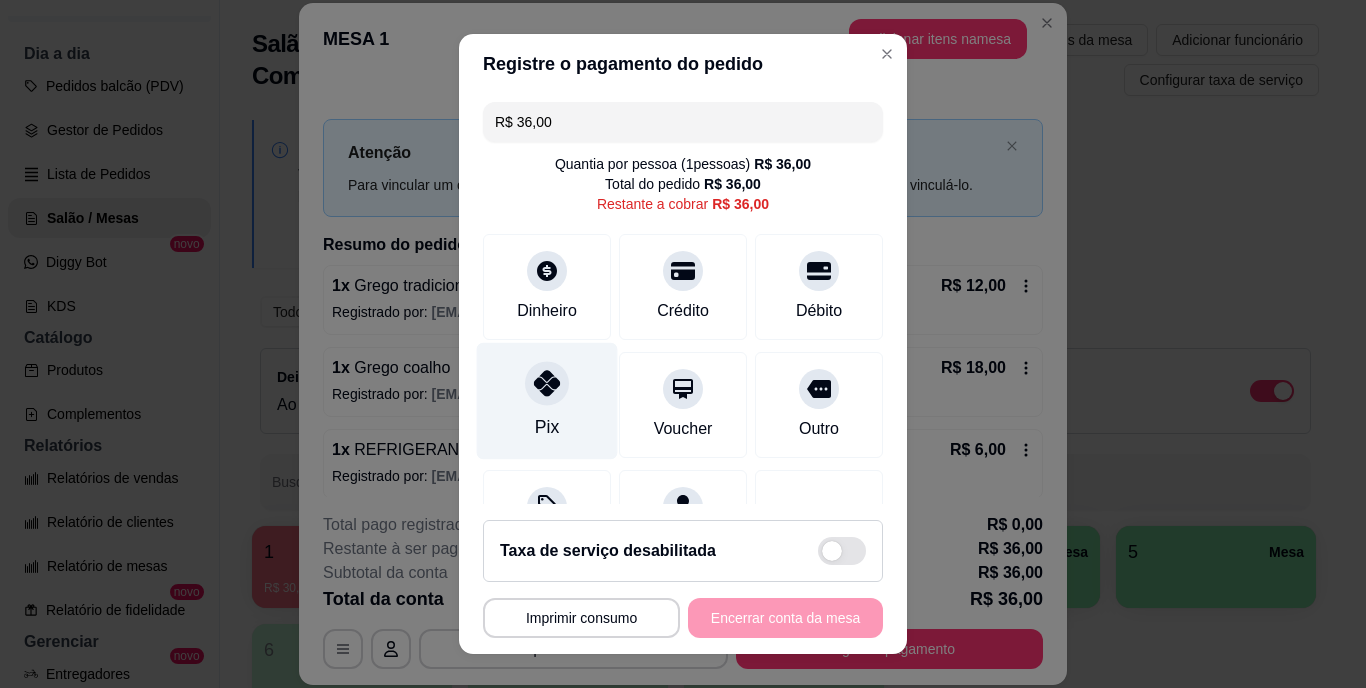 click 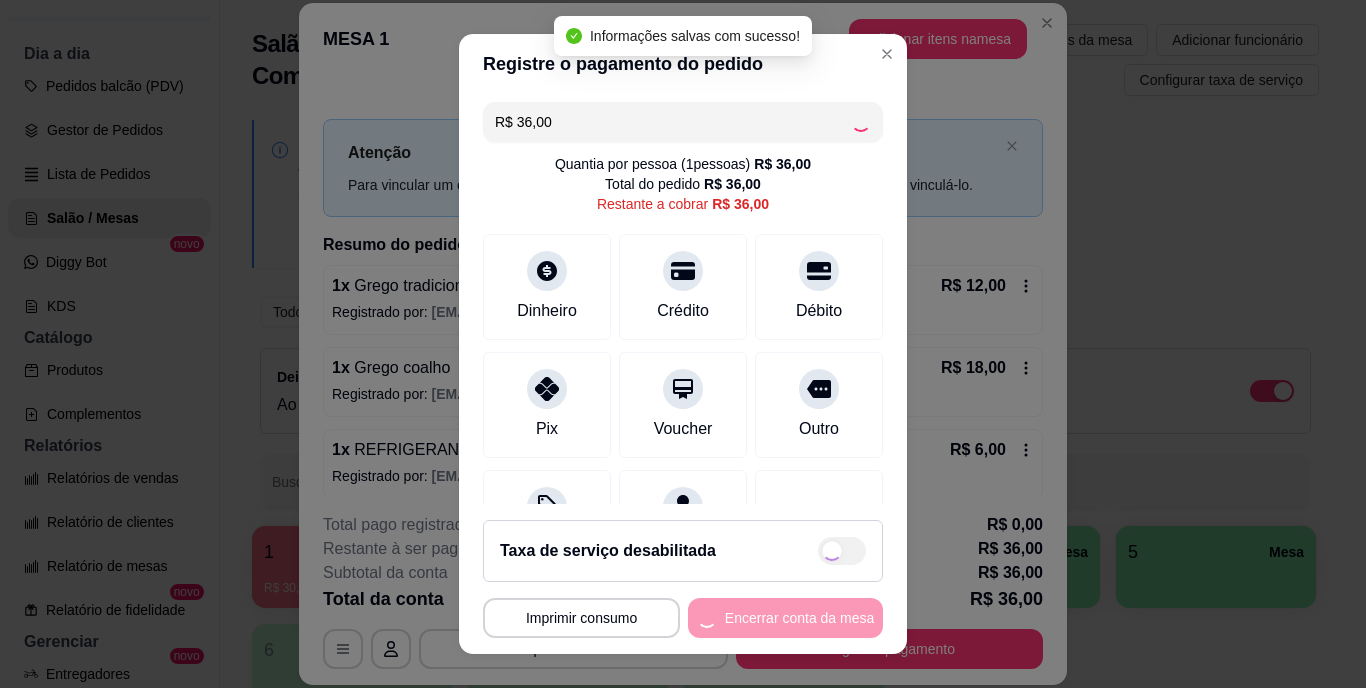 type on "R$ 0,00" 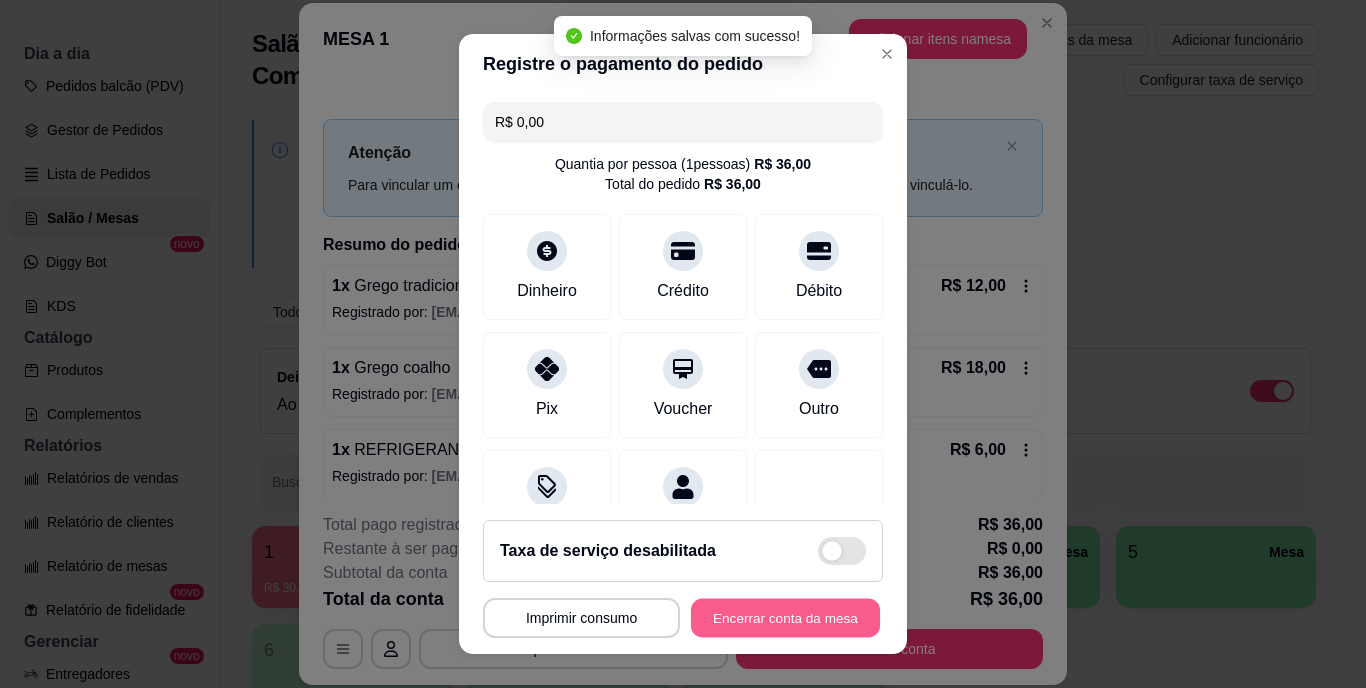 click on "Encerrar conta da mesa" at bounding box center (785, 617) 